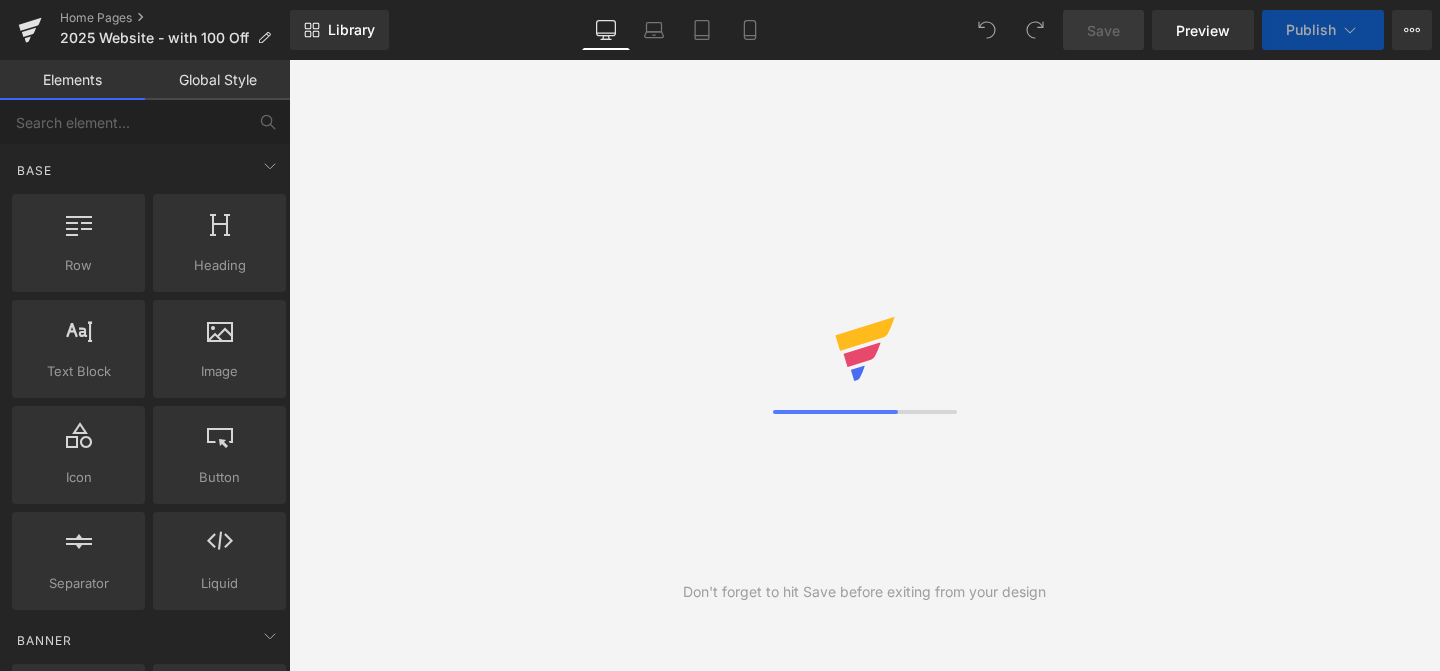 scroll, scrollTop: 0, scrollLeft: 0, axis: both 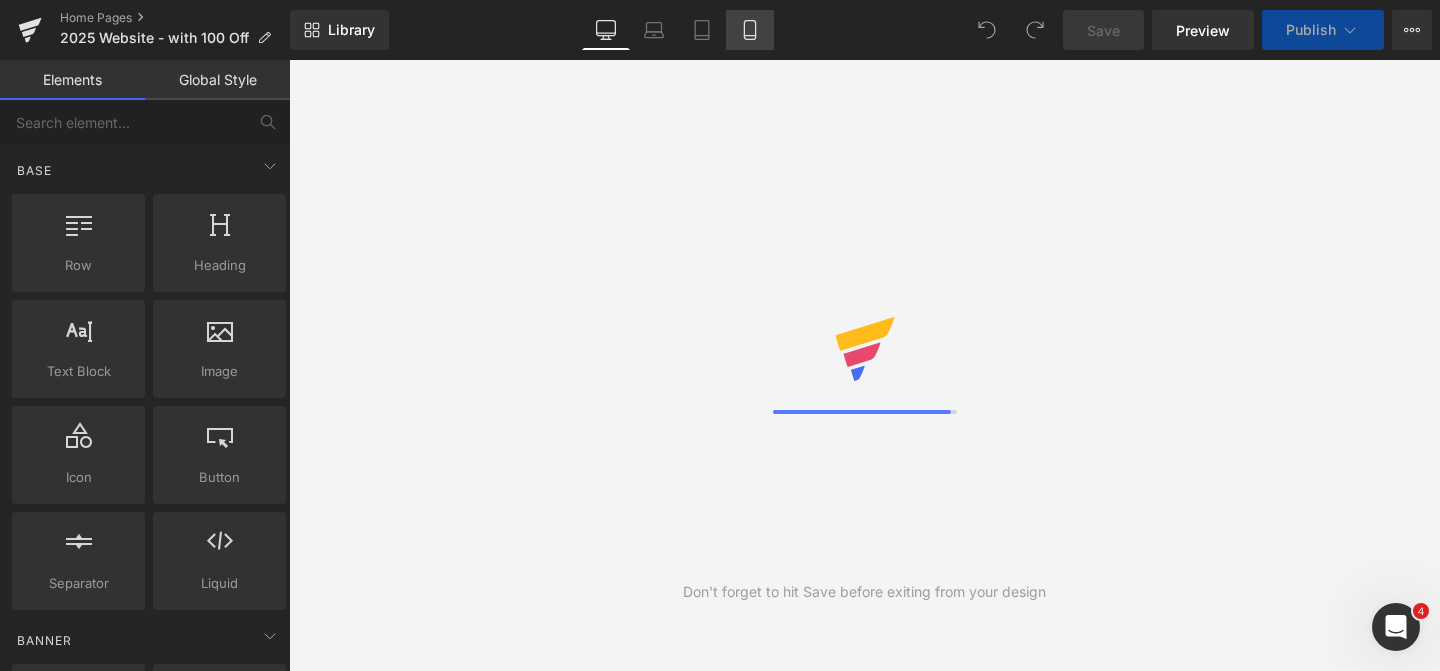 click 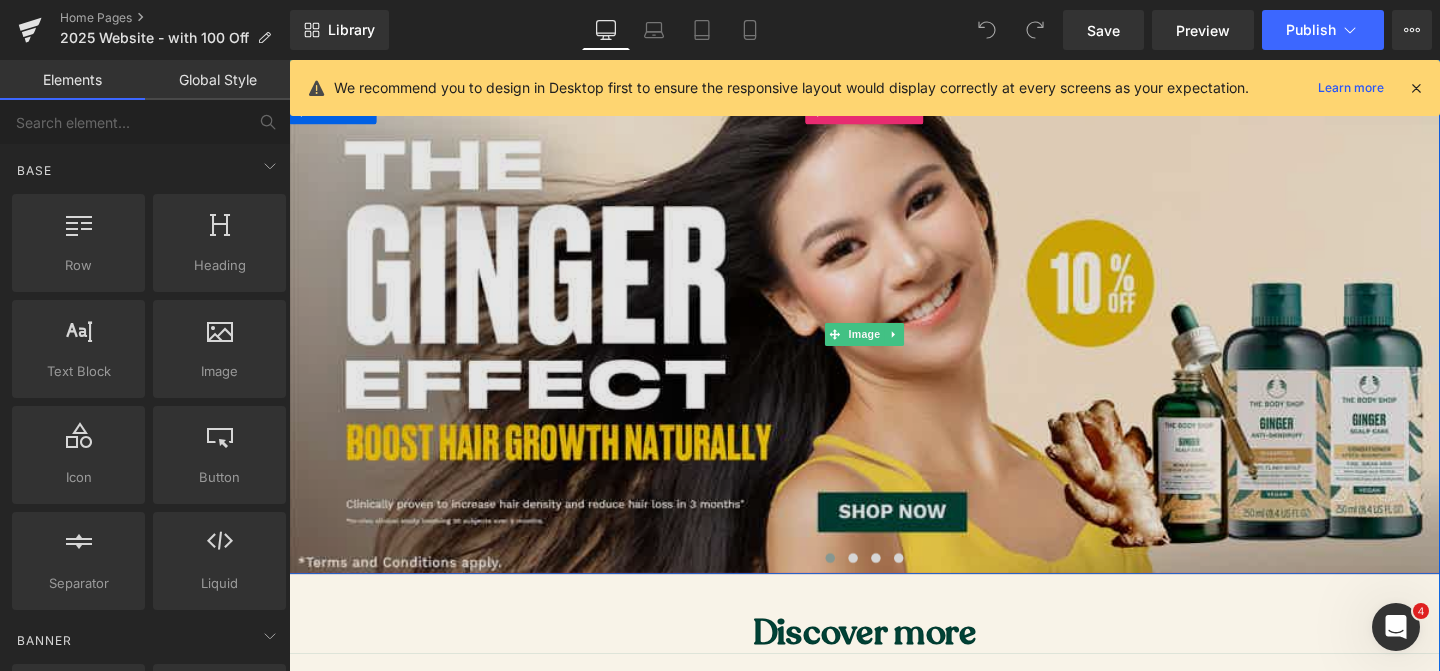 scroll, scrollTop: 192, scrollLeft: 0, axis: vertical 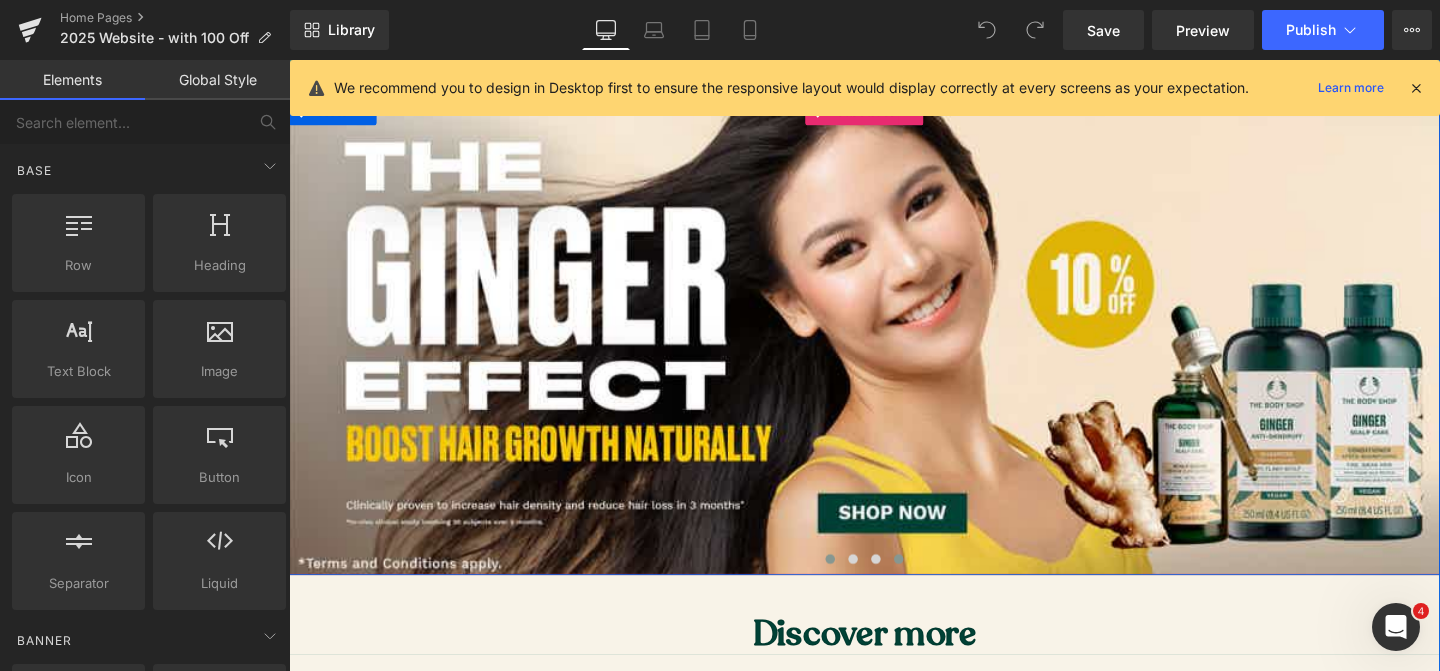 click at bounding box center [930, 585] 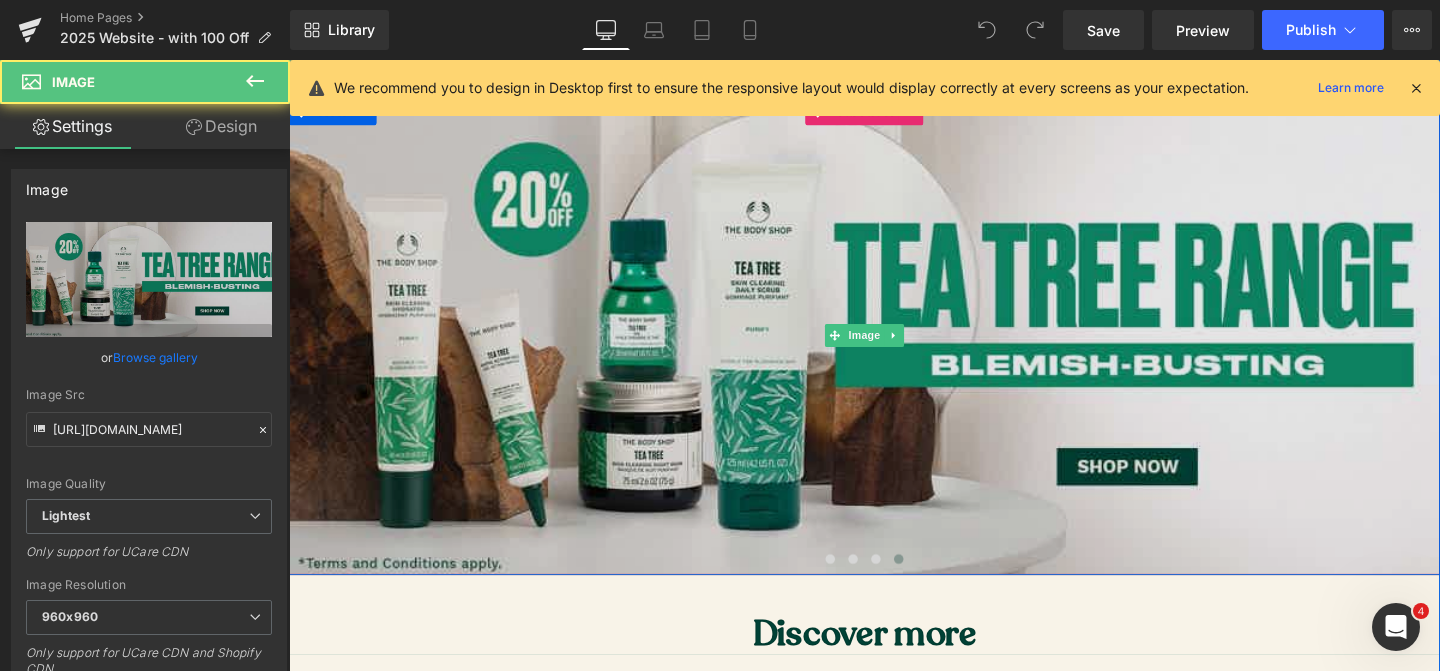 drag, startPoint x: 341, startPoint y: 505, endPoint x: 304, endPoint y: 519, distance: 39.56008 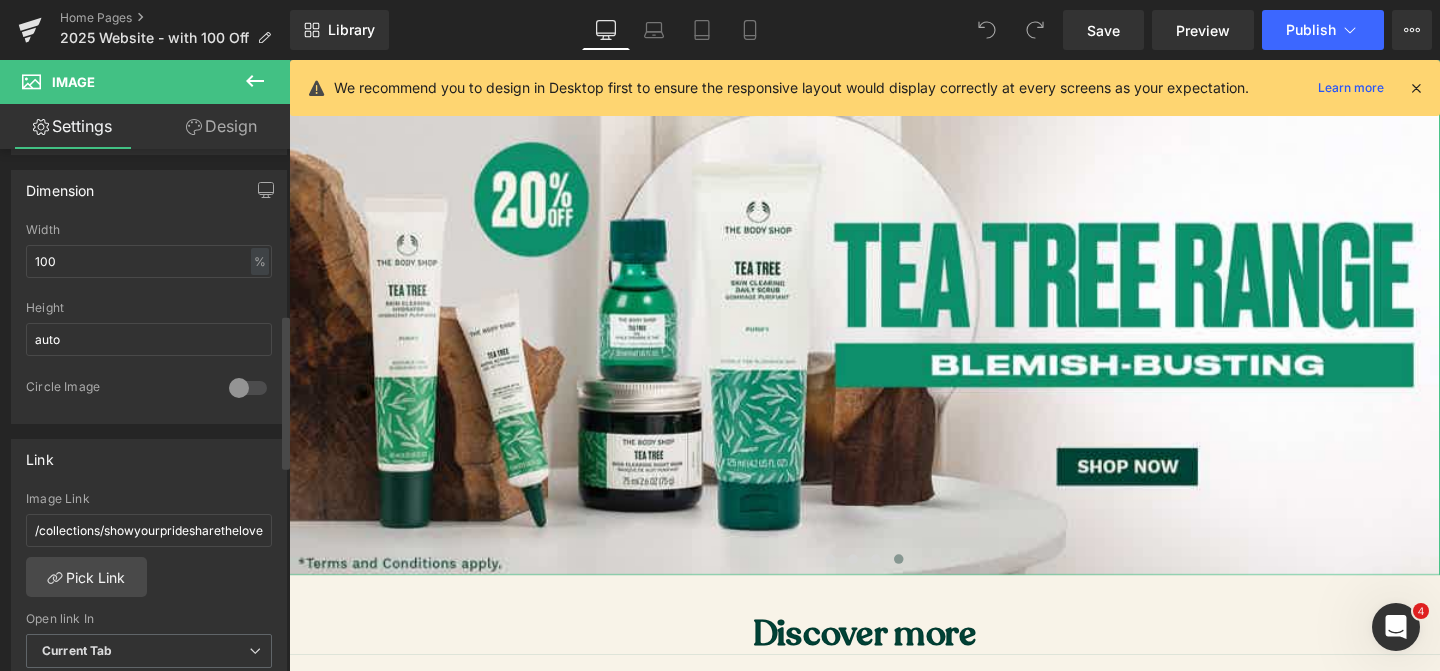 scroll, scrollTop: 787, scrollLeft: 0, axis: vertical 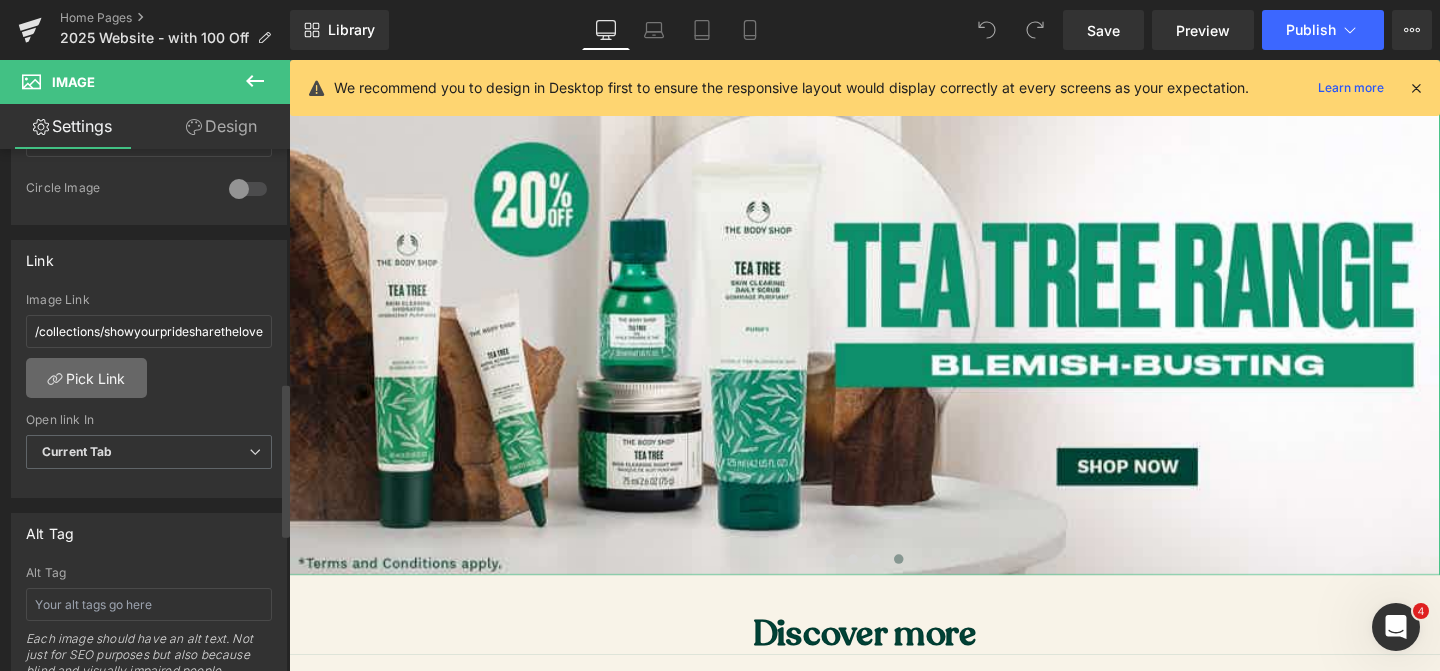 click on "Pick Link" at bounding box center (86, 378) 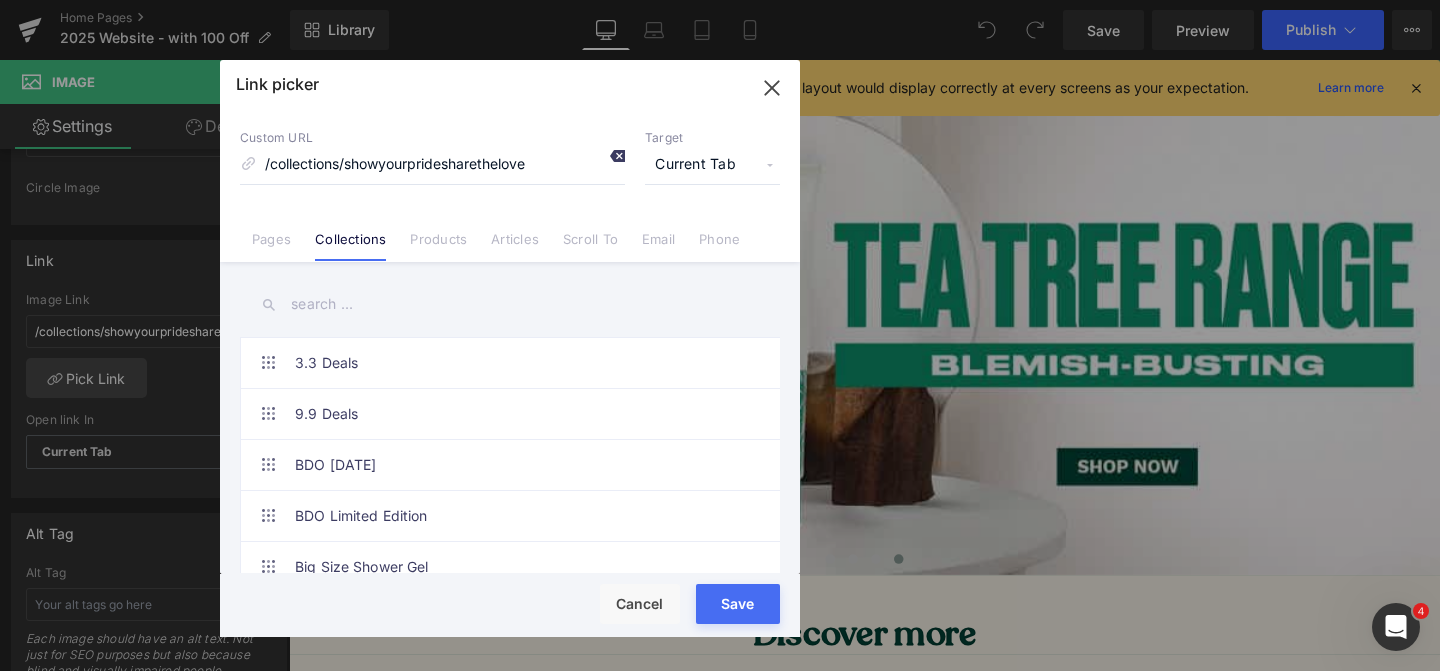 click 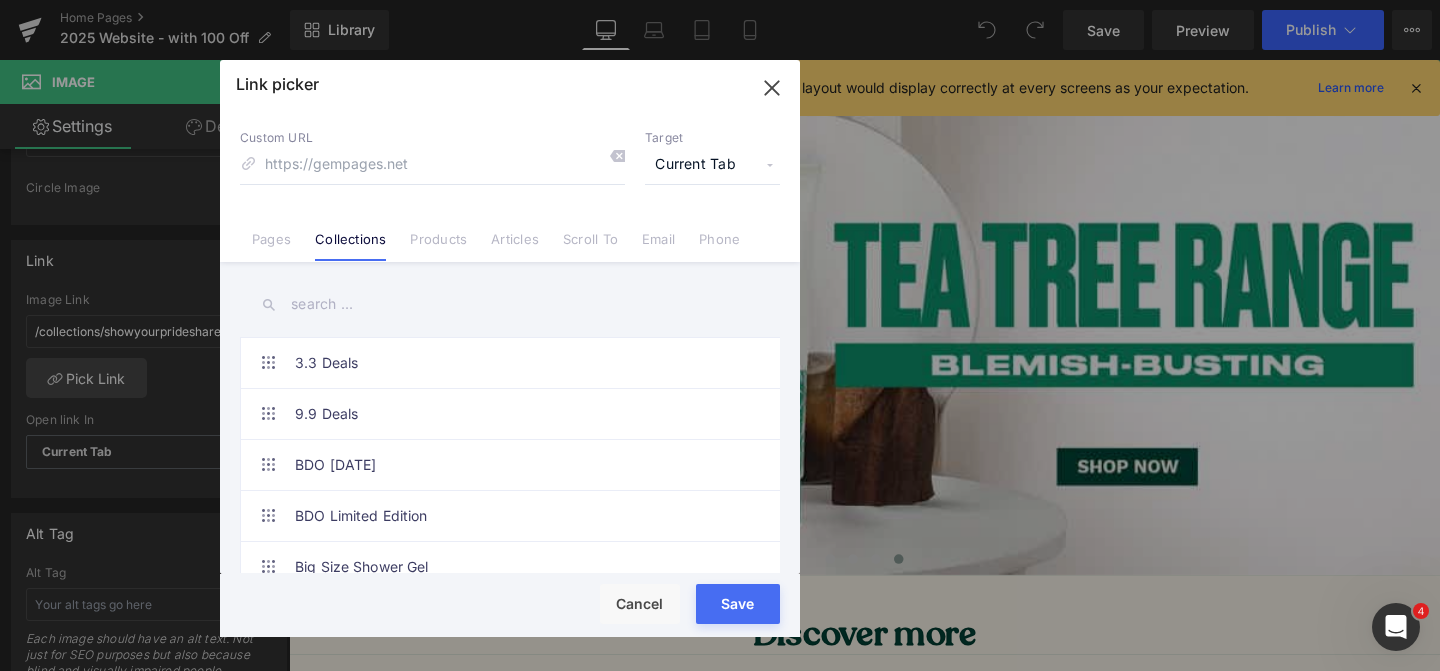 click at bounding box center [510, 304] 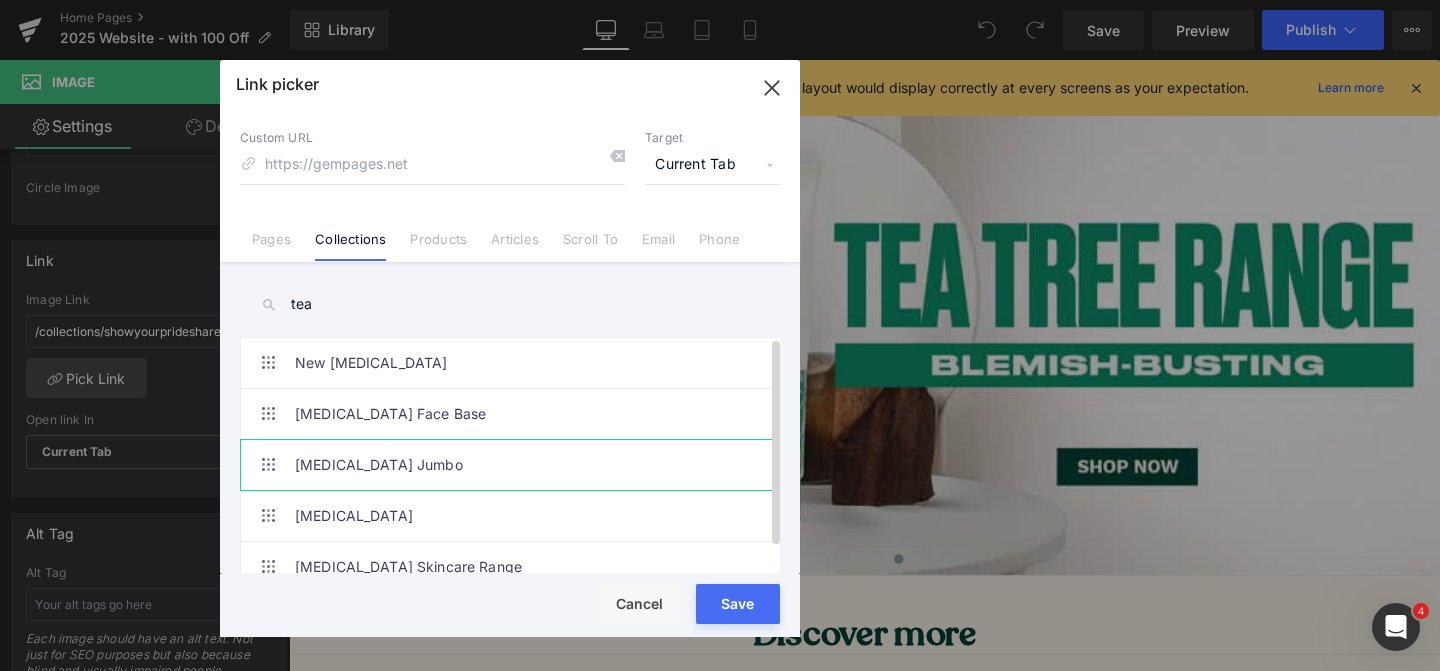 scroll, scrollTop: 28, scrollLeft: 0, axis: vertical 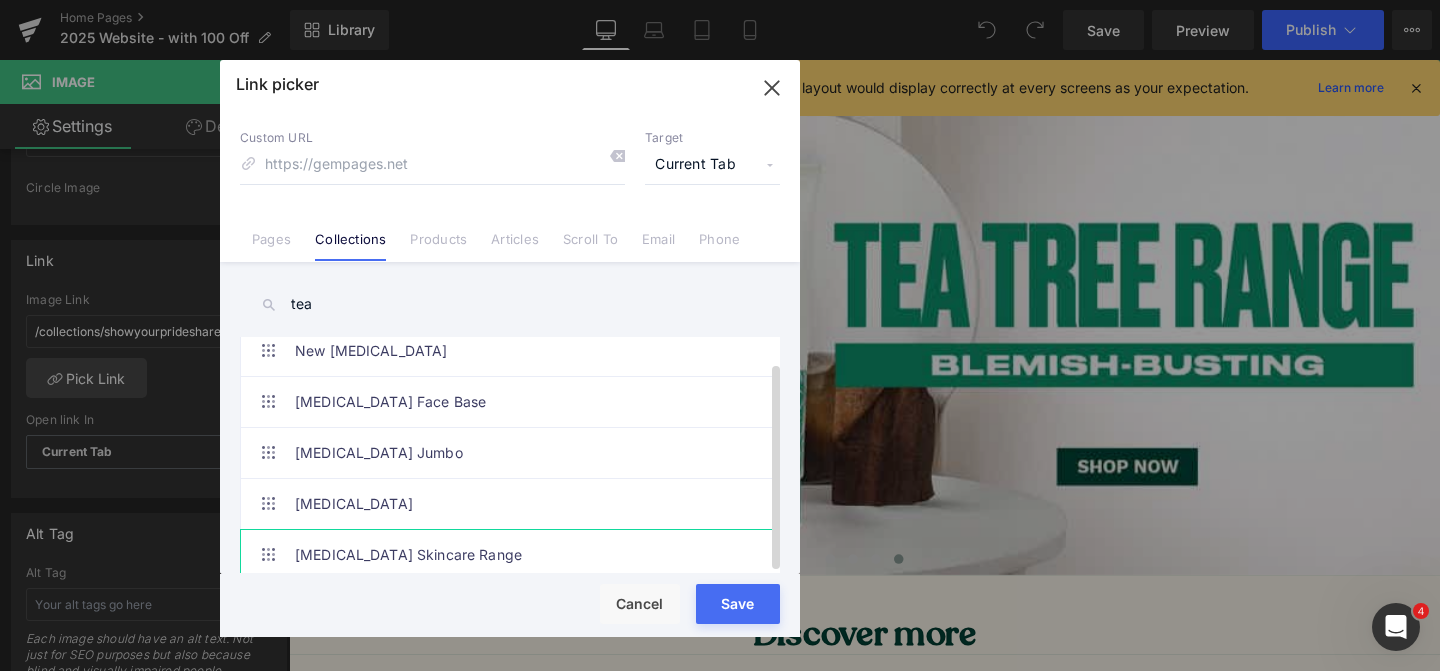 type on "tea" 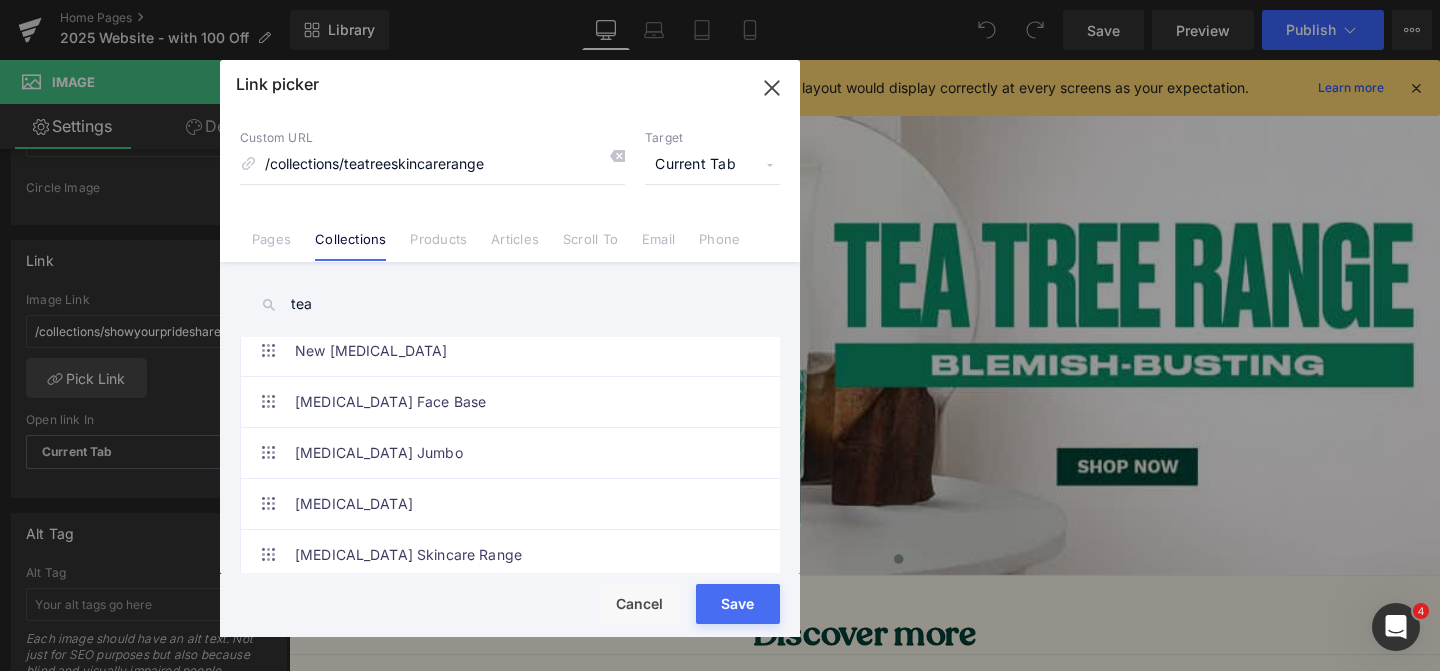 scroll, scrollTop: 27, scrollLeft: 0, axis: vertical 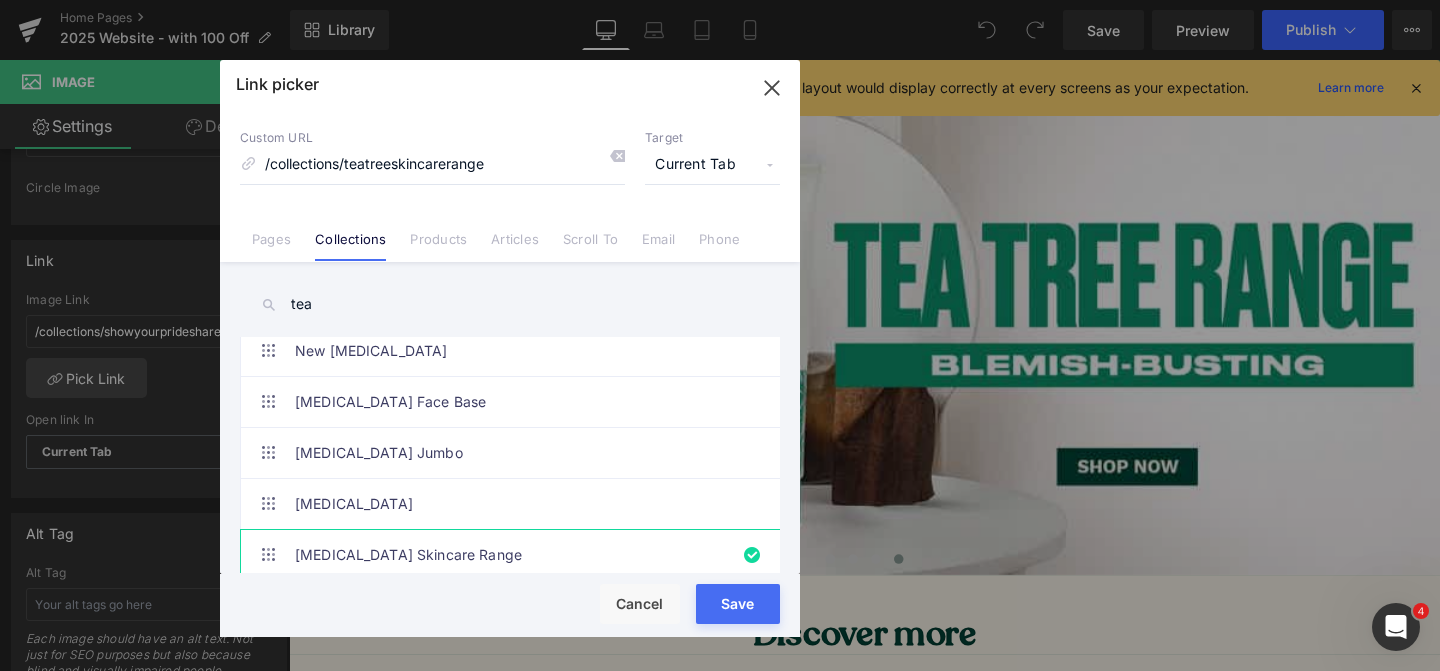 click on "Save" at bounding box center [738, 604] 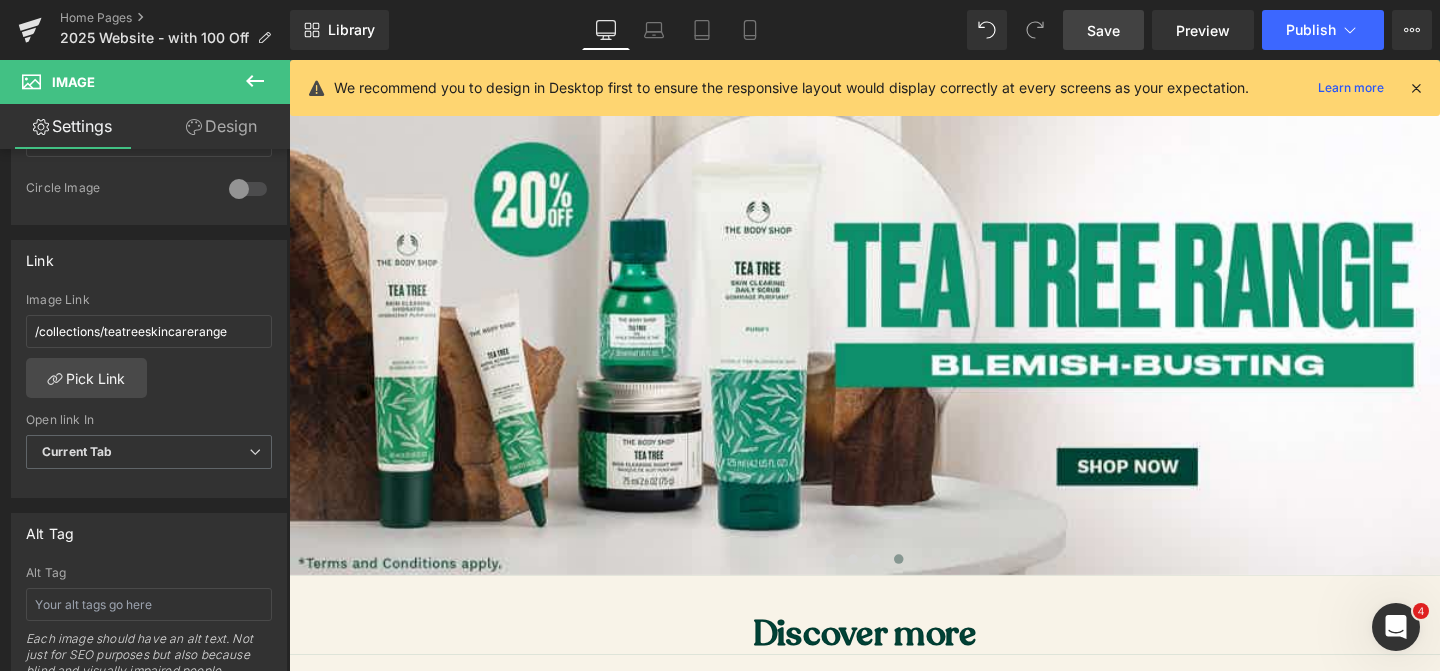 click on "Save" at bounding box center [1103, 30] 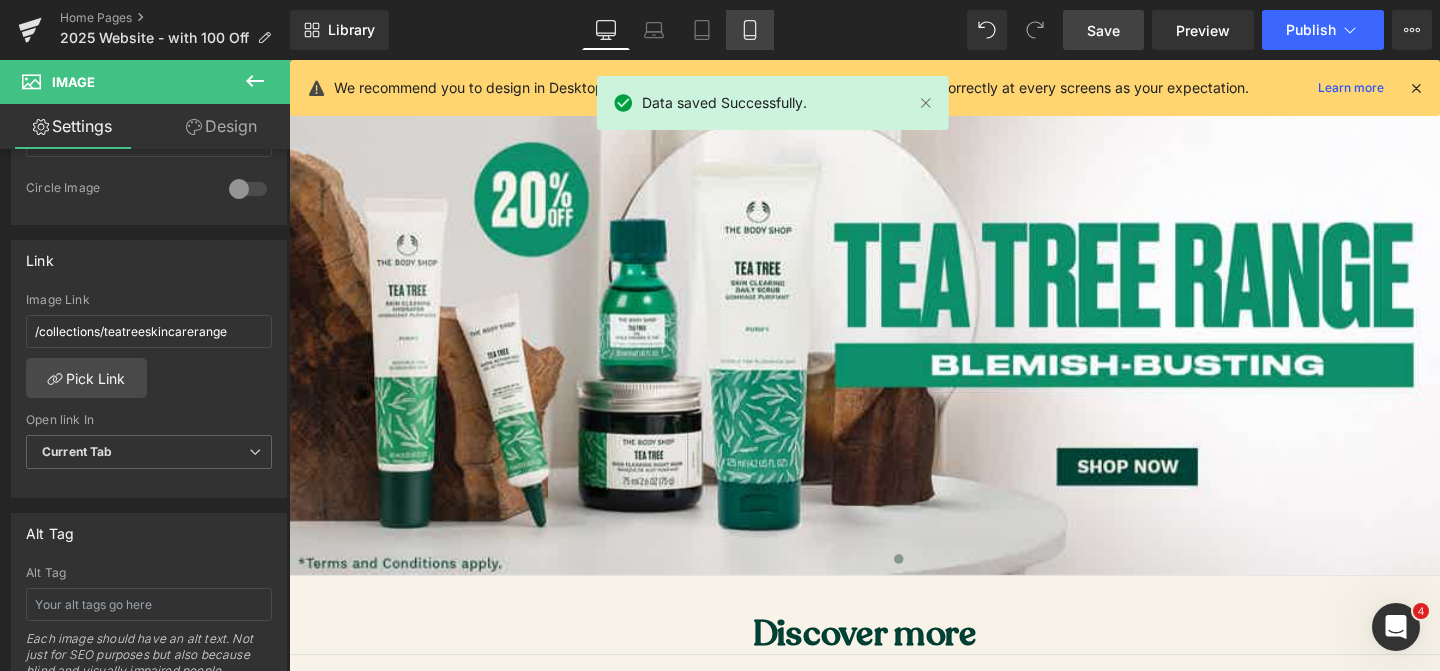 click 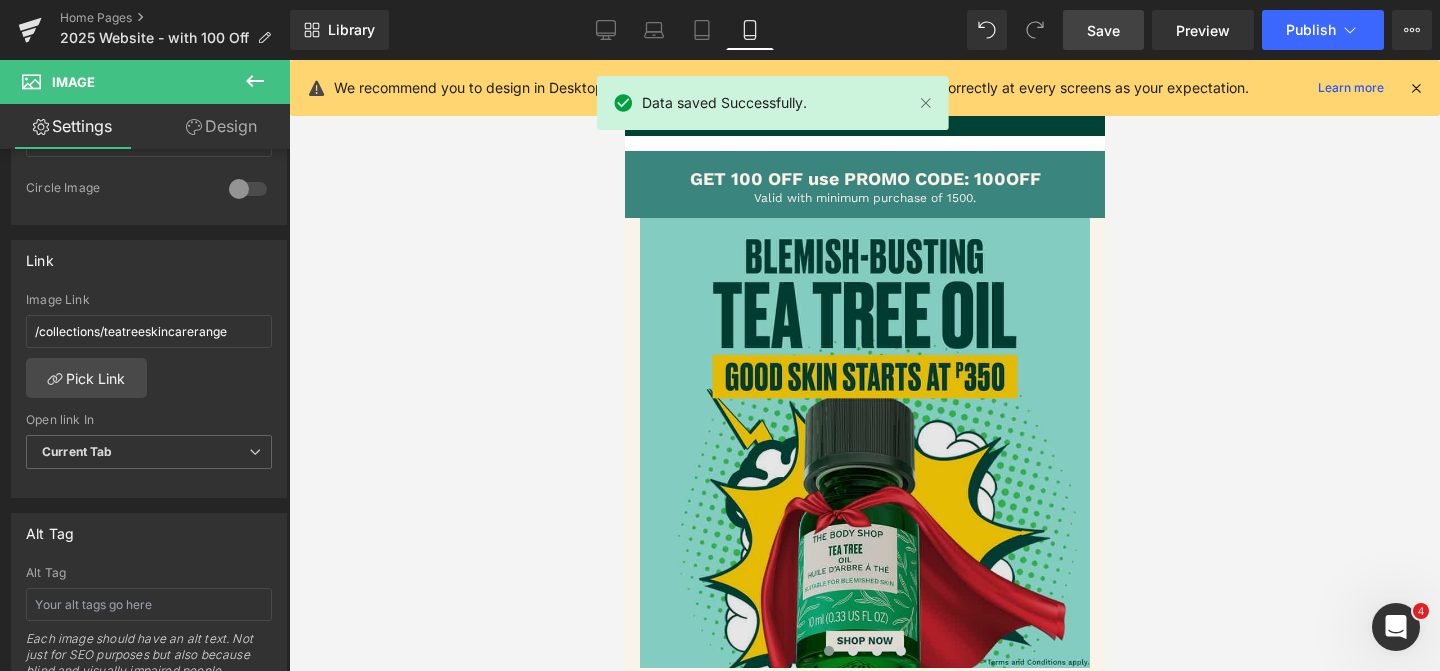 scroll, scrollTop: 0, scrollLeft: 0, axis: both 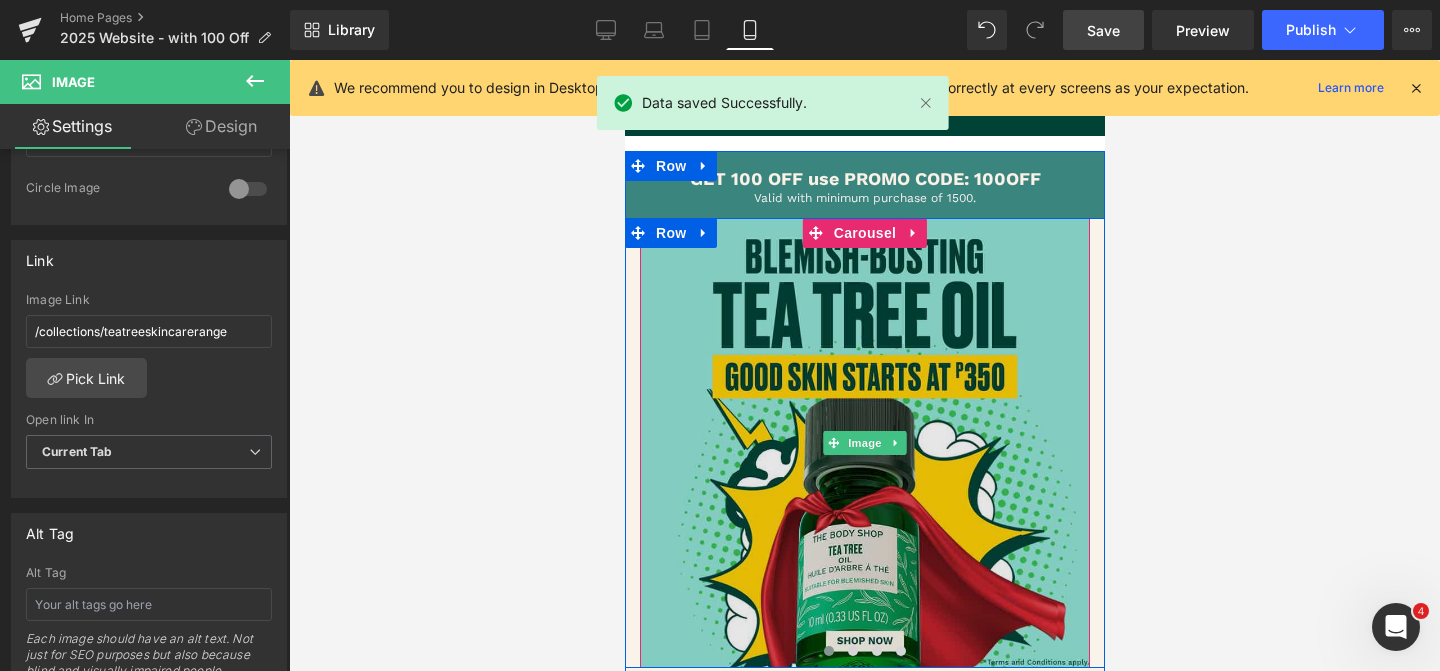 click at bounding box center [864, 443] 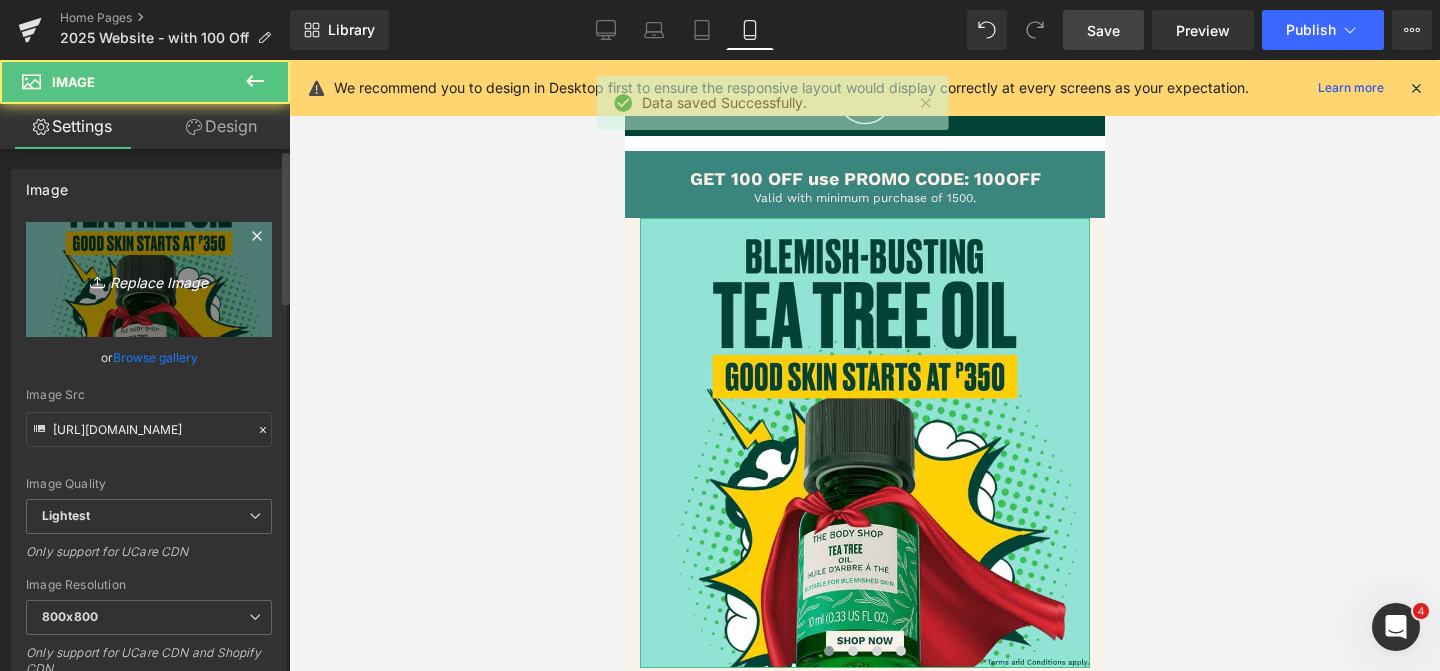 click on "Replace Image" at bounding box center [149, 279] 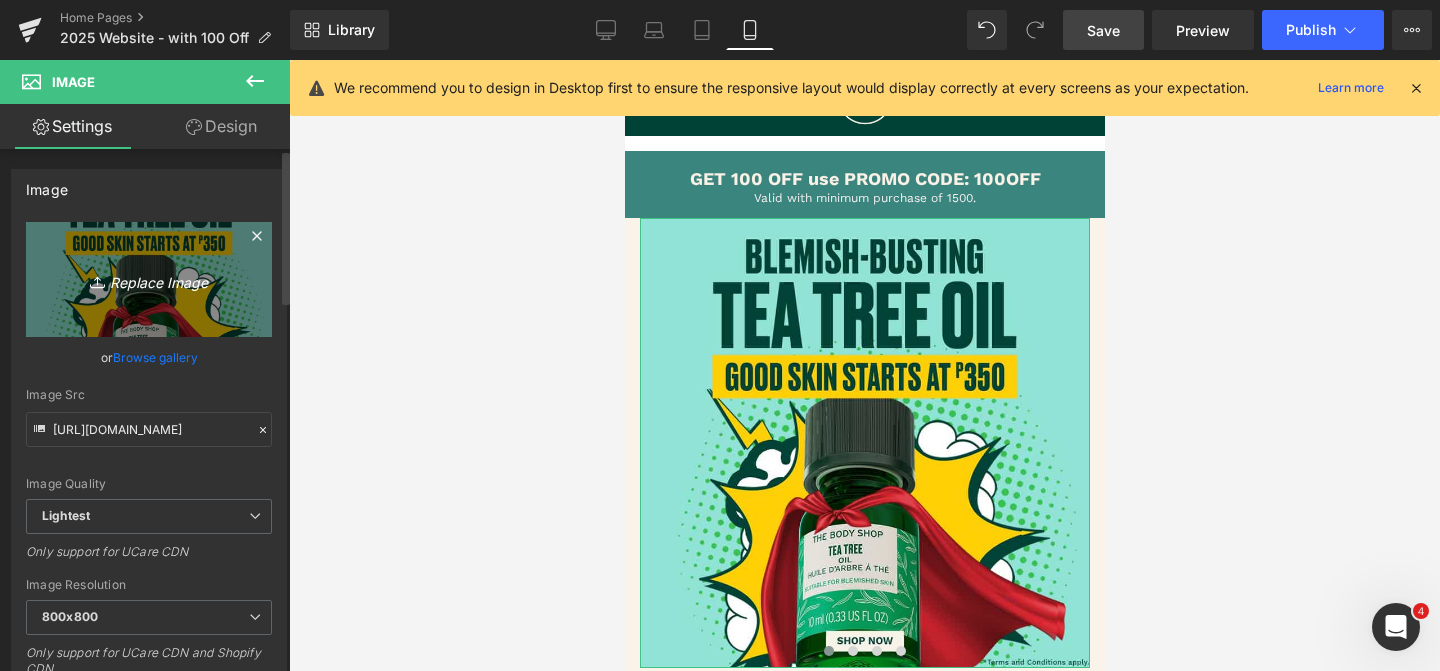 click on "Replace Image" at bounding box center [149, 279] 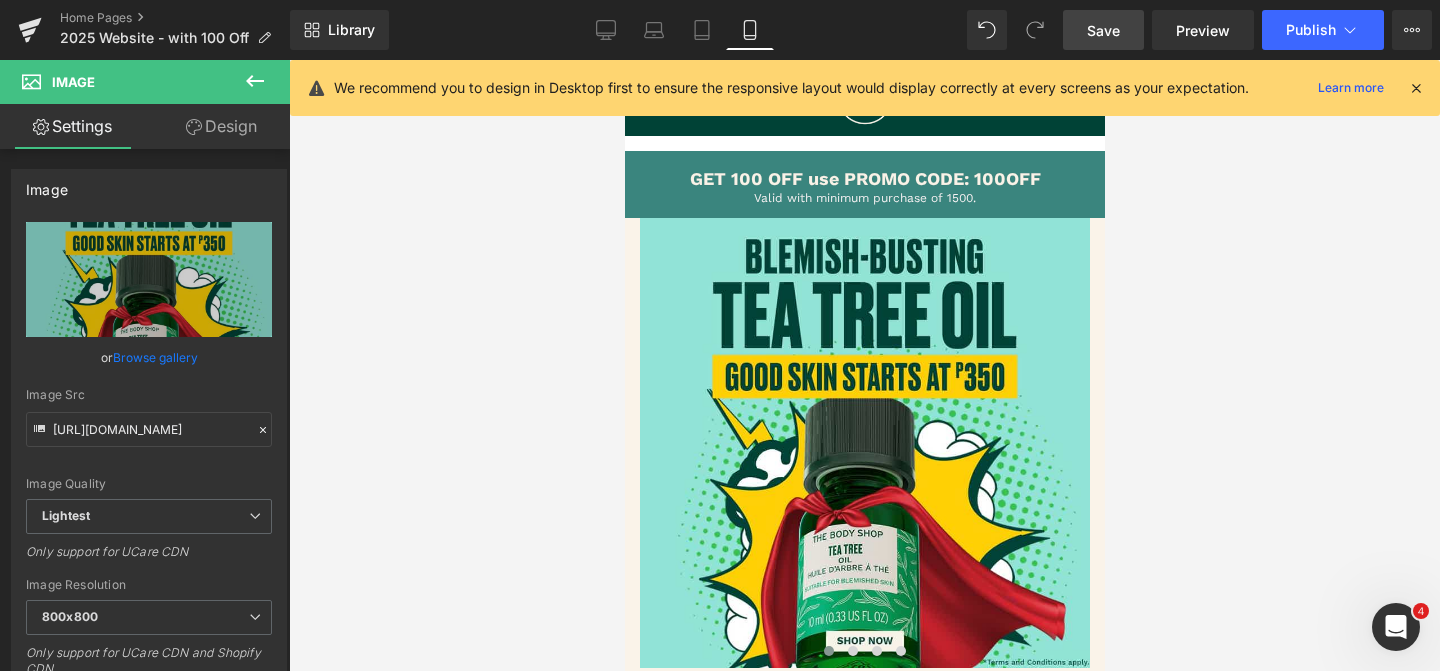 type on "C:\fakepath\Ginger - Mobile.jpg" 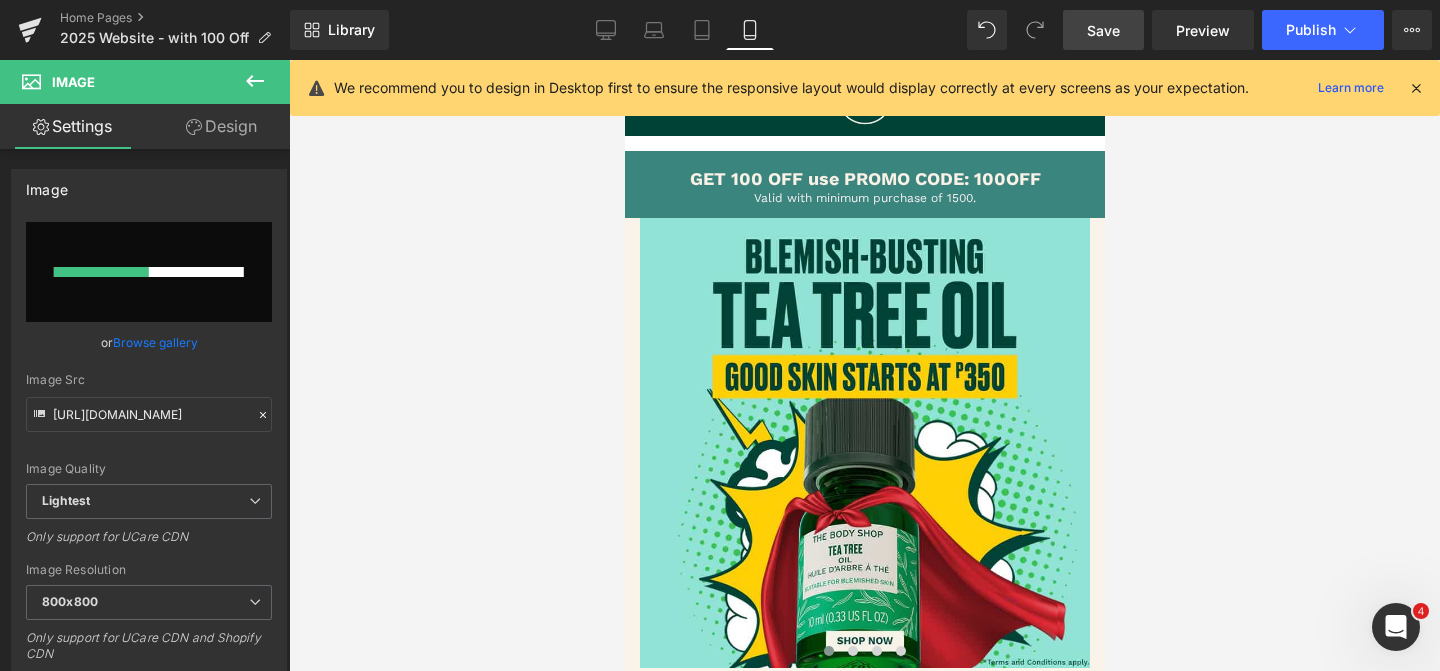 type 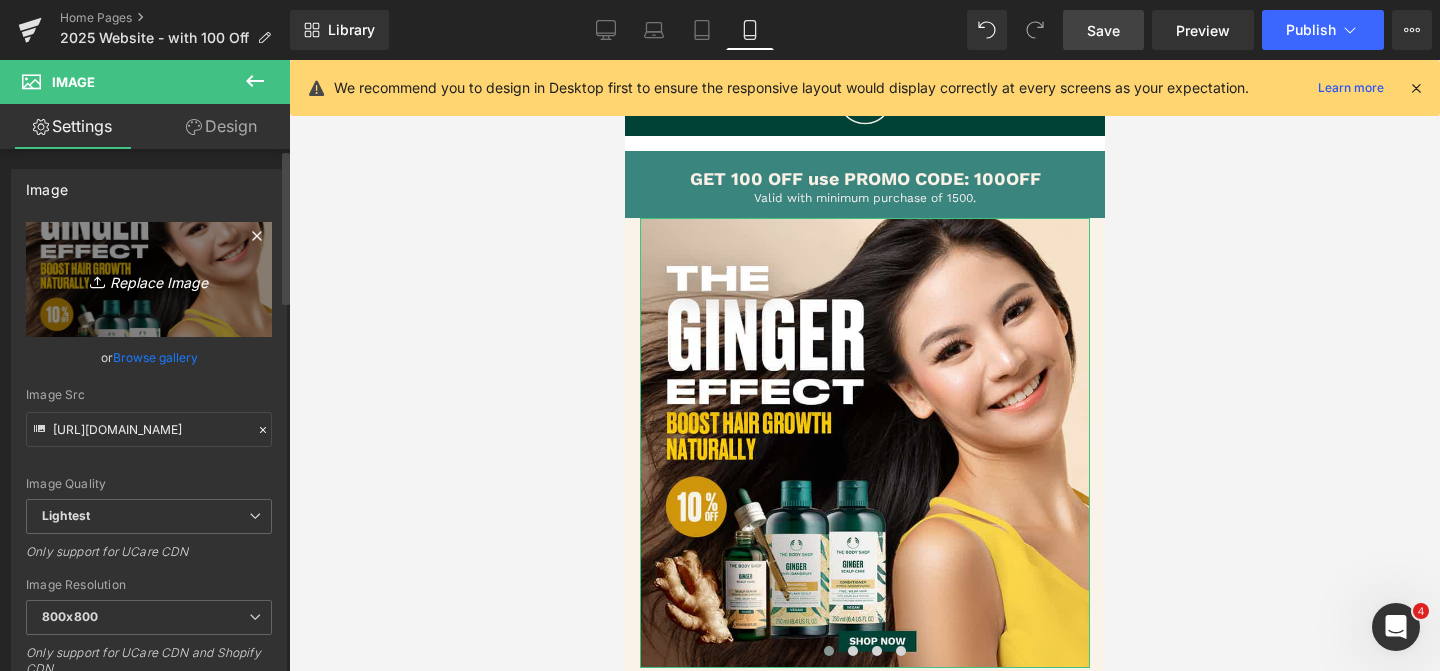 type on "[URL][DOMAIN_NAME]" 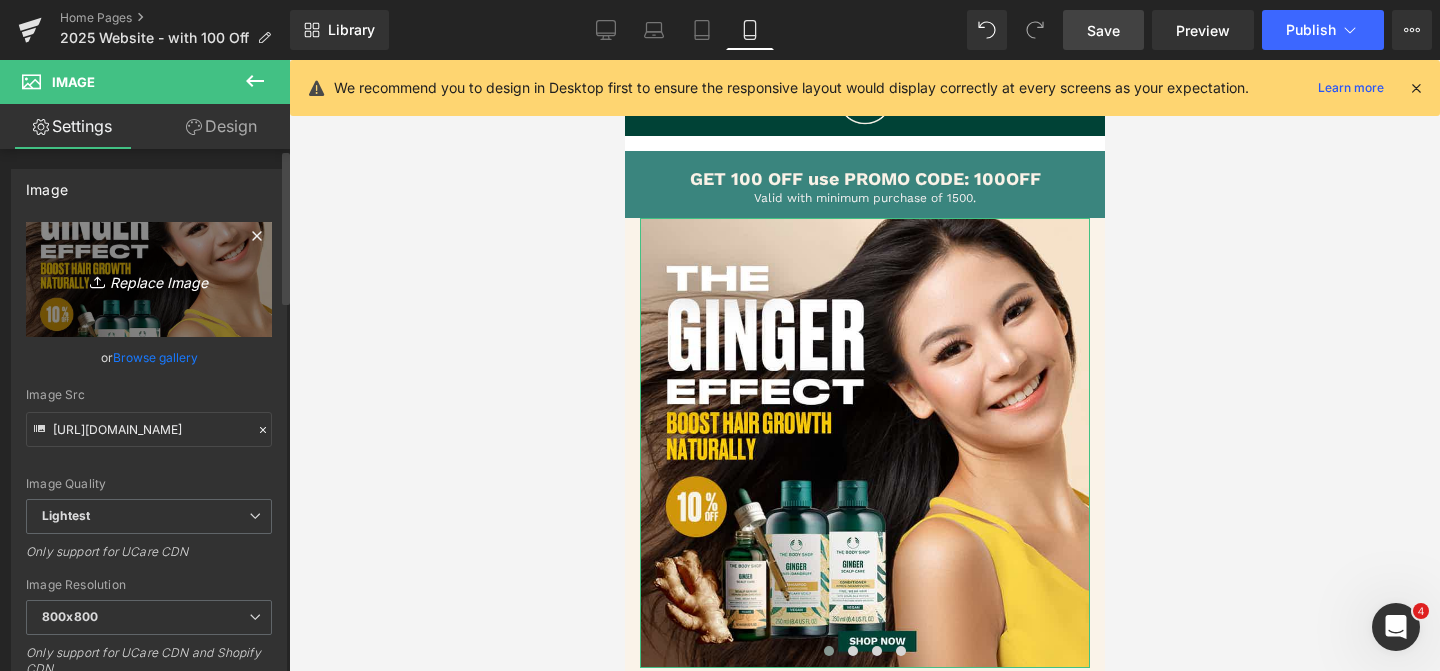 click on "Replace Image" at bounding box center (149, 279) 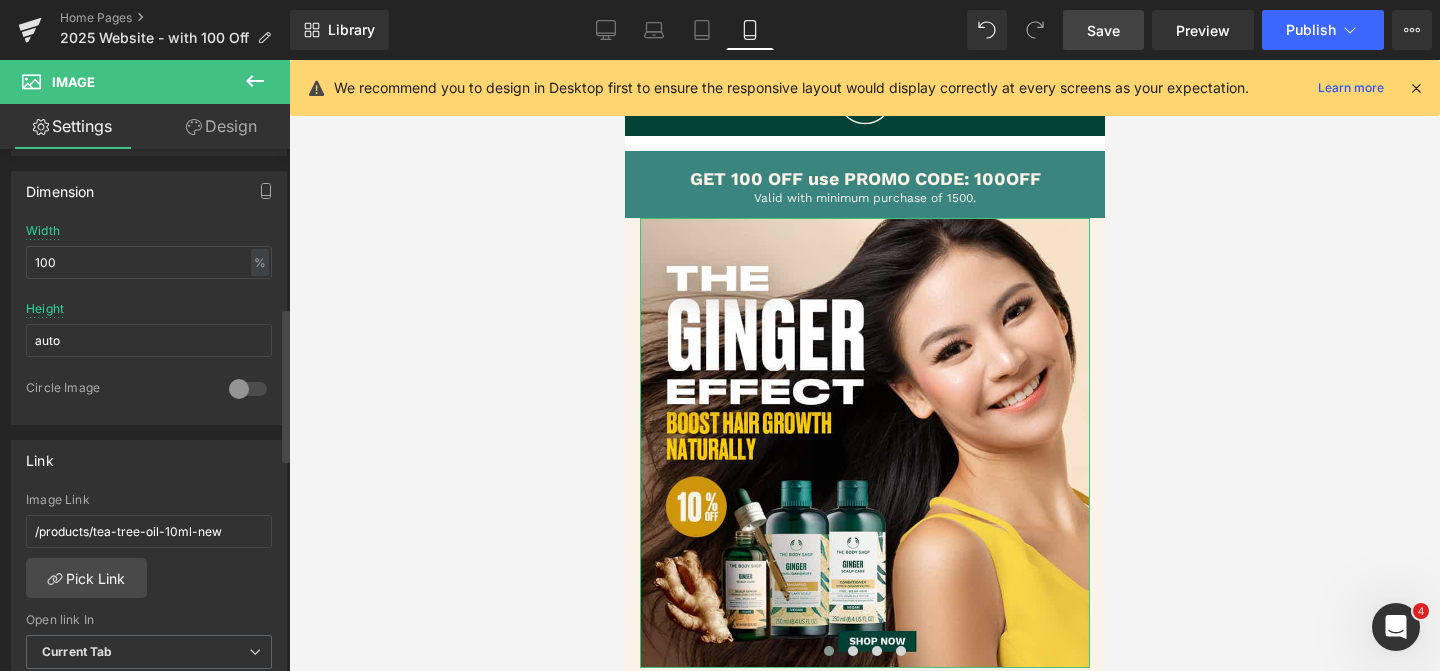 scroll, scrollTop: 681, scrollLeft: 0, axis: vertical 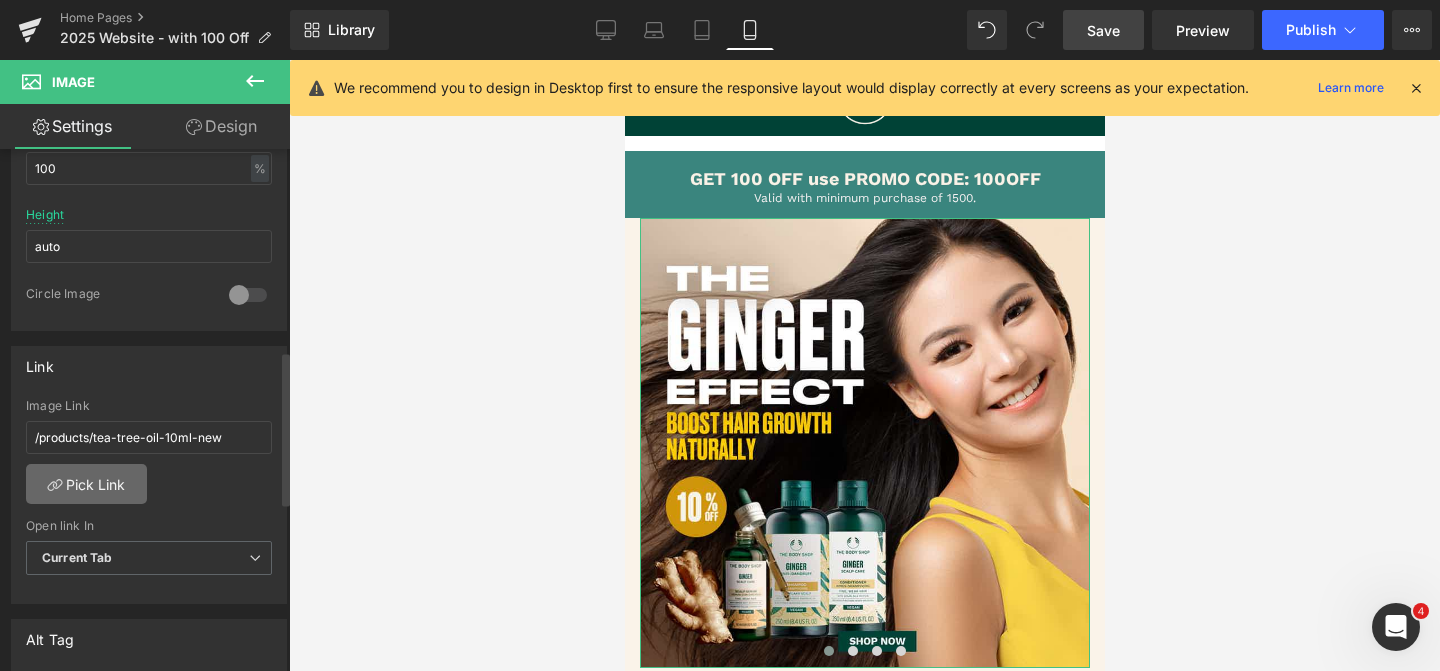 click on "Pick Link" at bounding box center [86, 484] 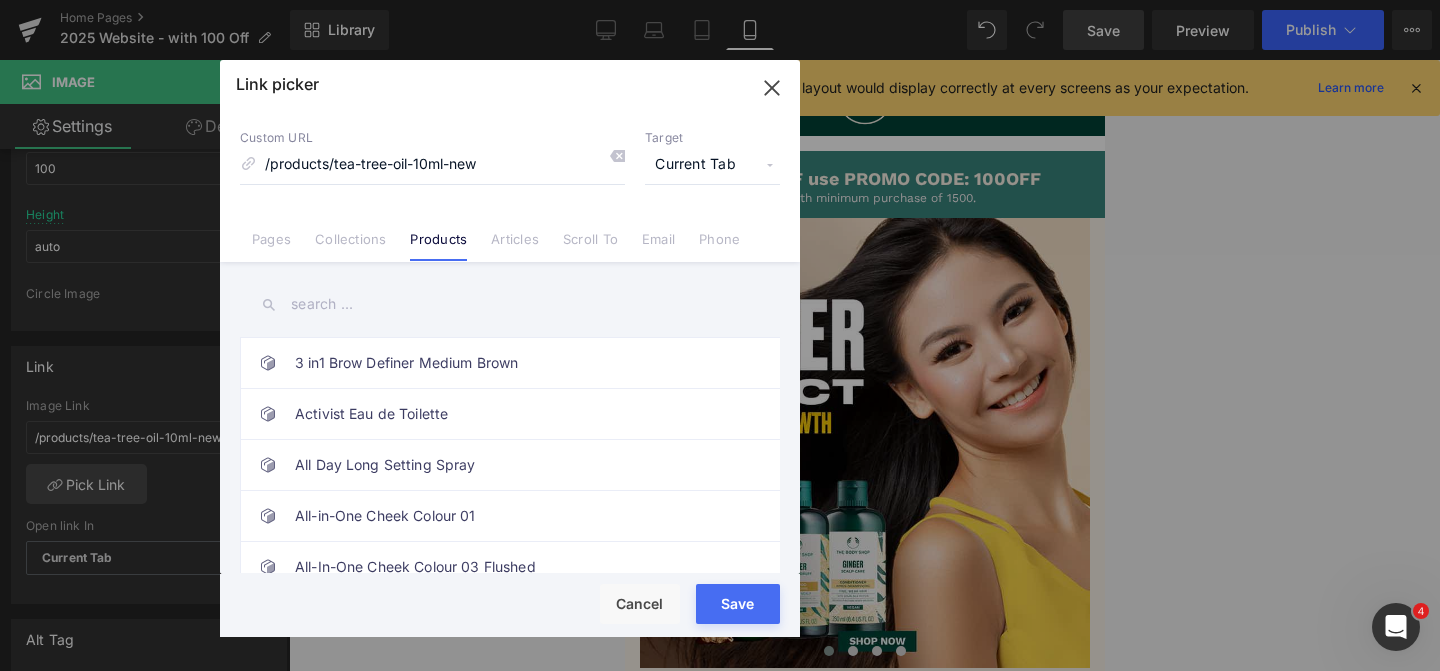 click at bounding box center (510, 304) 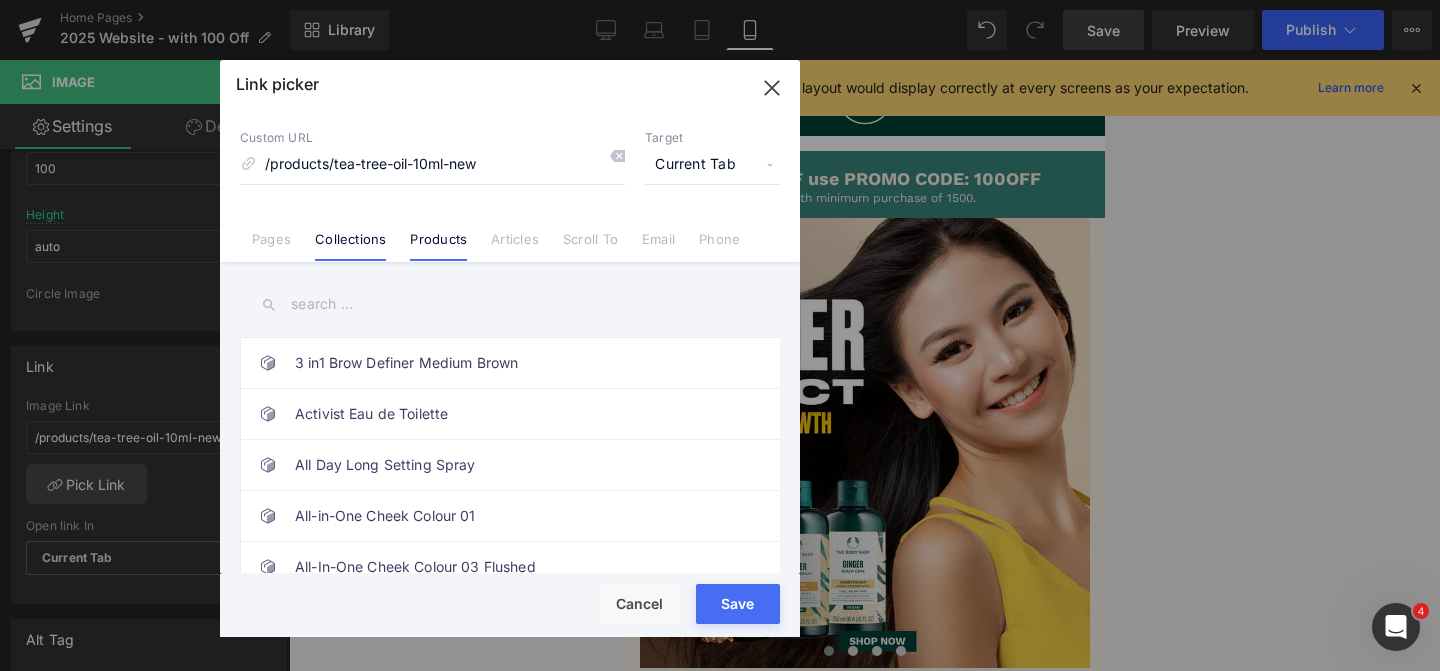 click on "Collections" at bounding box center [350, 246] 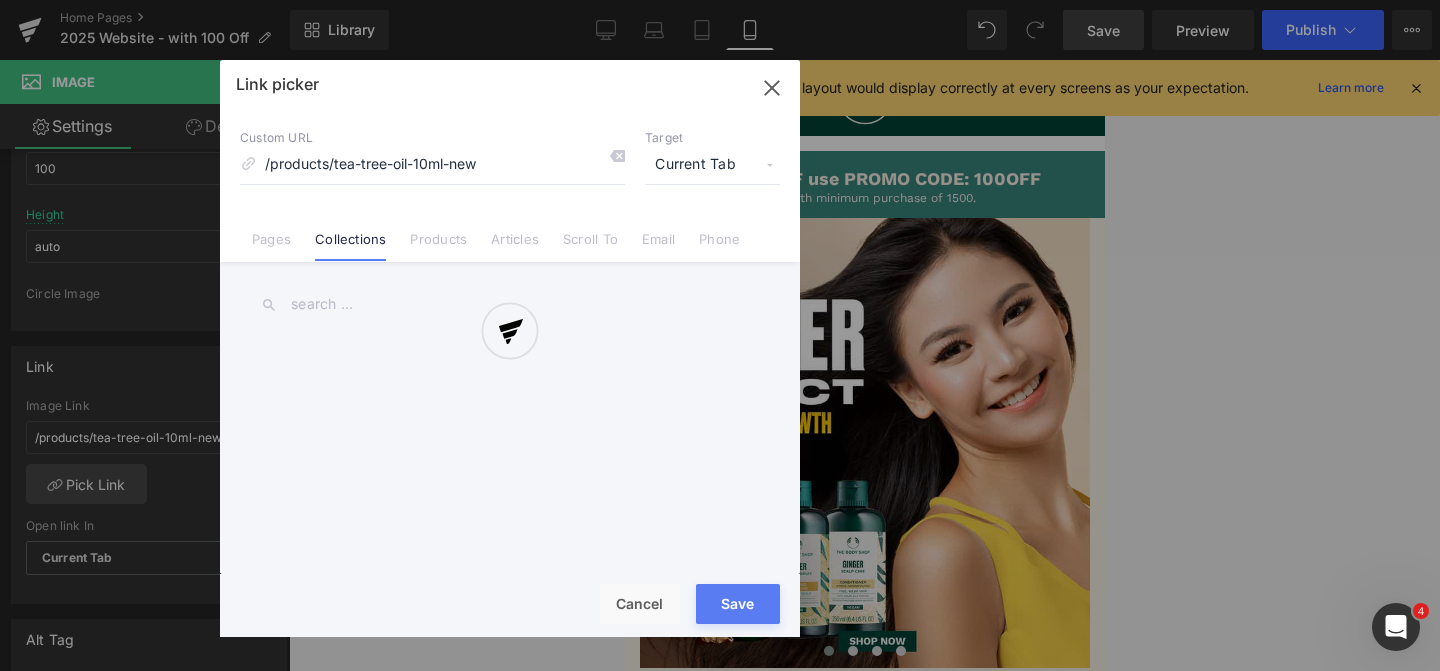 click at bounding box center [510, 348] 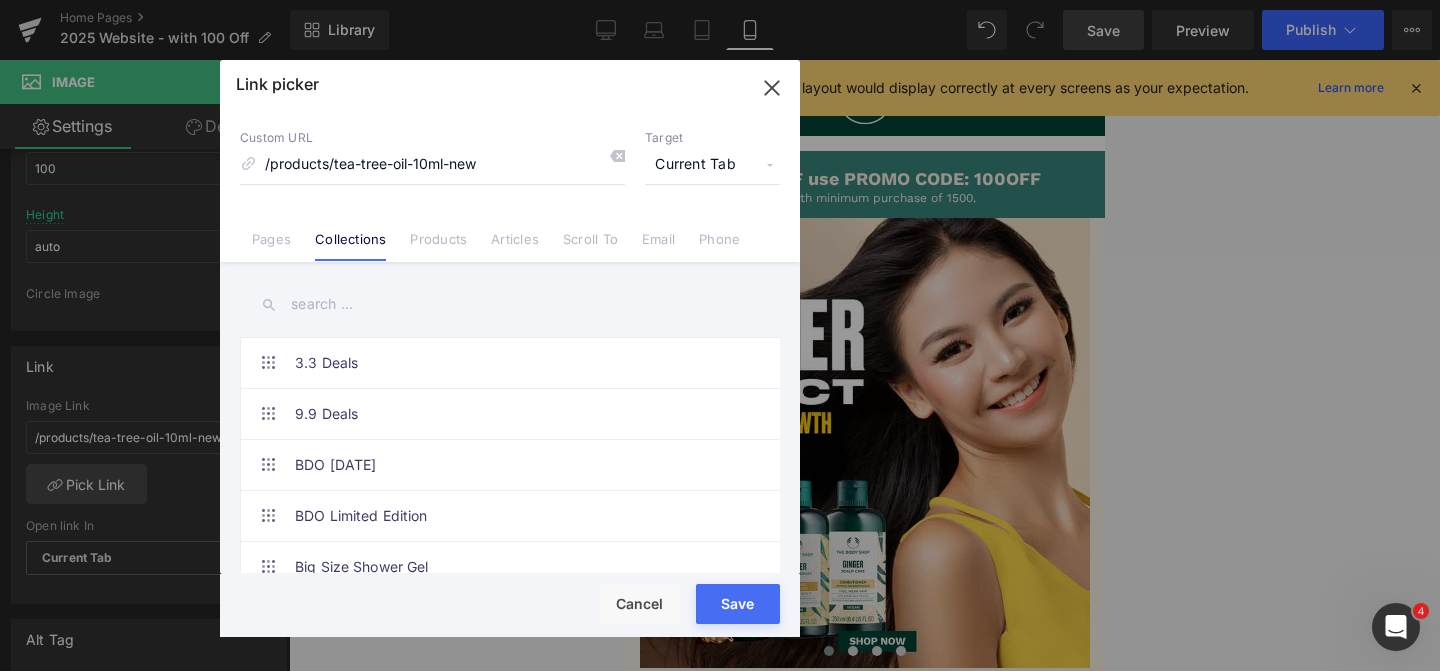 click at bounding box center [510, 304] 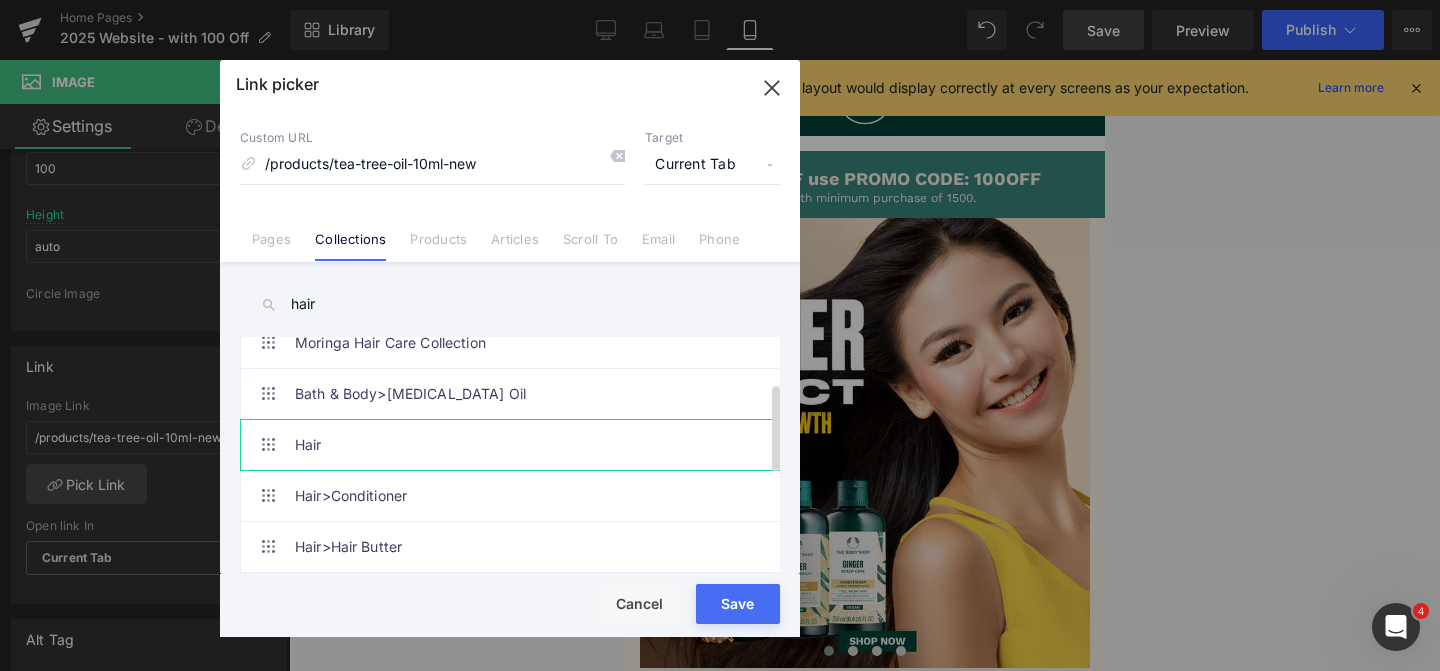 type on "hair" 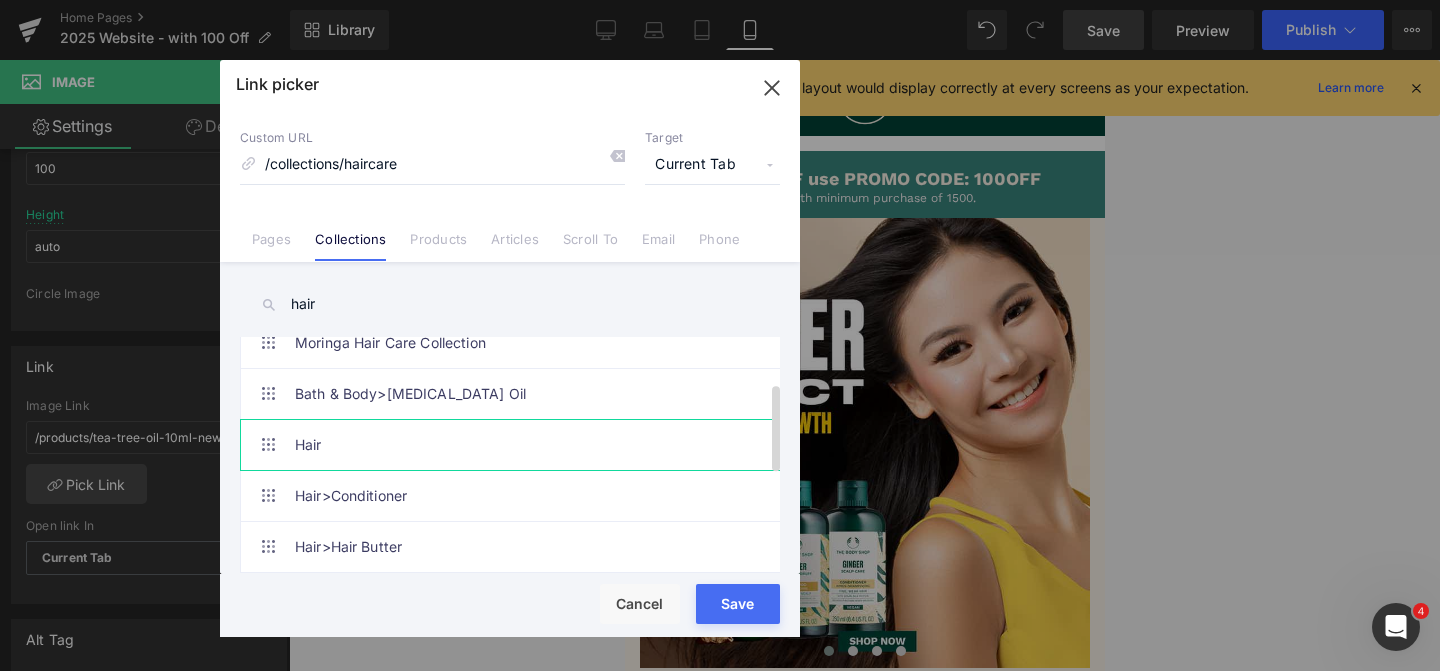 scroll, scrollTop: 121, scrollLeft: 0, axis: vertical 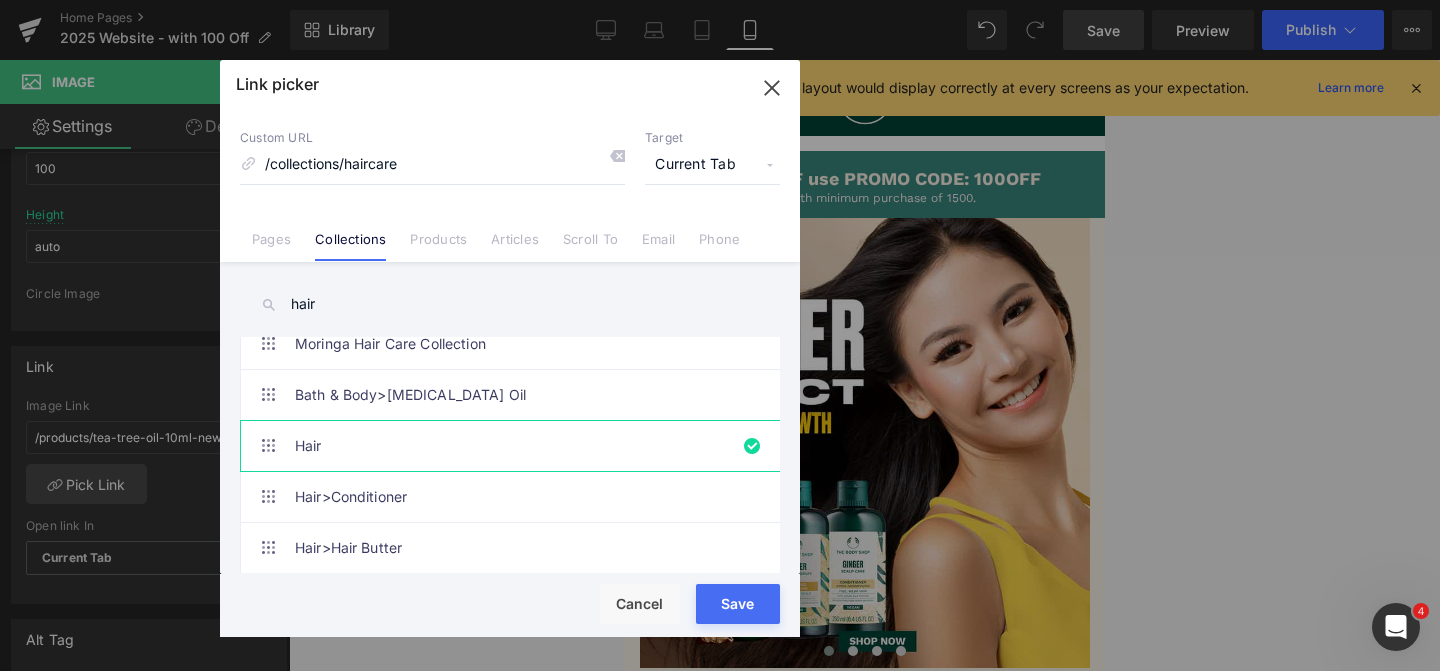 click on "Loading Product Data" at bounding box center [720, 592] 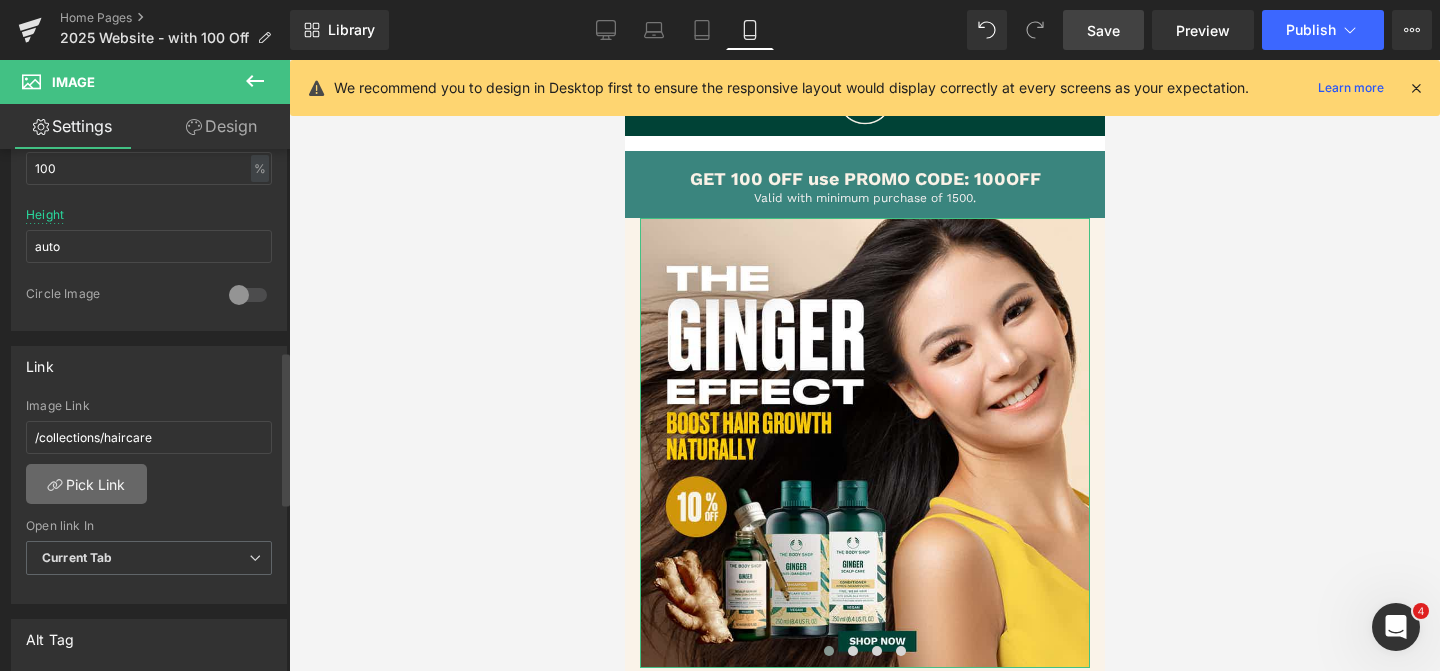 click on "Pick Link" at bounding box center [86, 484] 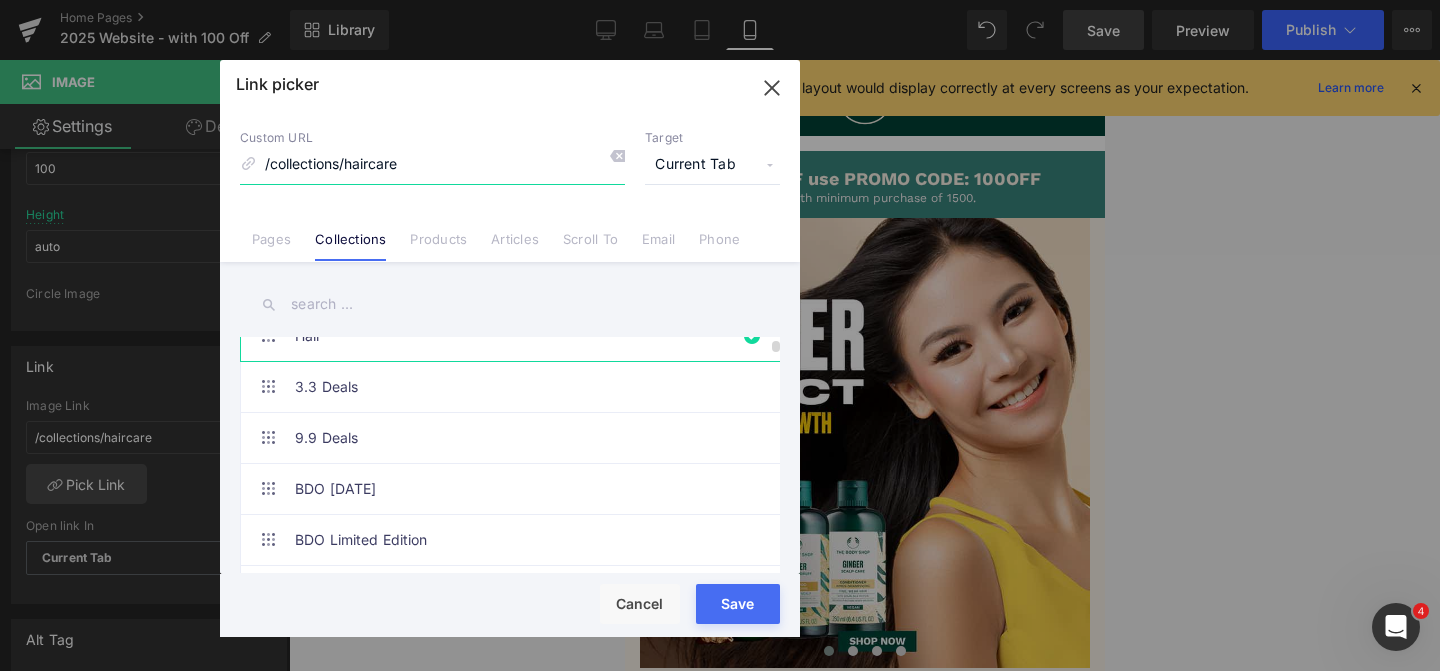 scroll, scrollTop: 0, scrollLeft: 0, axis: both 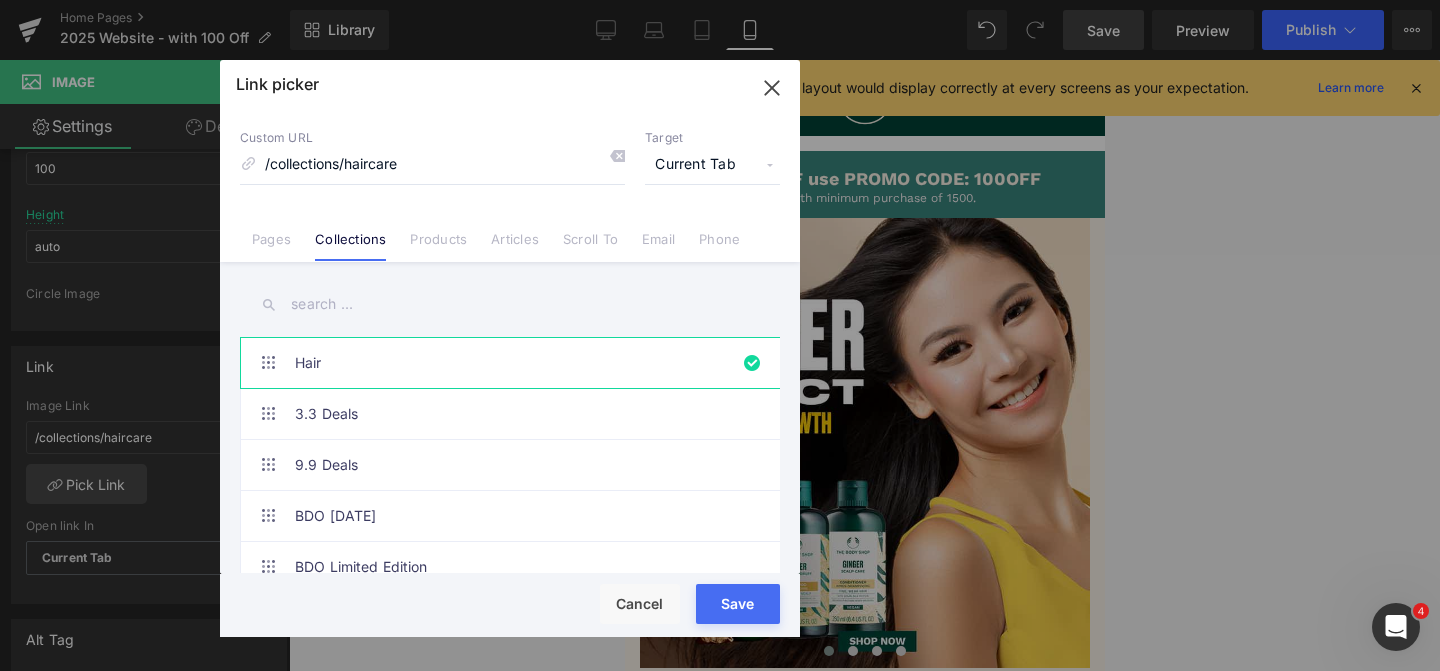 click on "Save" at bounding box center [738, 604] 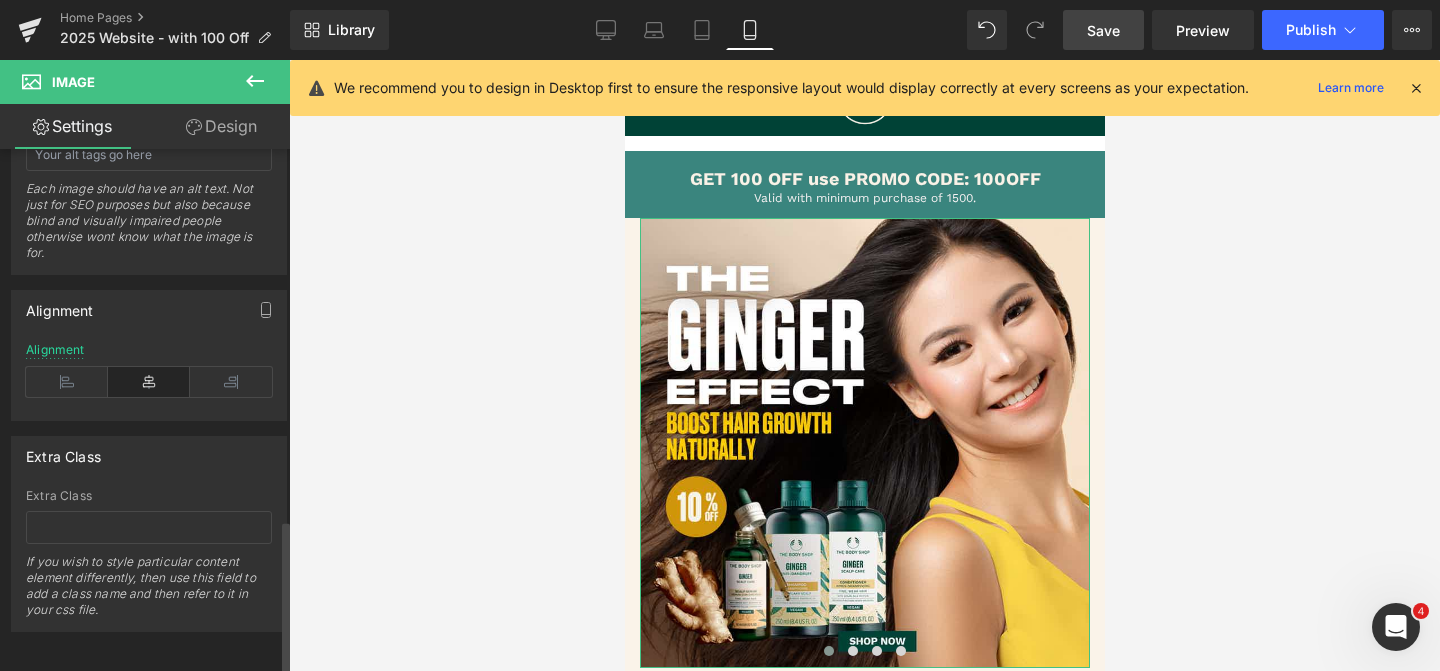 scroll, scrollTop: 1253, scrollLeft: 0, axis: vertical 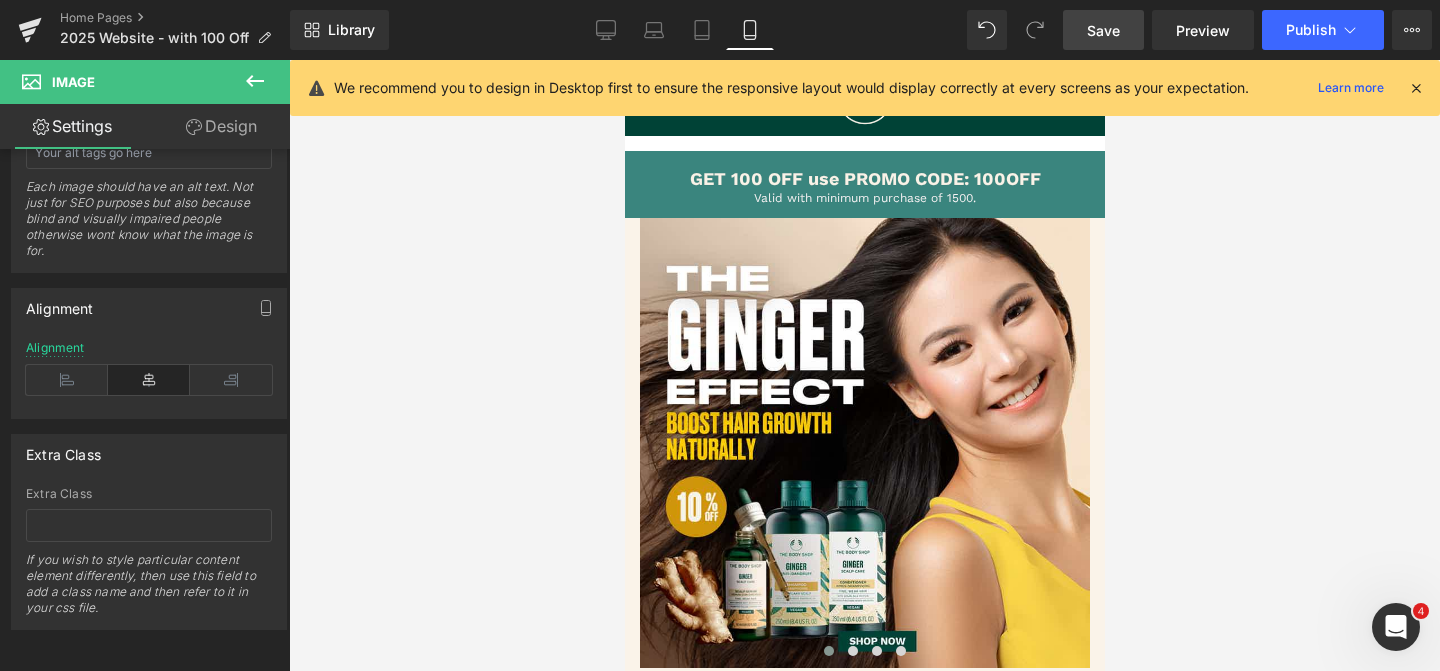 click on "Save" at bounding box center [1103, 30] 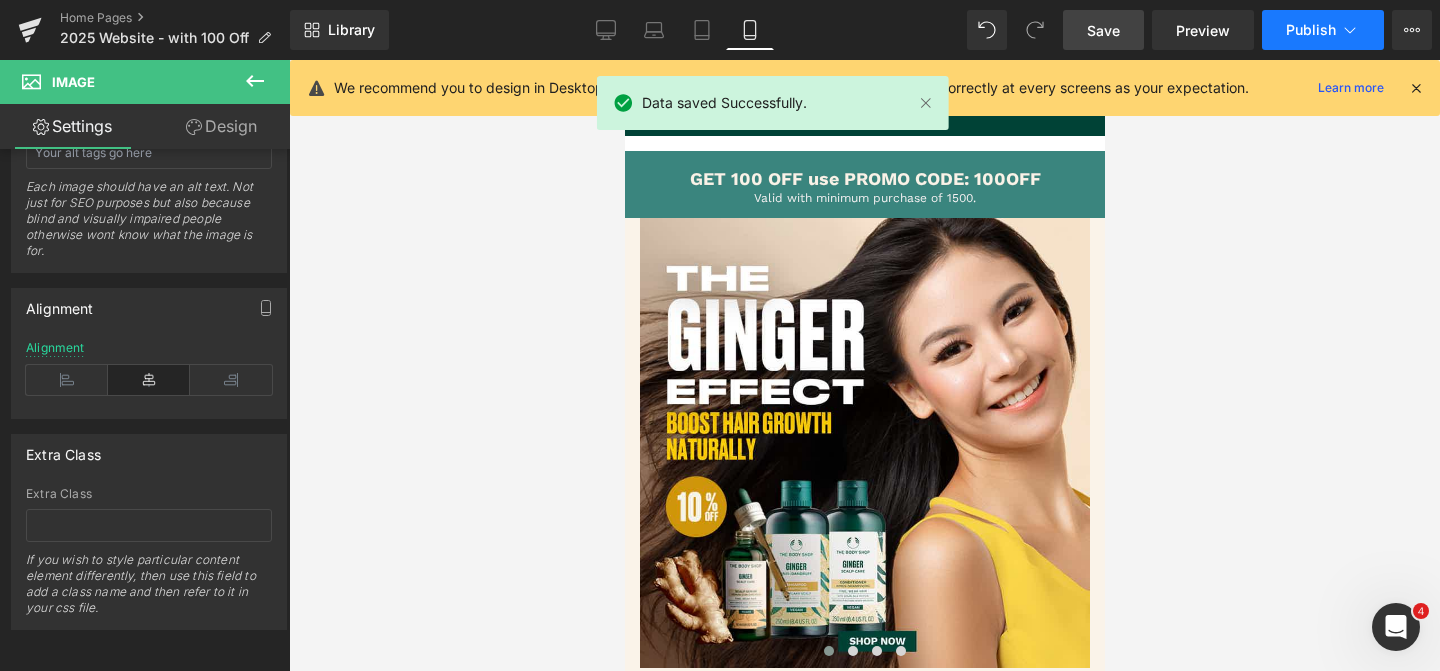 click on "Publish" at bounding box center (1311, 30) 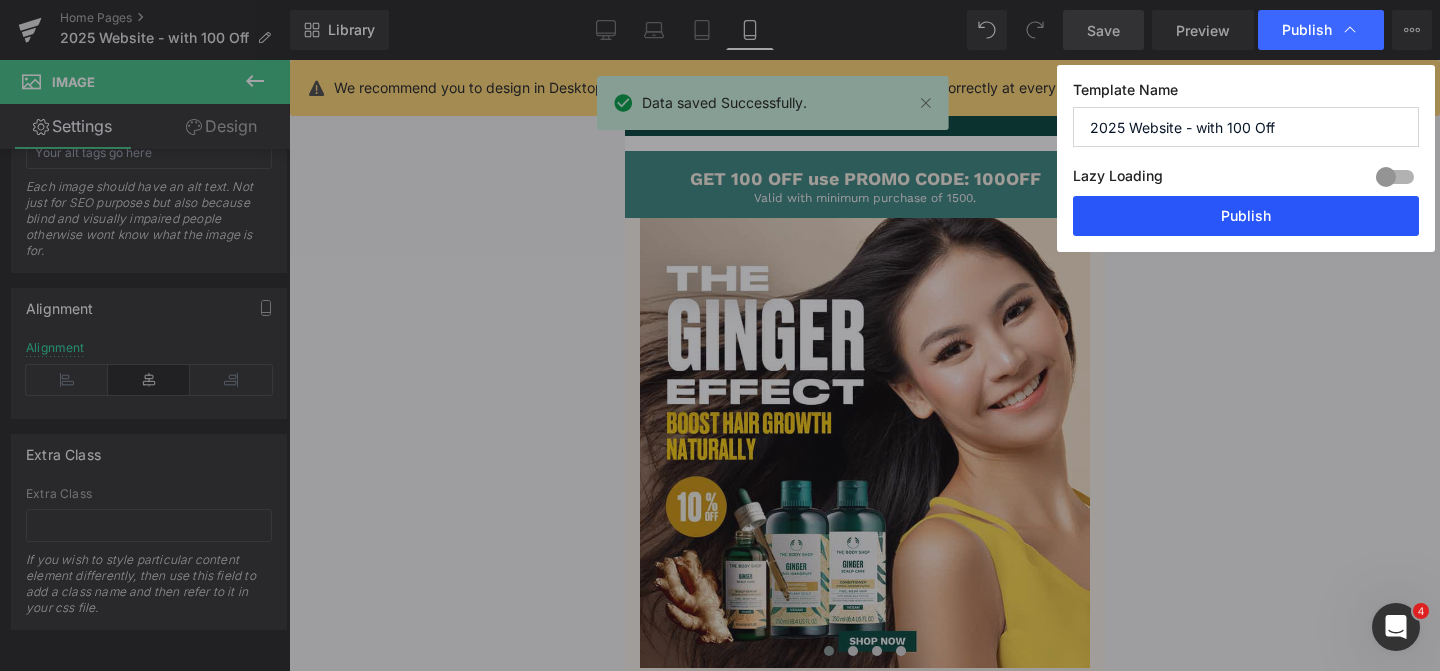 click on "Publish" at bounding box center [1246, 216] 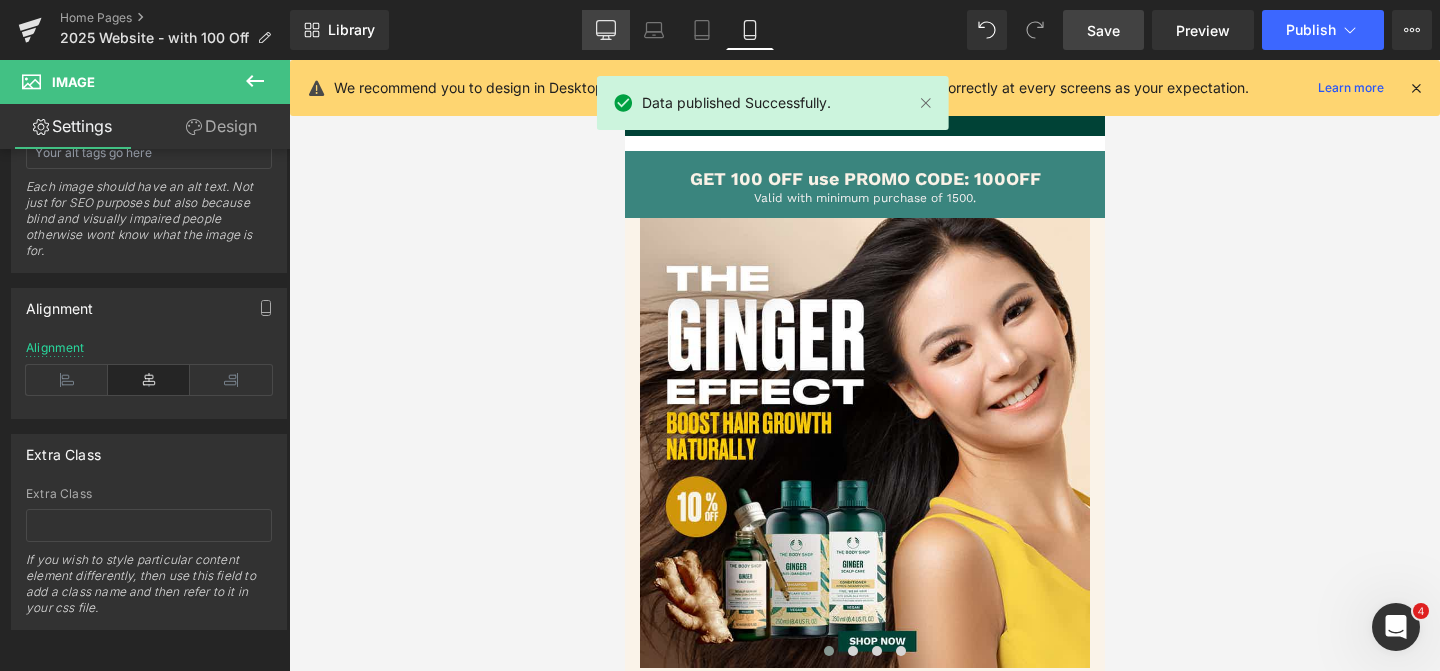 click on "Desktop" at bounding box center [606, 30] 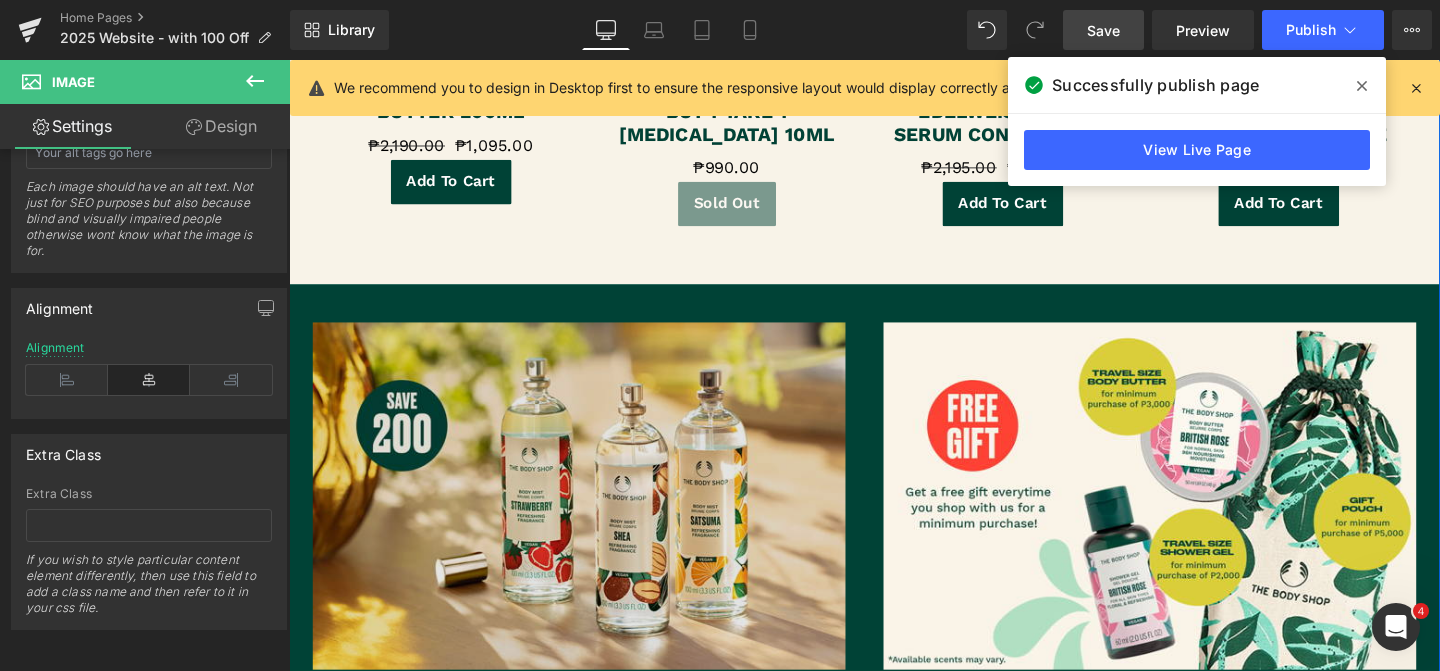 scroll, scrollTop: 1294, scrollLeft: 0, axis: vertical 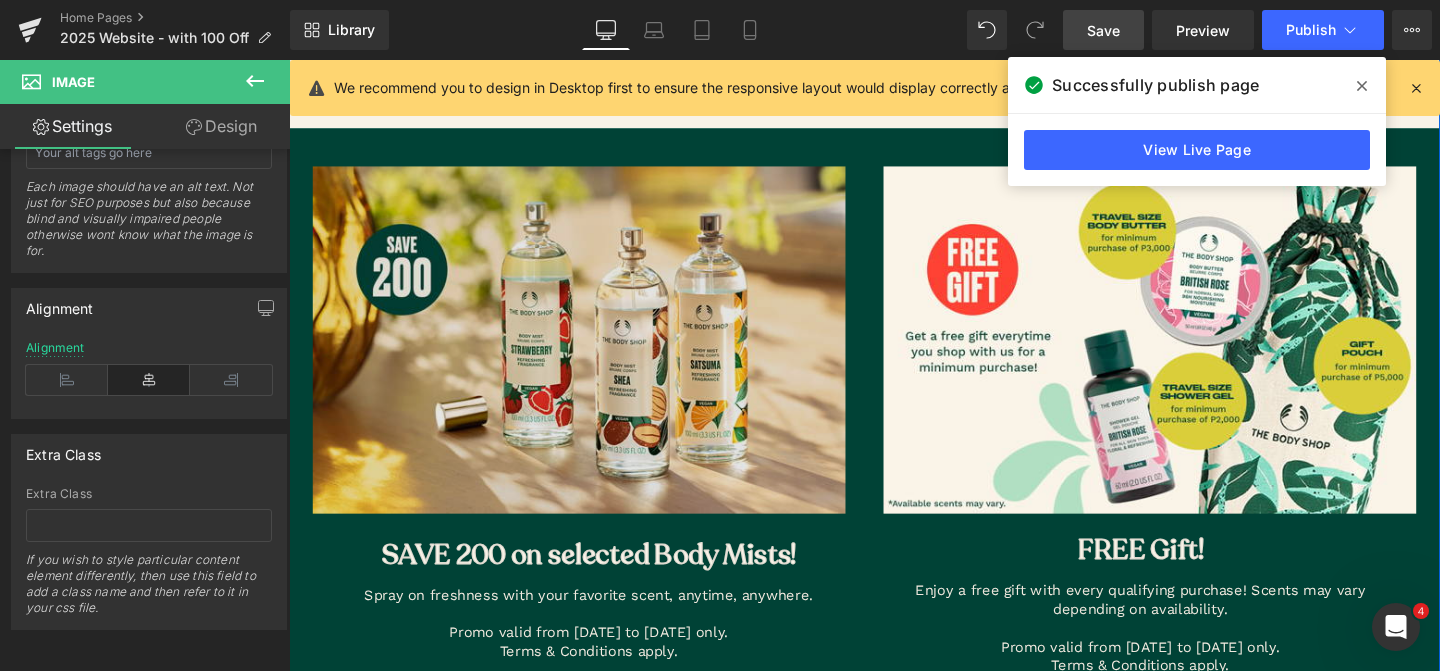 click at bounding box center (604, 354) 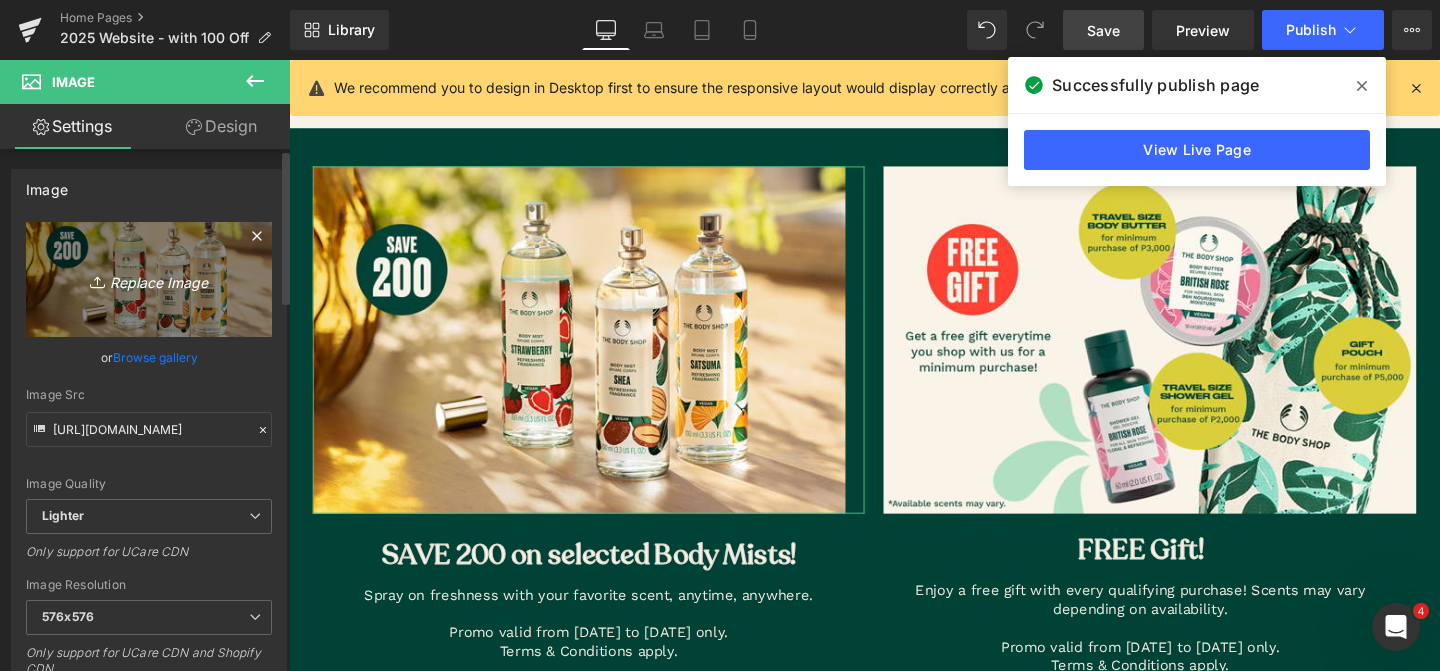 click on "Replace Image" at bounding box center (149, 279) 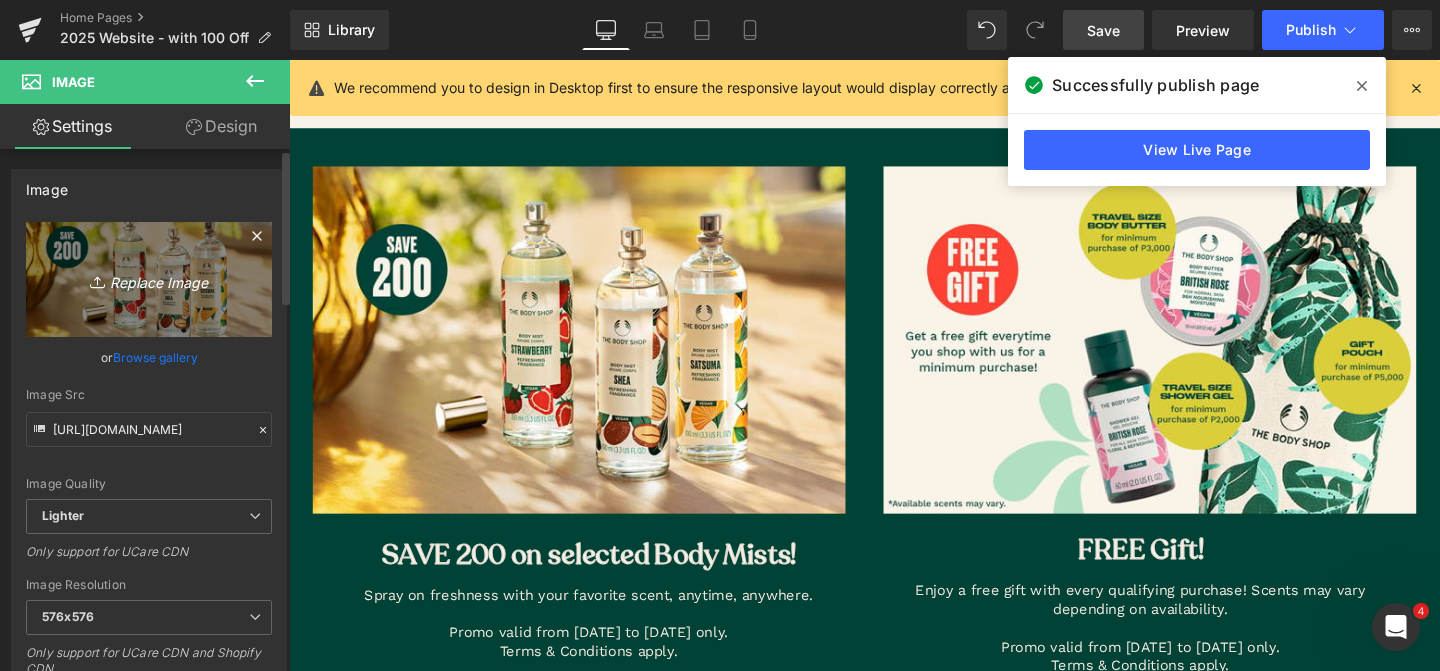 type on "C:\fakepath\PROMO B1.jpg" 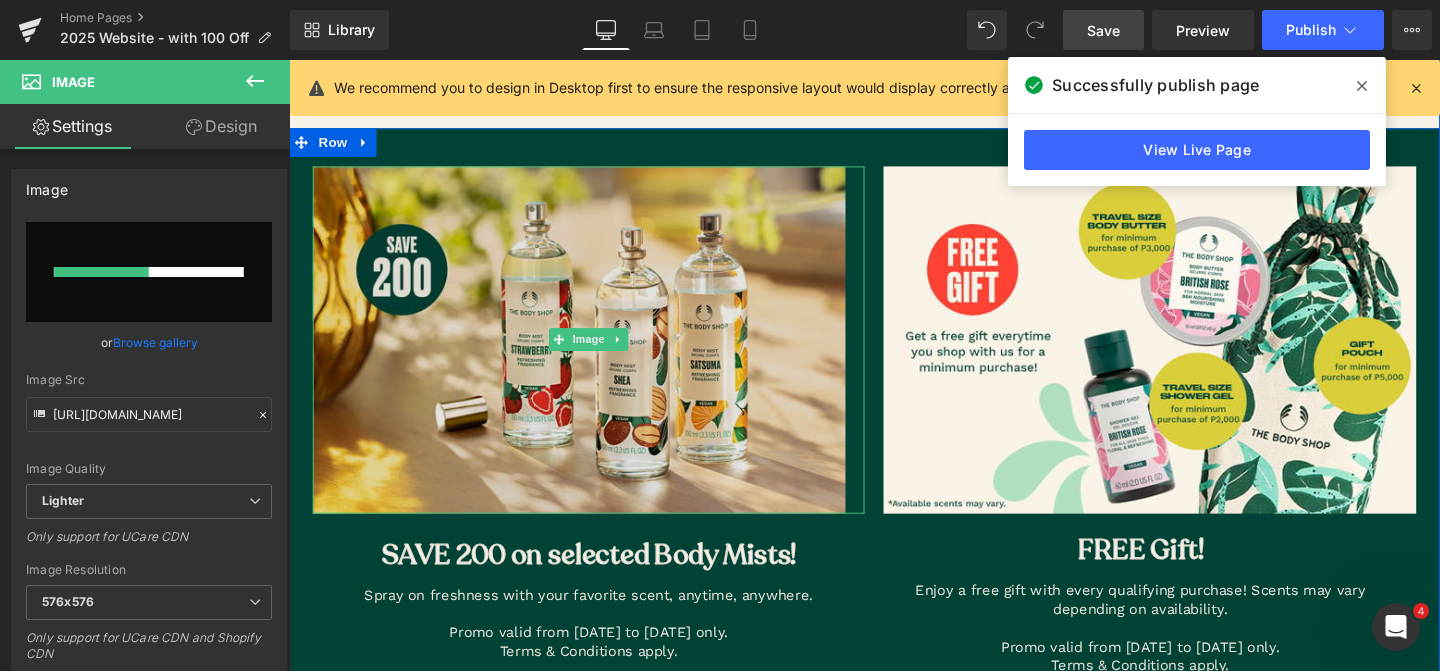 type 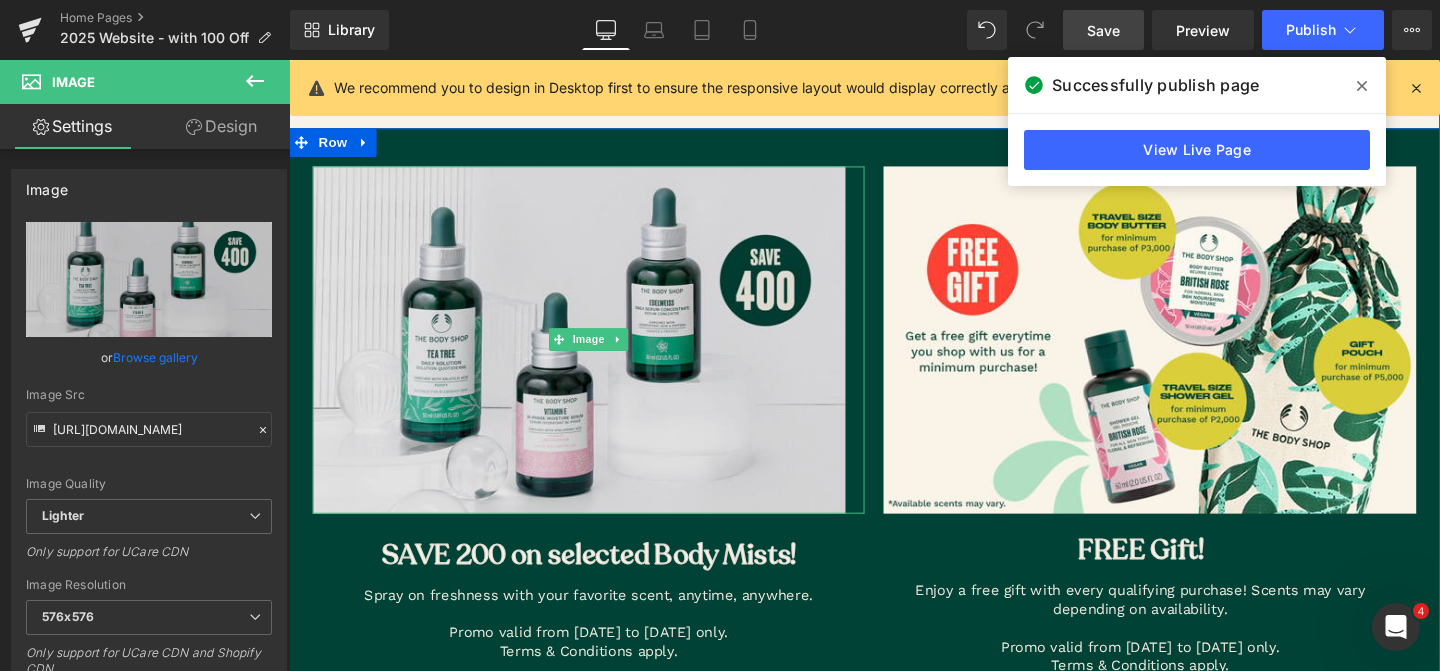type on "[URL][DOMAIN_NAME]" 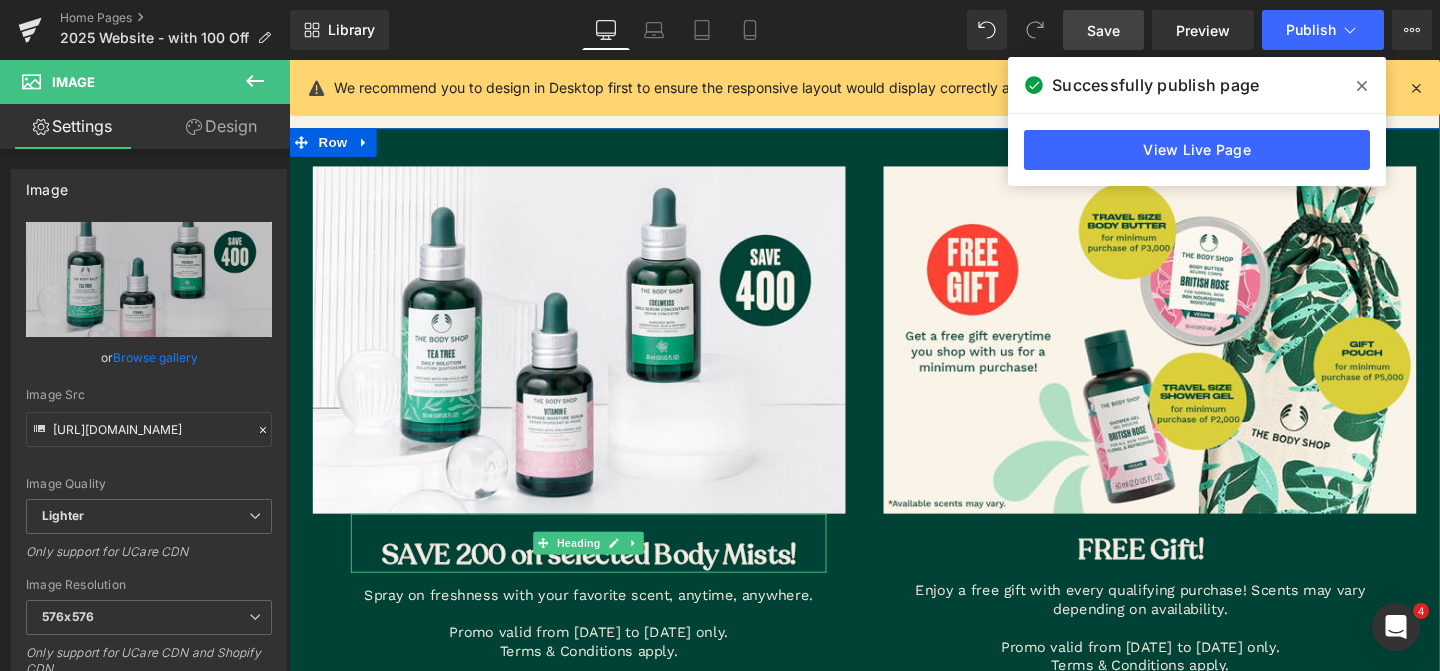 click on "SAVE 200 on selected Body Mists!" at bounding box center (604, 581) 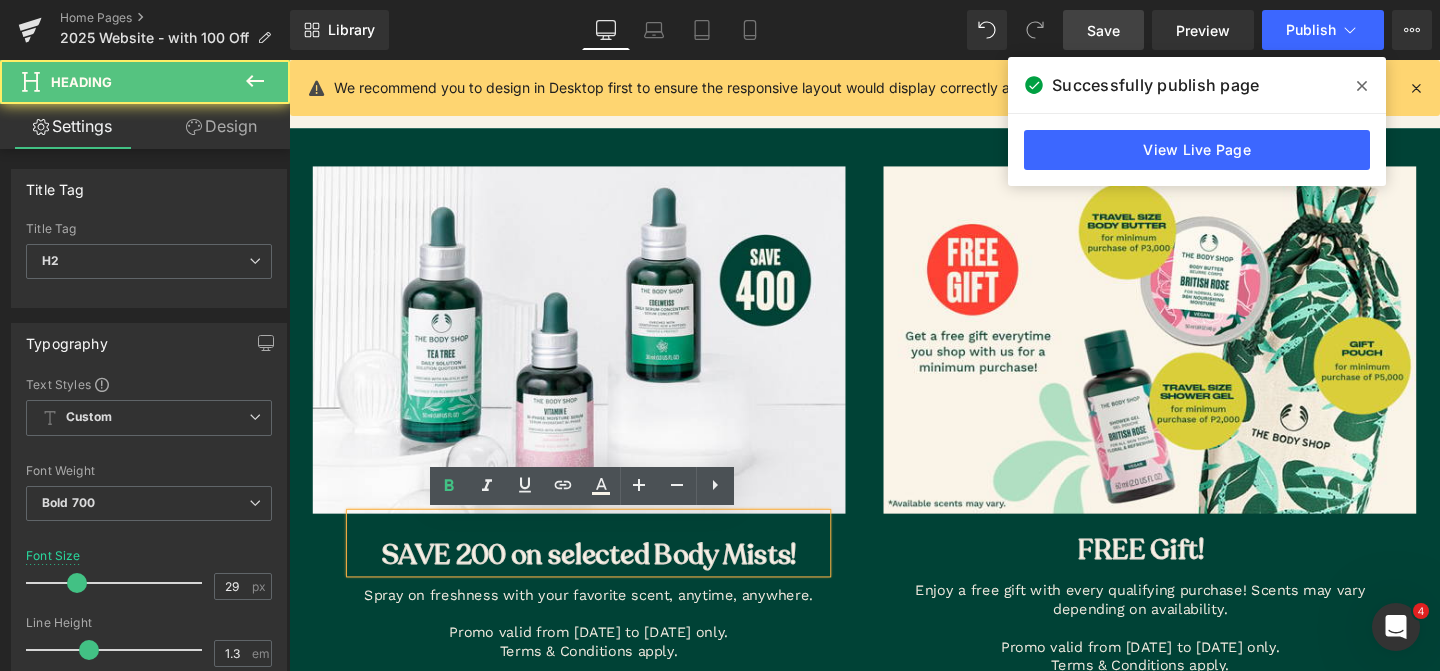 click on "SAVE 200 on selected Body Mists!" at bounding box center [604, 581] 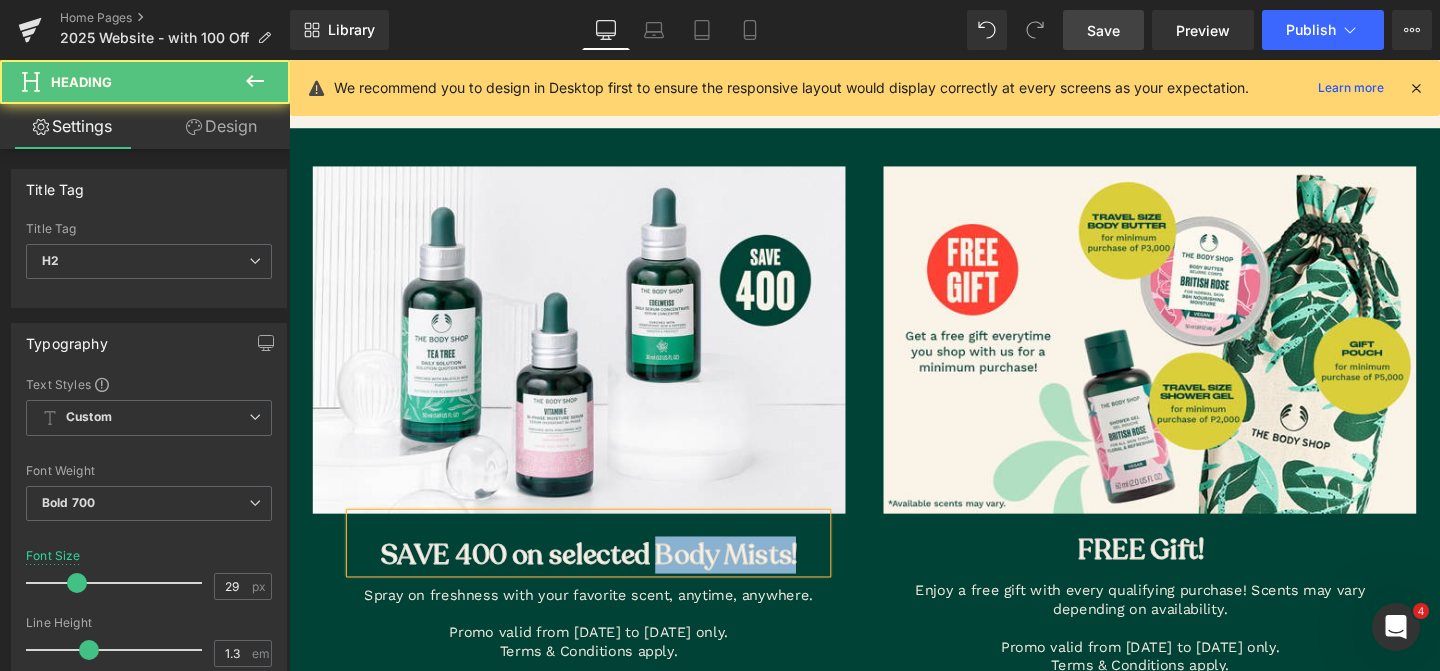 drag, startPoint x: 674, startPoint y: 577, endPoint x: 881, endPoint y: 580, distance: 207.02174 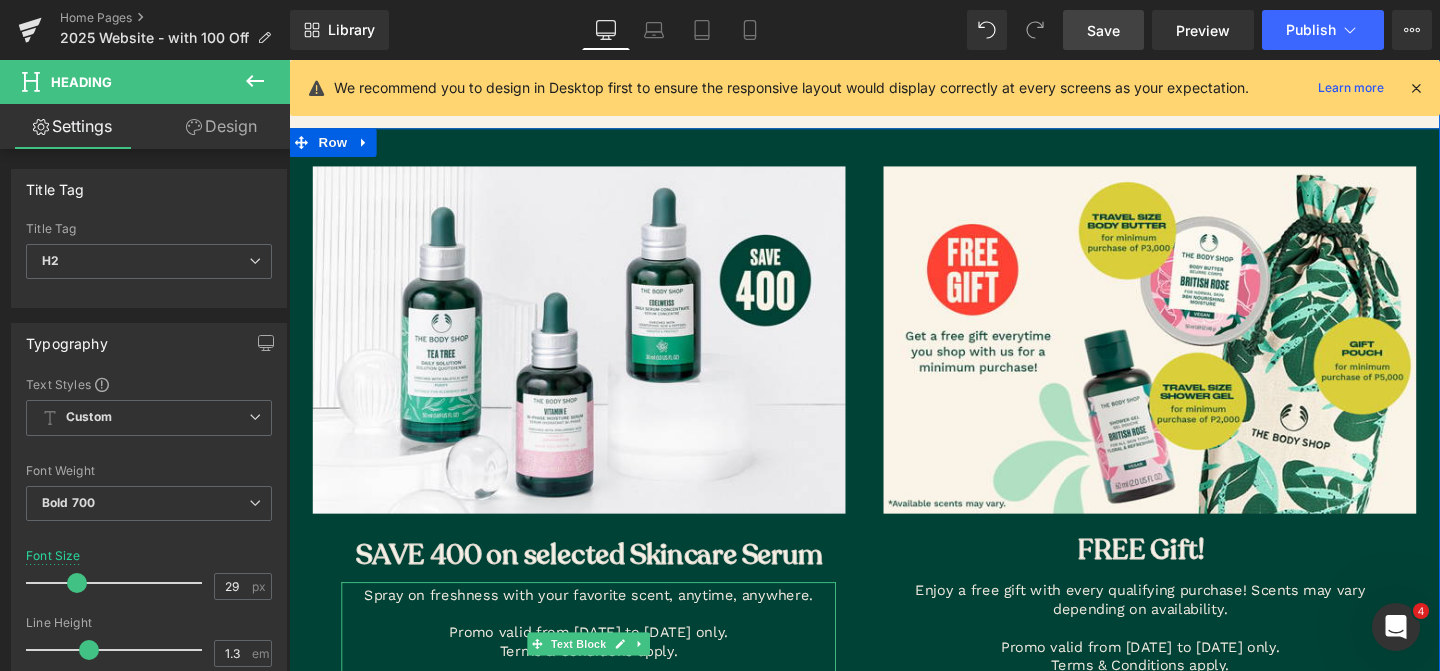 click at bounding box center [604, 644] 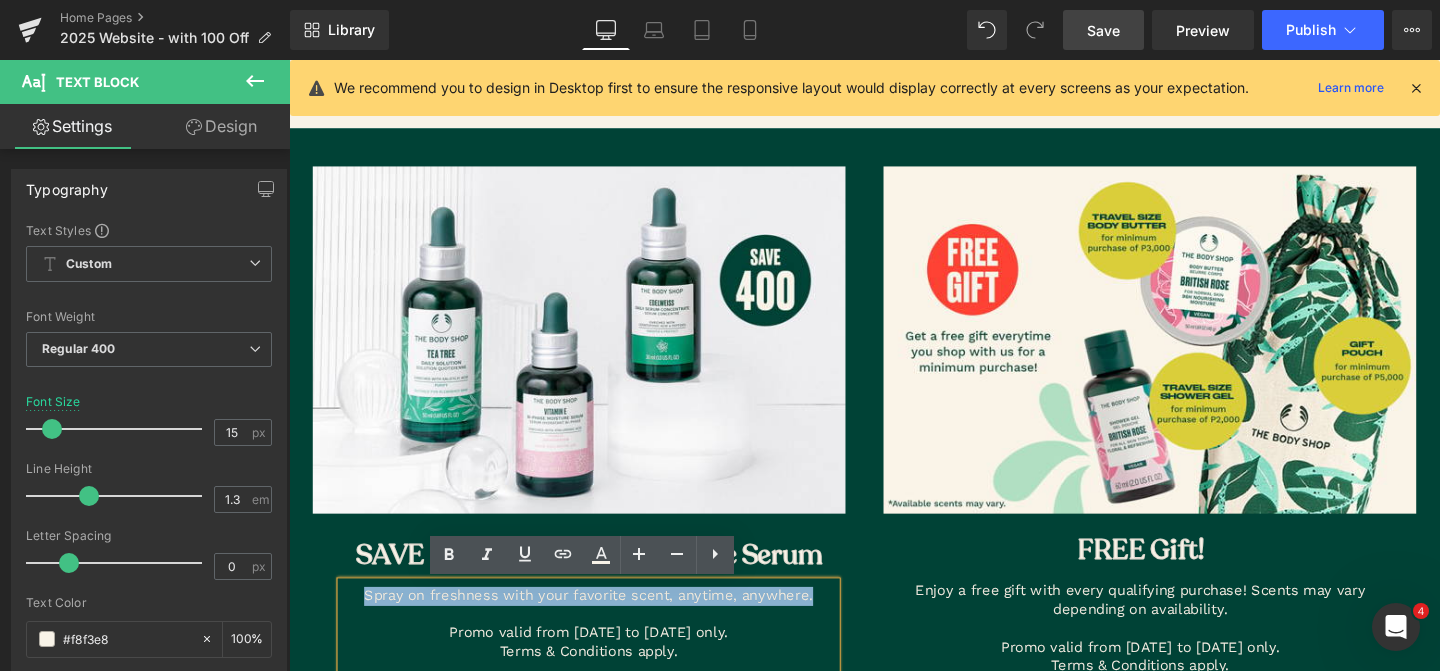 drag, startPoint x: 814, startPoint y: 629, endPoint x: 350, endPoint y: 621, distance: 464.06897 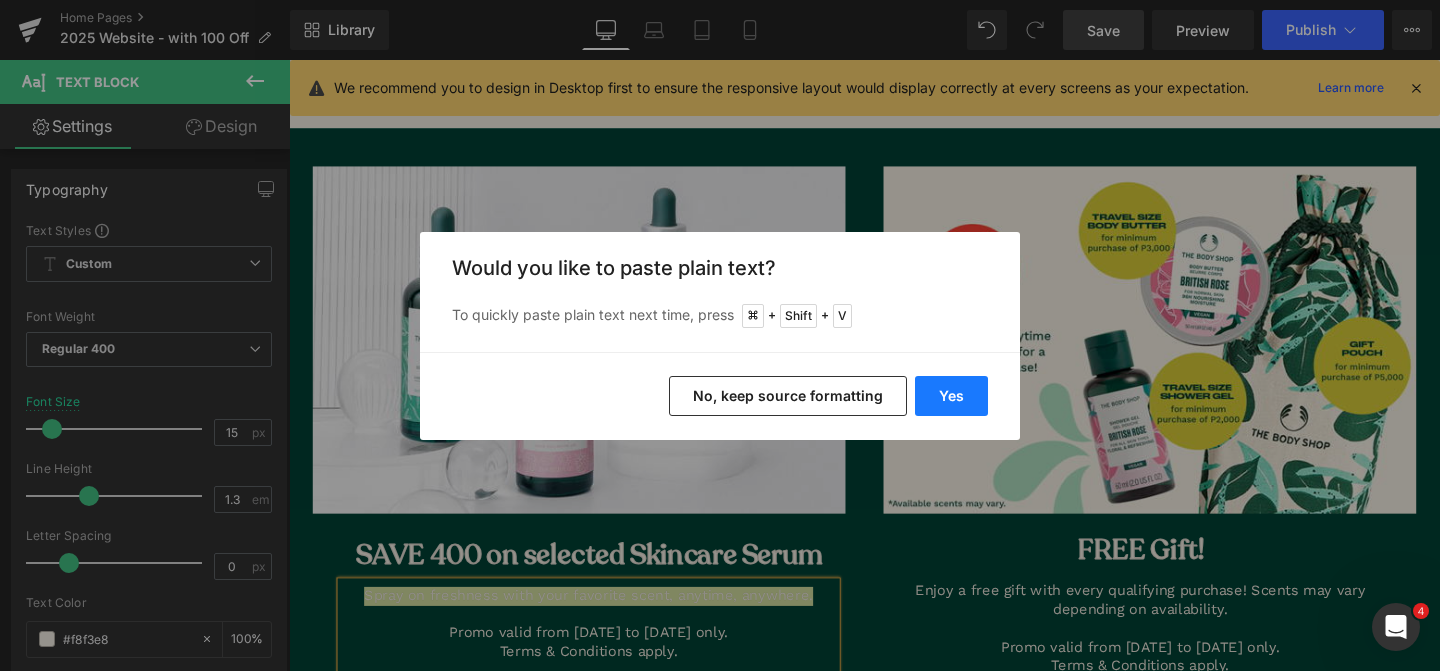 click on "Yes" at bounding box center [951, 396] 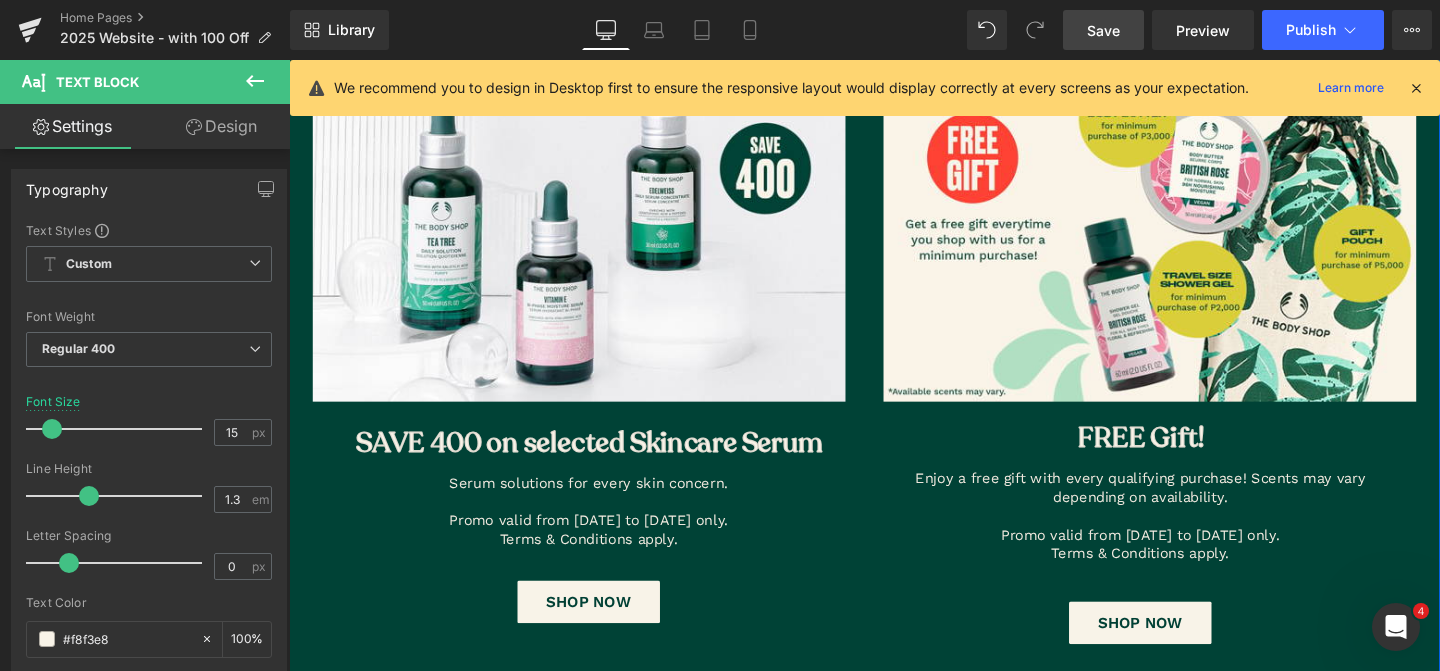 scroll, scrollTop: 1413, scrollLeft: 0, axis: vertical 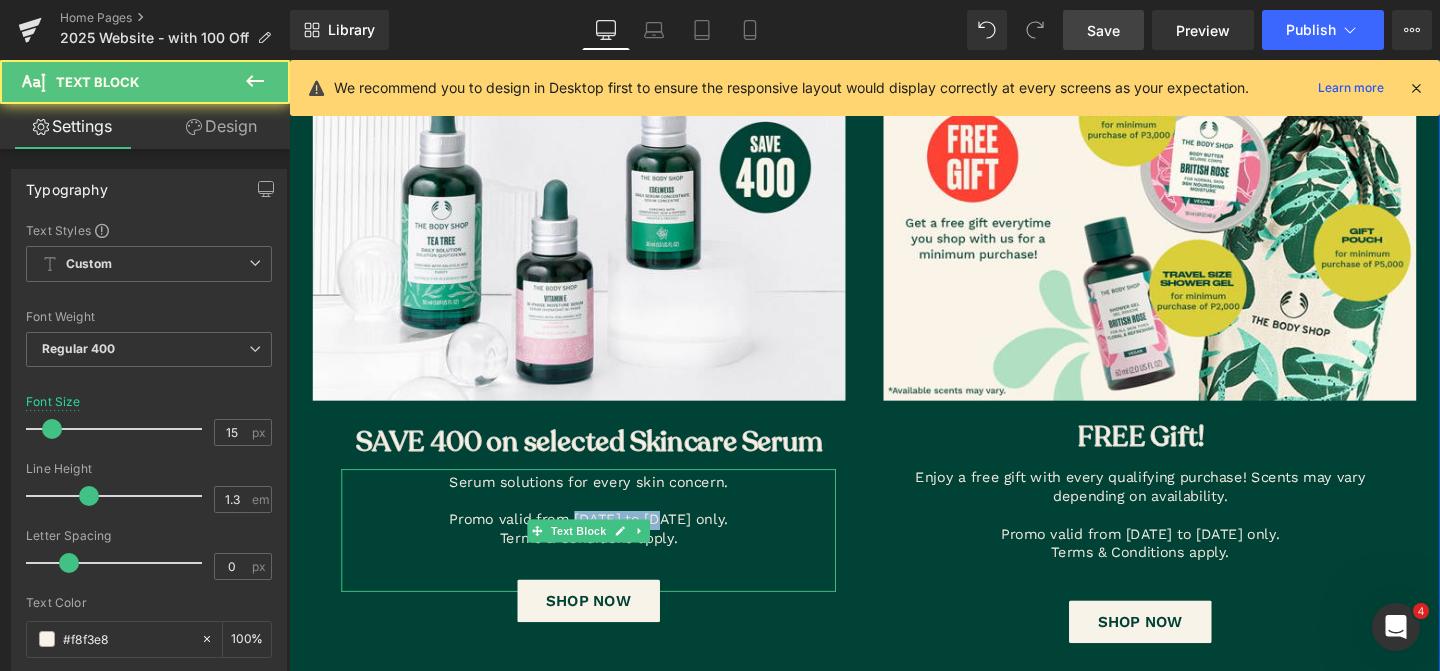 drag, startPoint x: 694, startPoint y: 542, endPoint x: 605, endPoint y: 540, distance: 89.02247 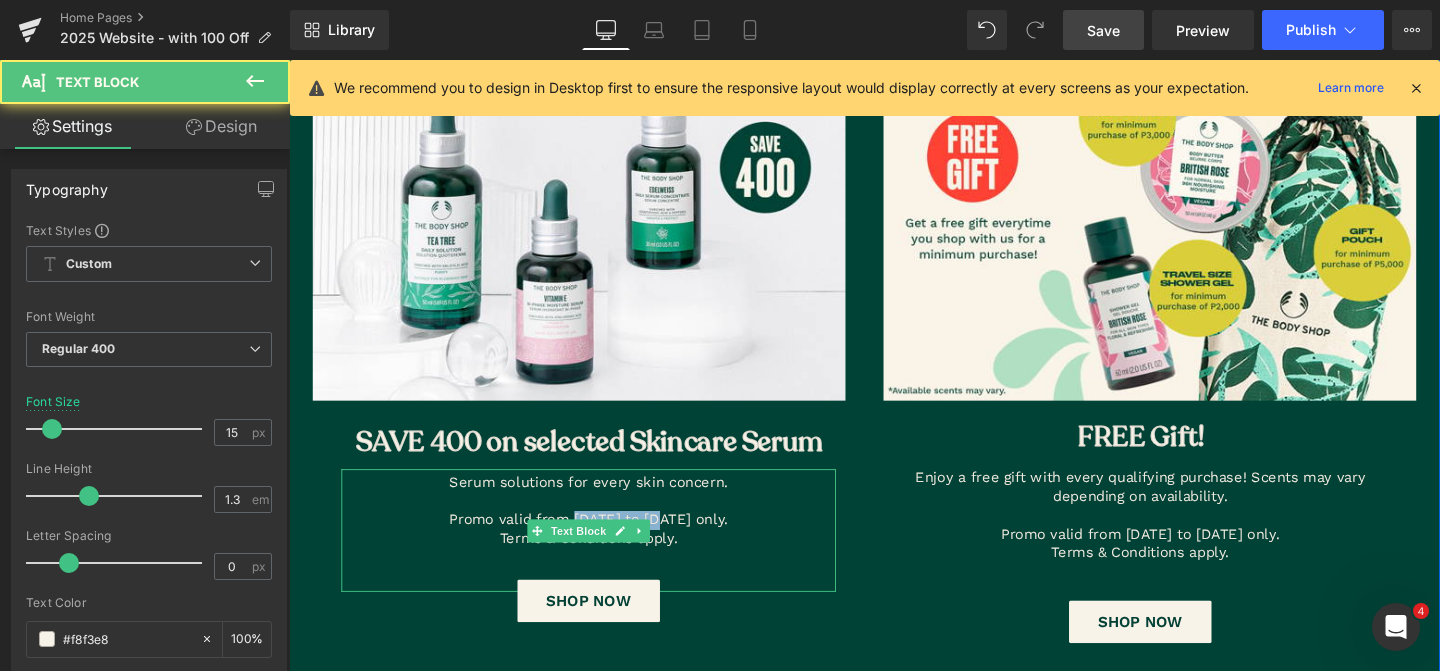 click on "Promo valid from [DATE] to [DATE] only." at bounding box center (604, 544) 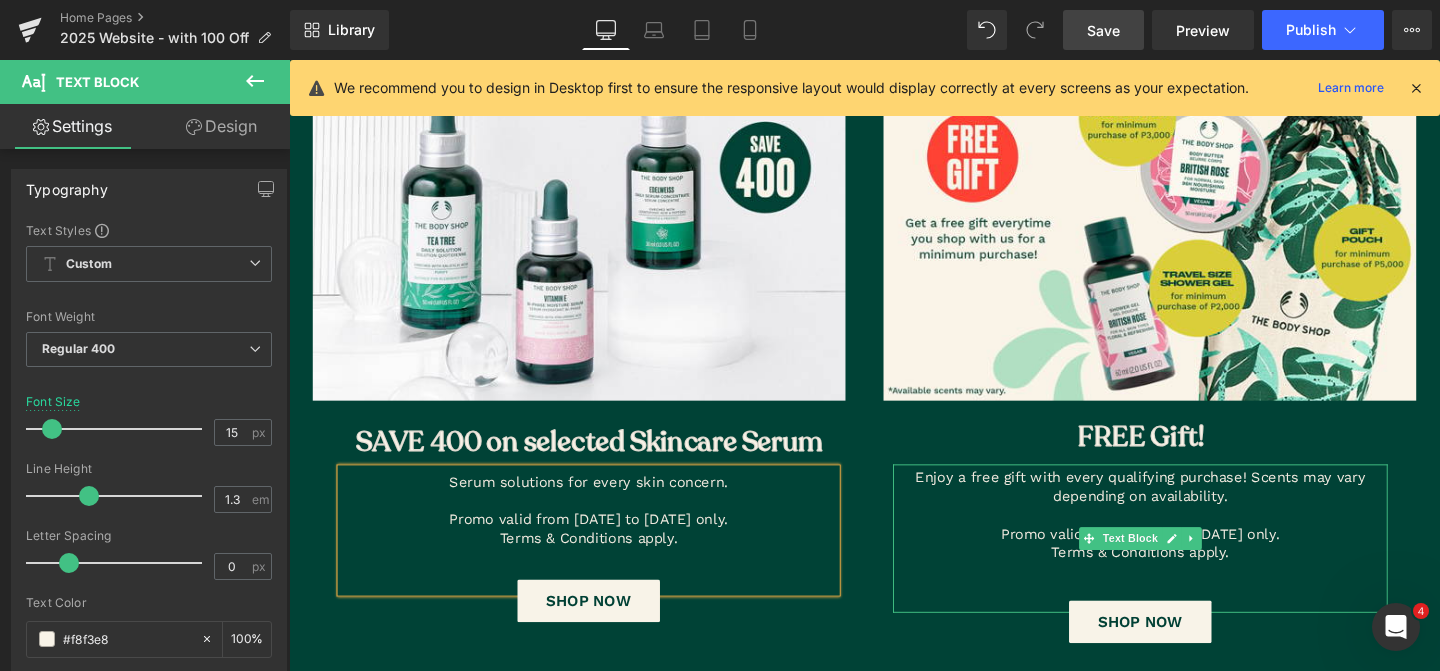 click at bounding box center [1184, 598] 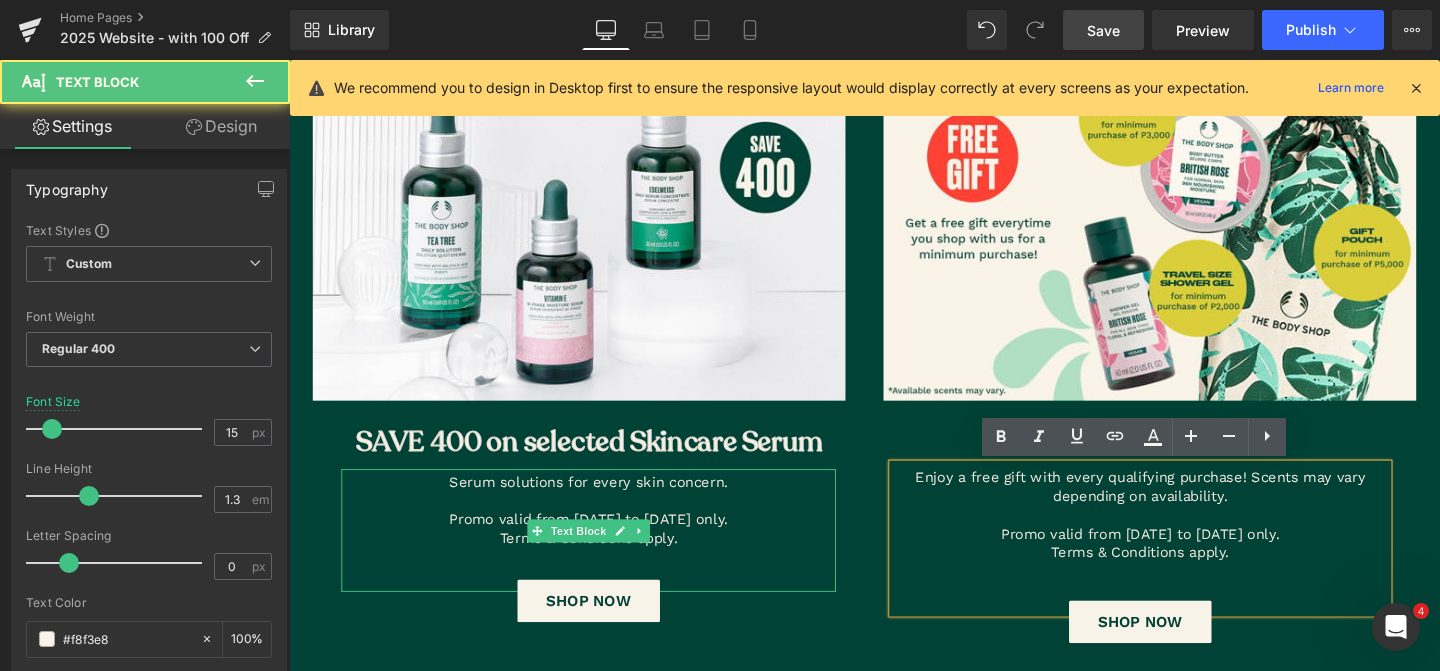 drag, startPoint x: 690, startPoint y: 546, endPoint x: 960, endPoint y: 648, distance: 288.62433 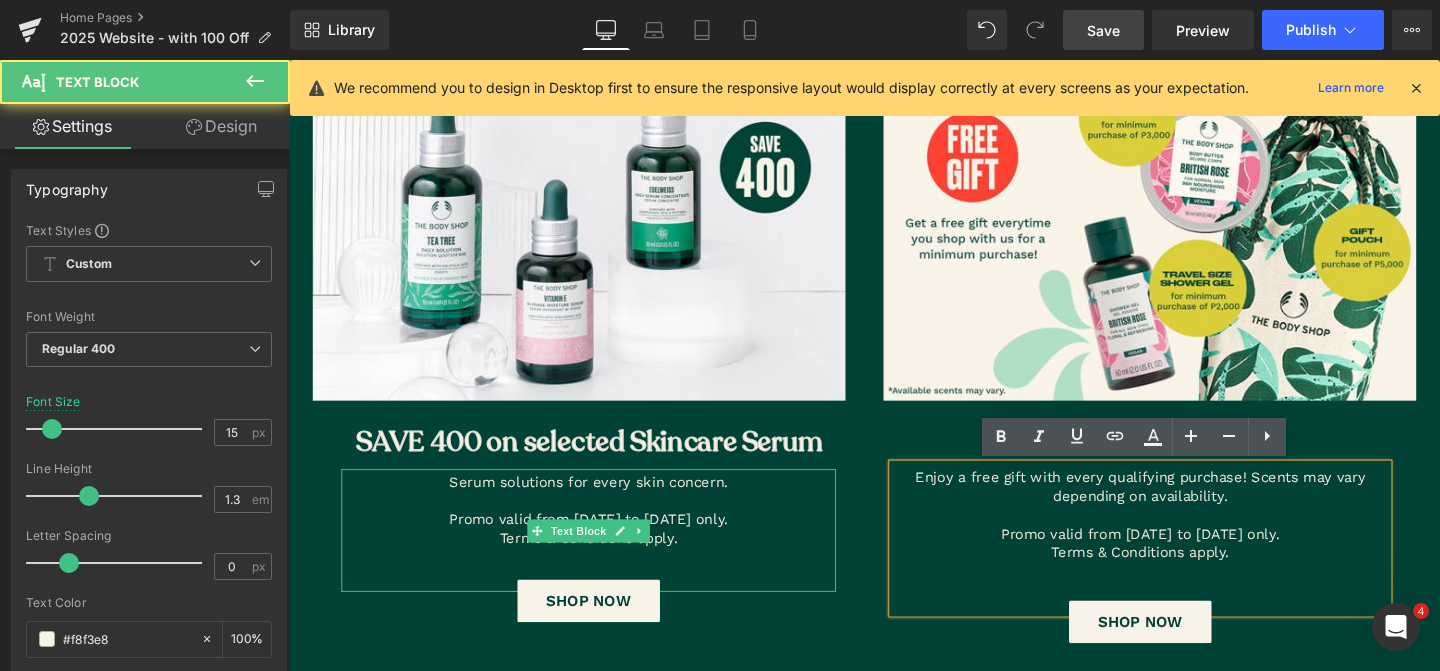 click on "Promo valid from [DATE] to [DATE] only." at bounding box center [604, 544] 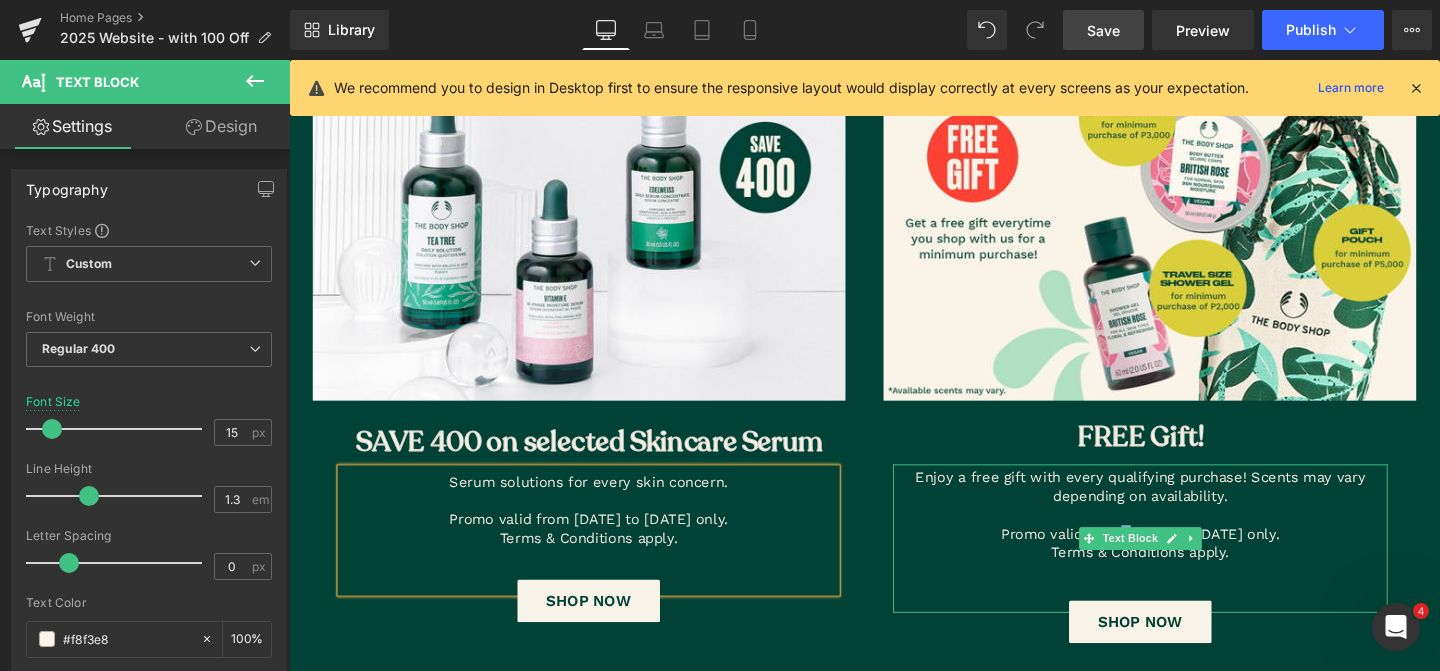 drag, startPoint x: 1276, startPoint y: 556, endPoint x: 1175, endPoint y: 549, distance: 101.24229 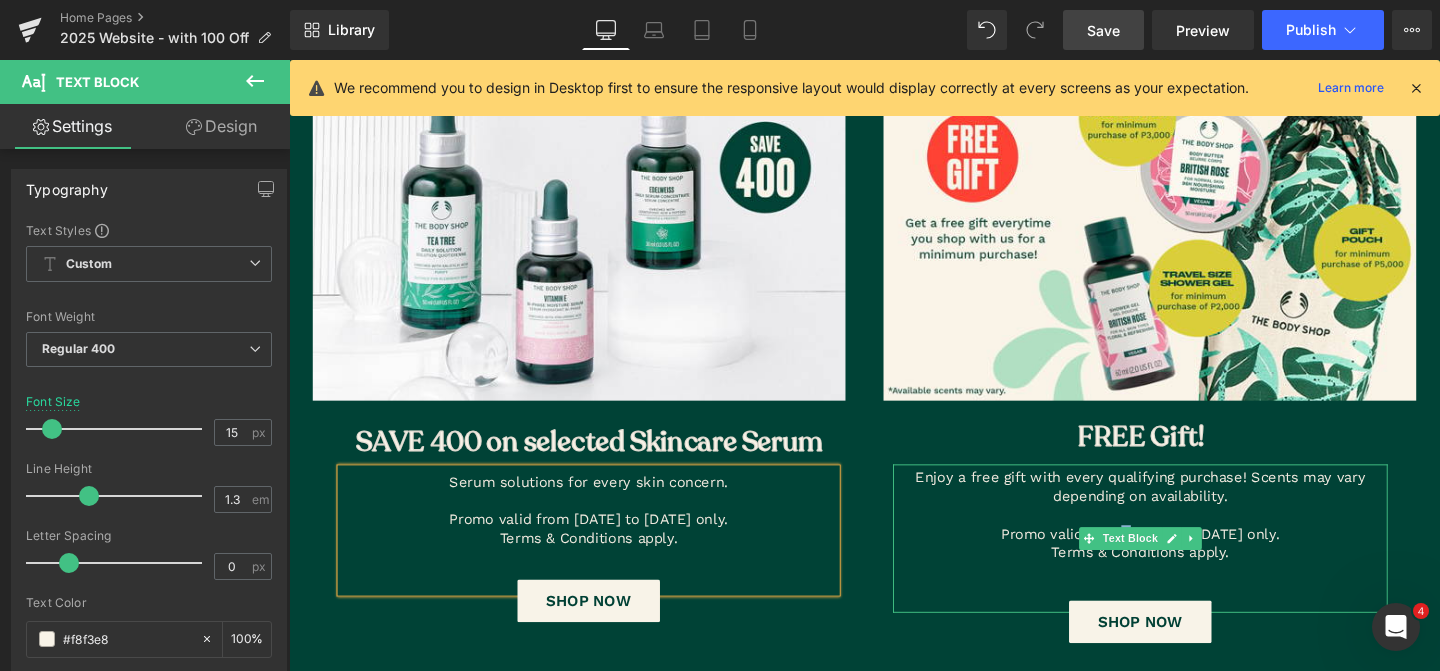 click on "Promo valid from [DATE] to [DATE] only." at bounding box center (1184, 559) 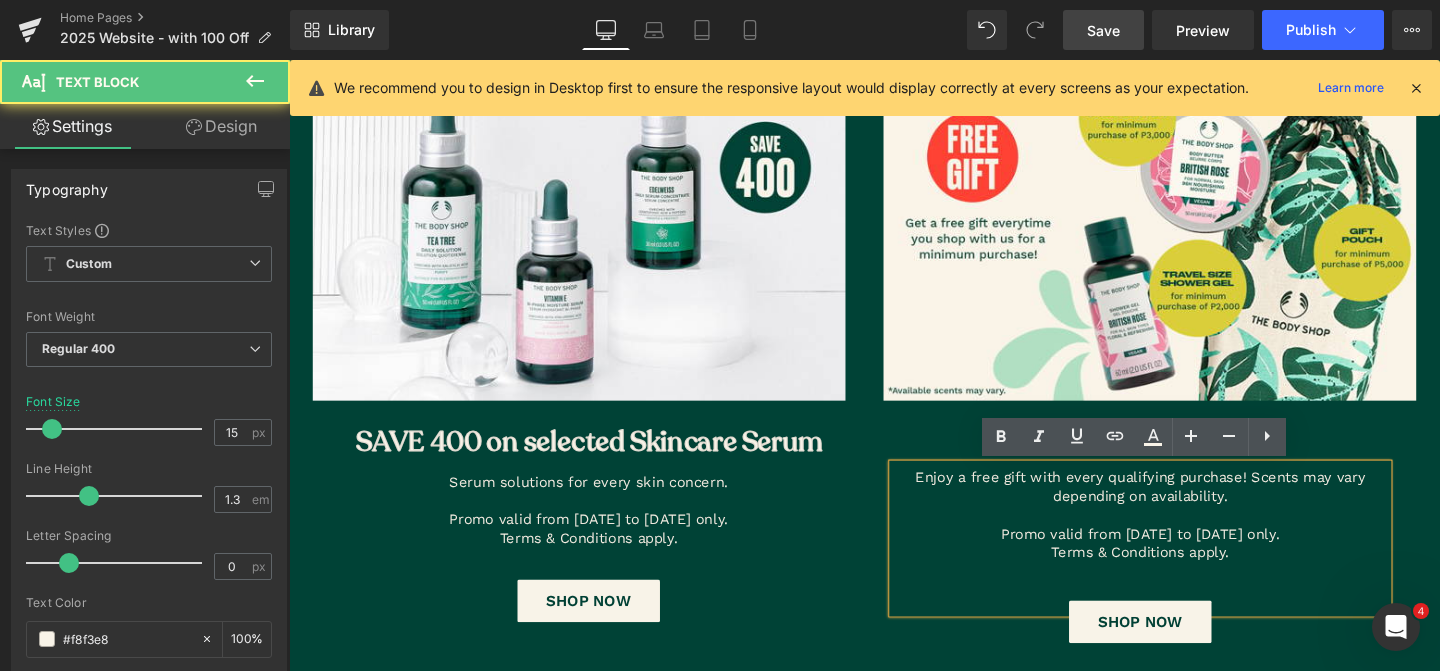 click on "Promo valid from [DATE] to [DATE] only." at bounding box center [1184, 559] 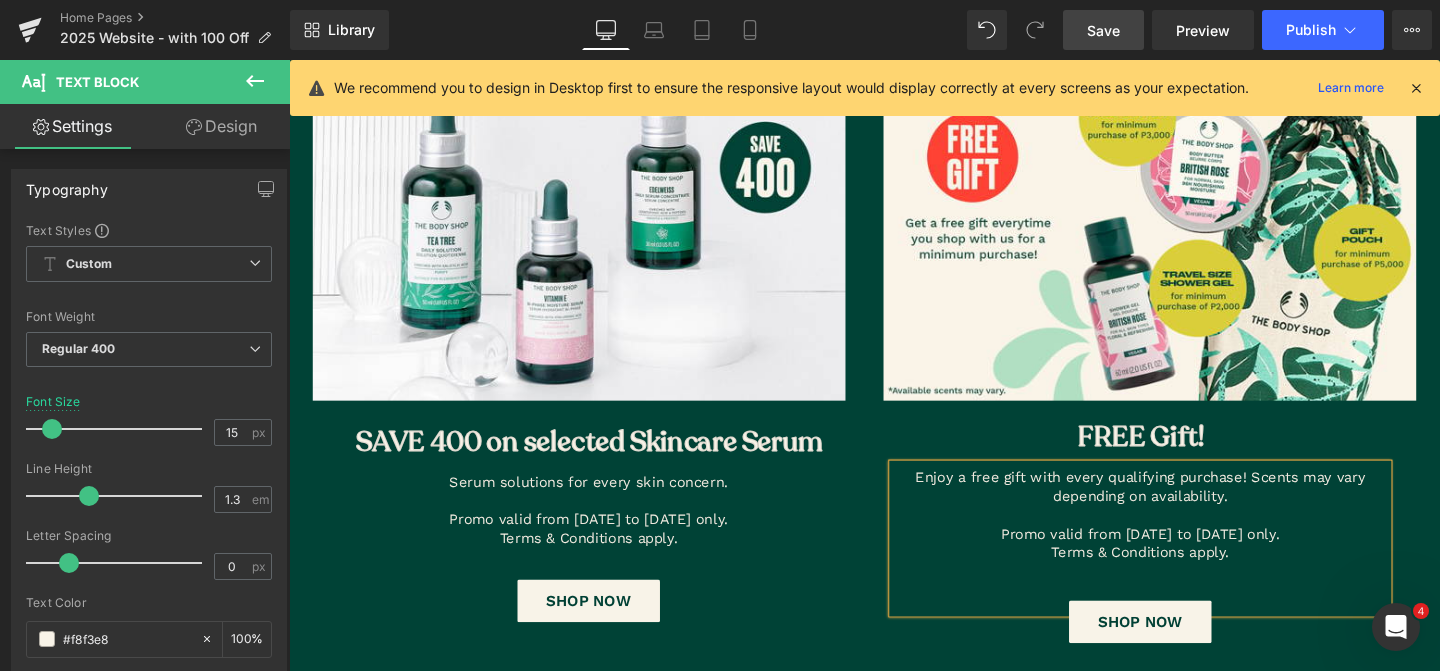 type 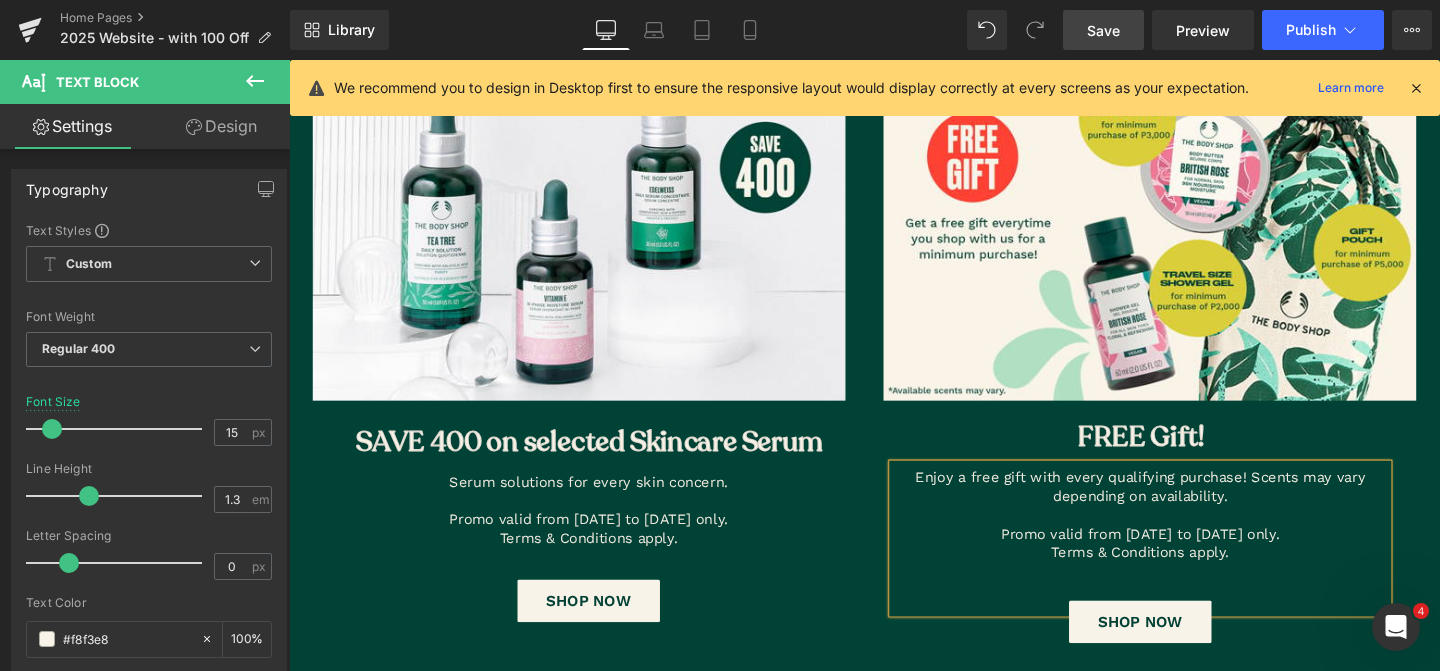 click on "Image         FREE Gift! Heading         Enjoy a free gift with every qualifying purchase! Scents may vary depending on availability. Promo valid from [DATE] to [DATE] only. Terms & Conditions apply. Text Block         SHOP NOW Button" at bounding box center (1184, 363) 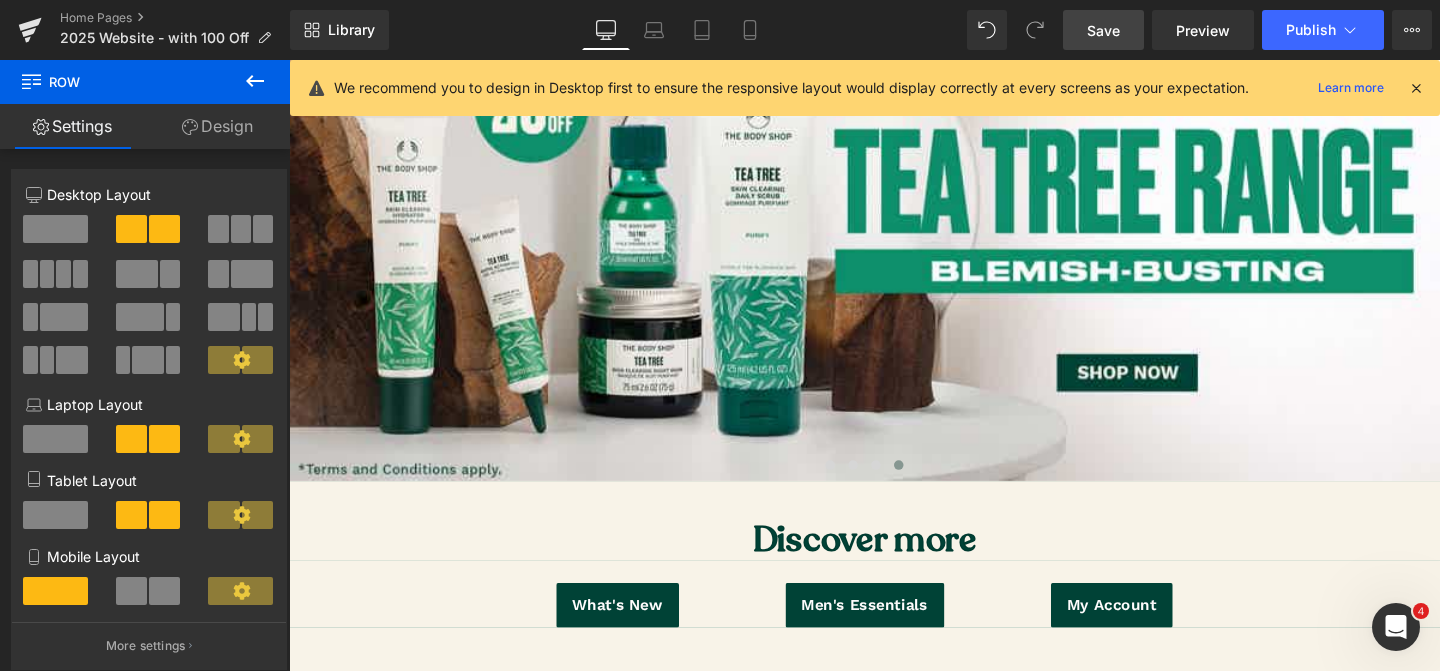 scroll, scrollTop: 0, scrollLeft: 0, axis: both 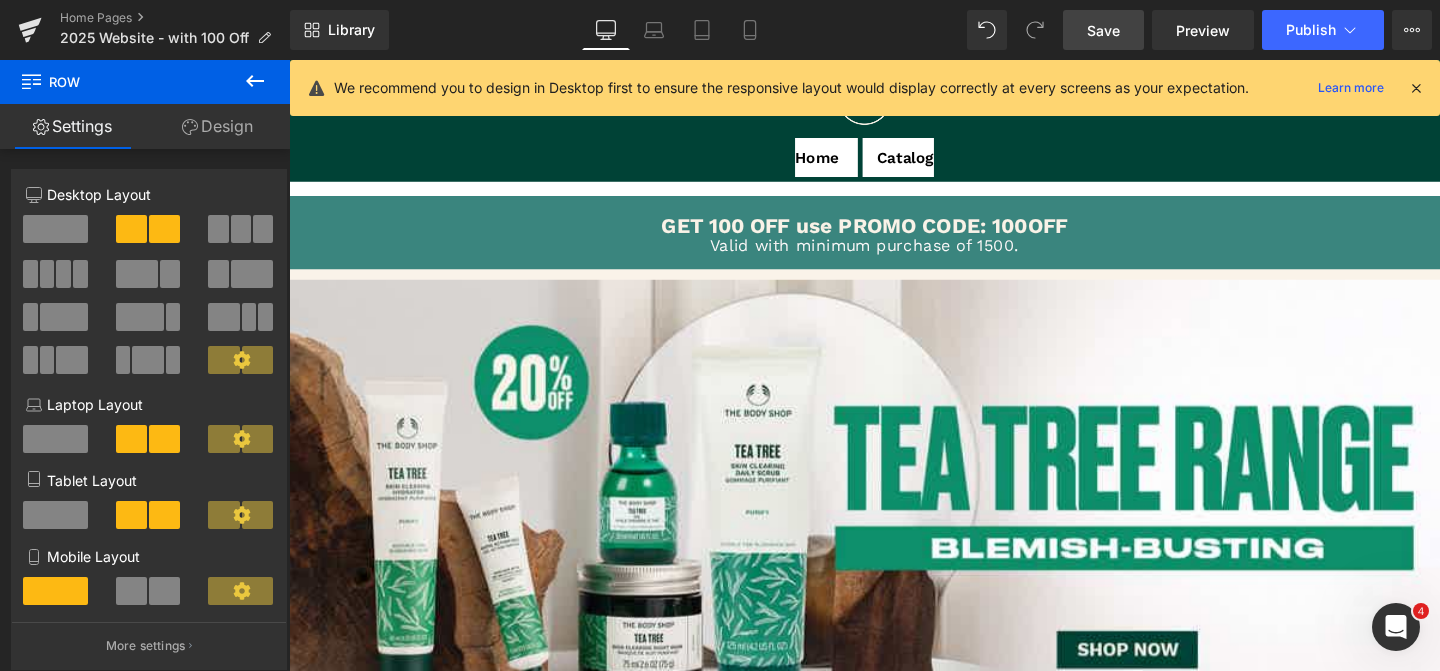 click on "Save" at bounding box center [1103, 30] 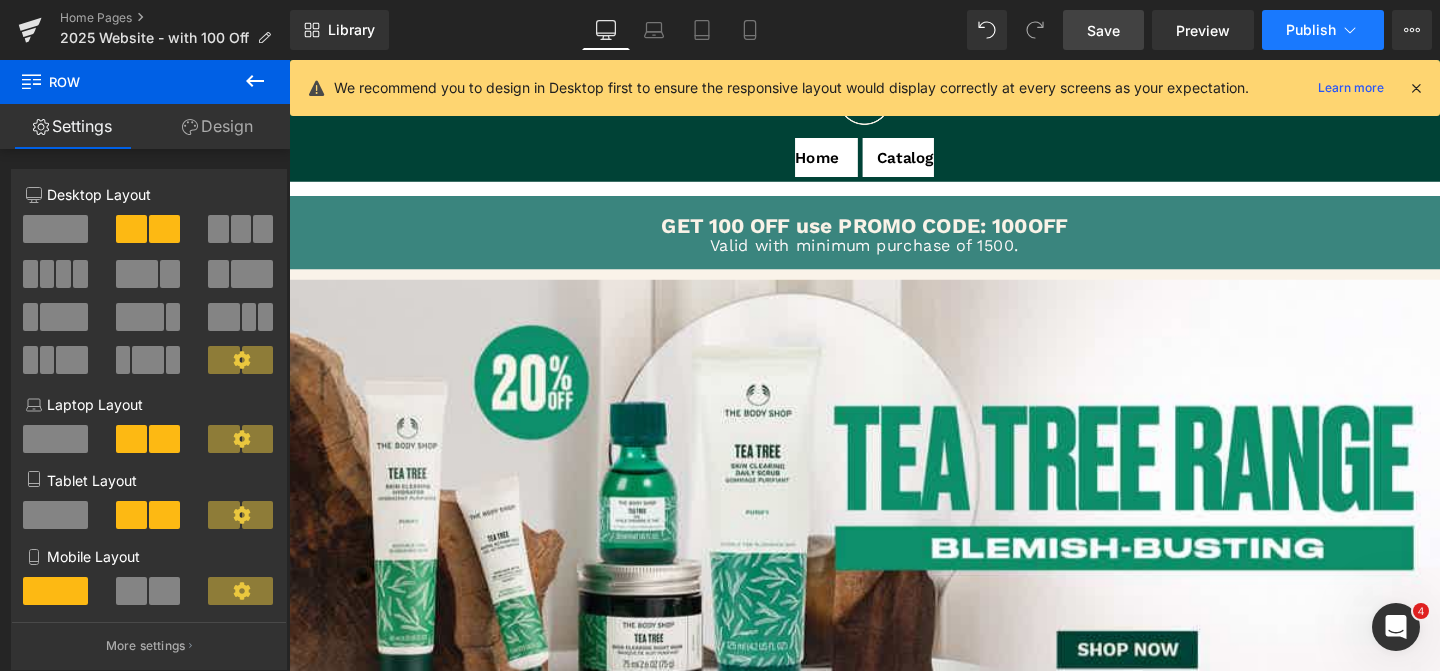 click on "Publish" at bounding box center (1311, 30) 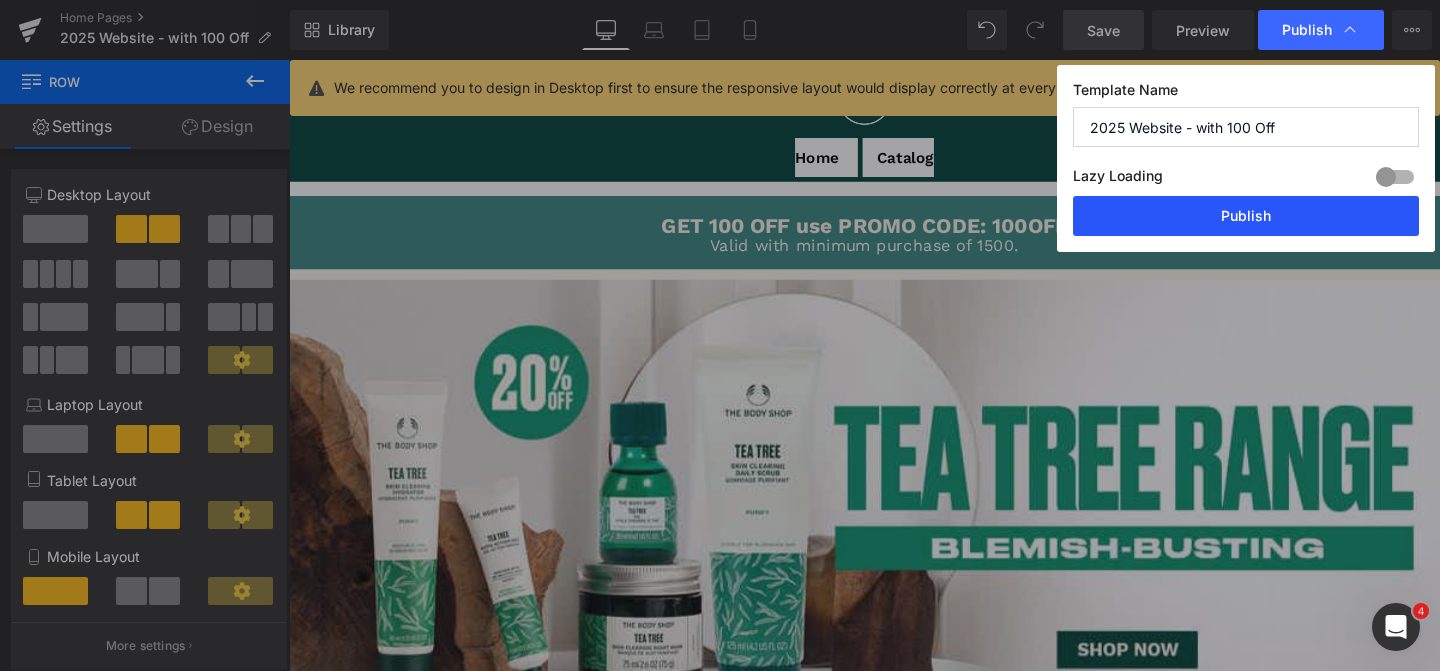 click on "Publish" at bounding box center (1246, 216) 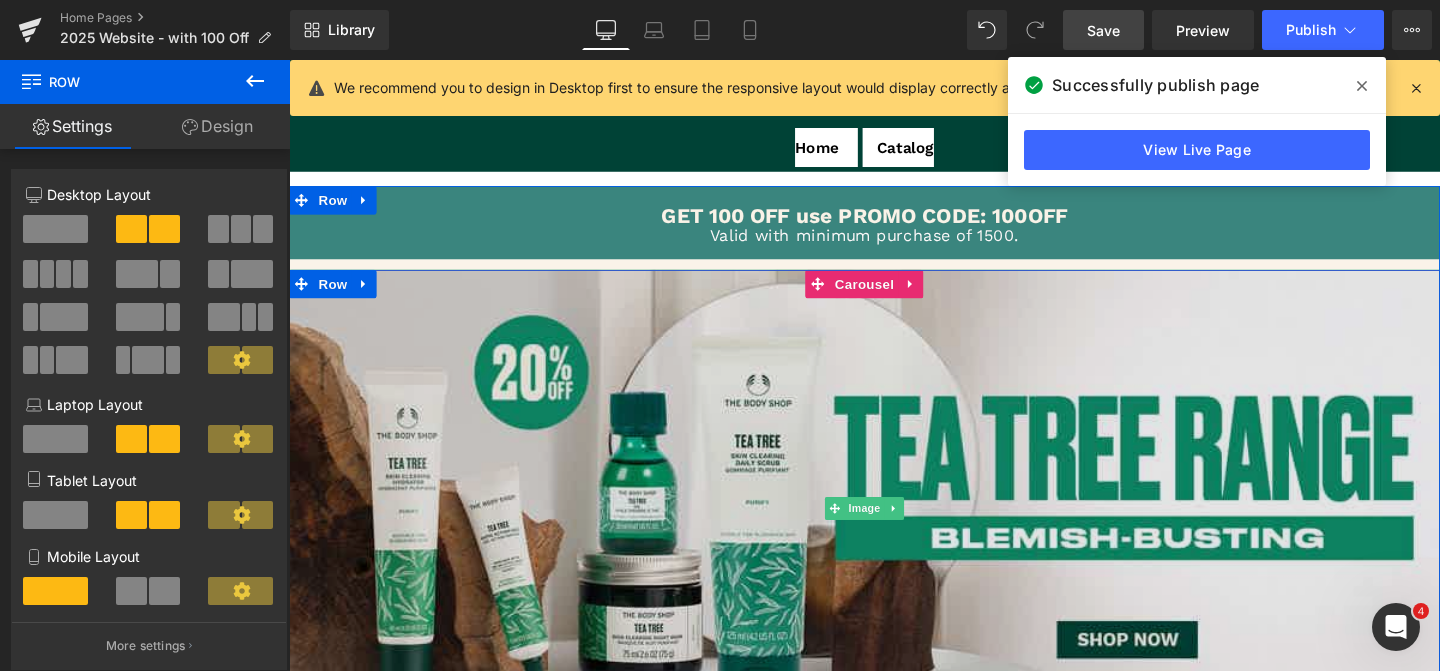 scroll, scrollTop: 0, scrollLeft: 0, axis: both 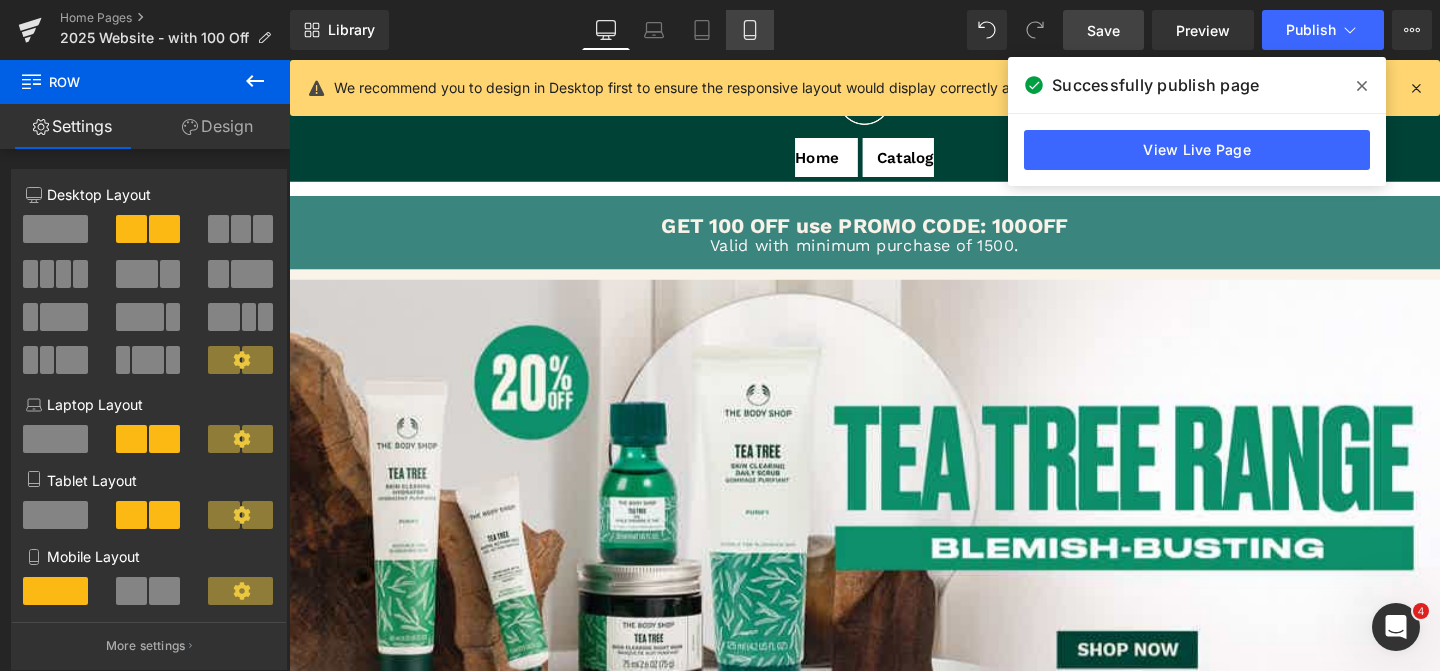click 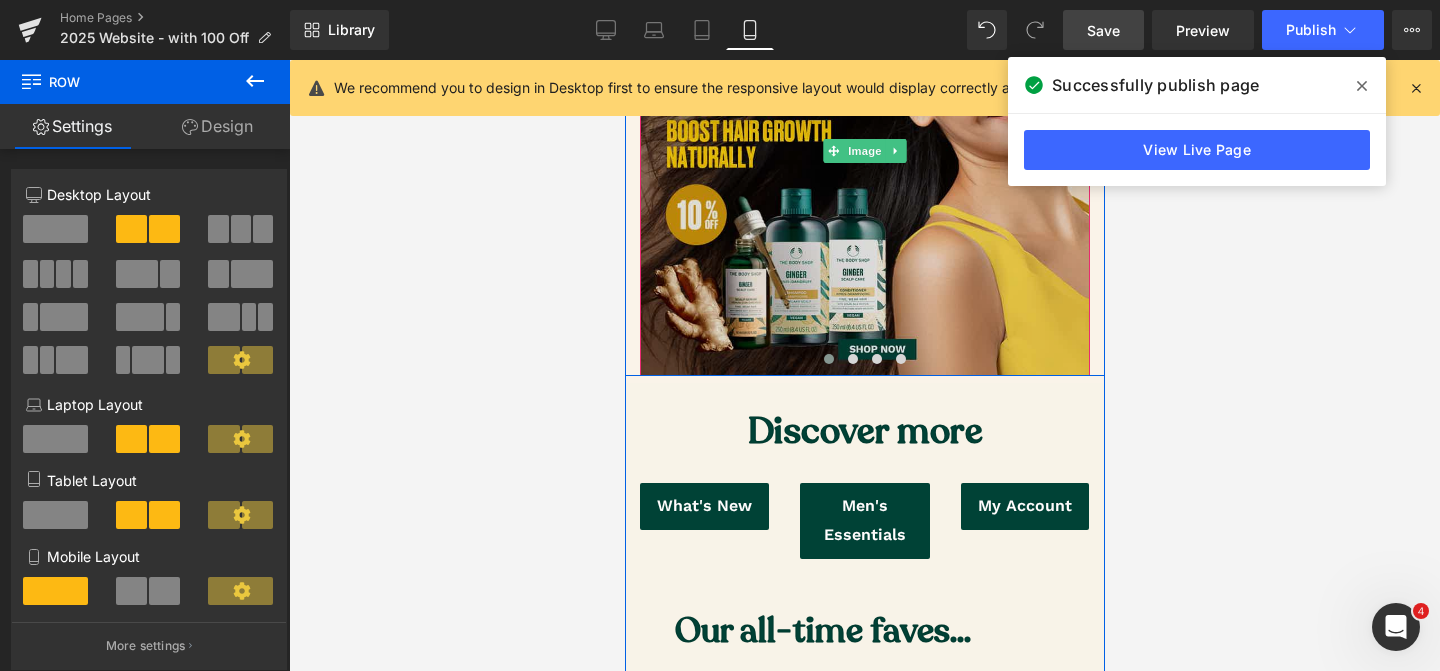 scroll, scrollTop: 293, scrollLeft: 0, axis: vertical 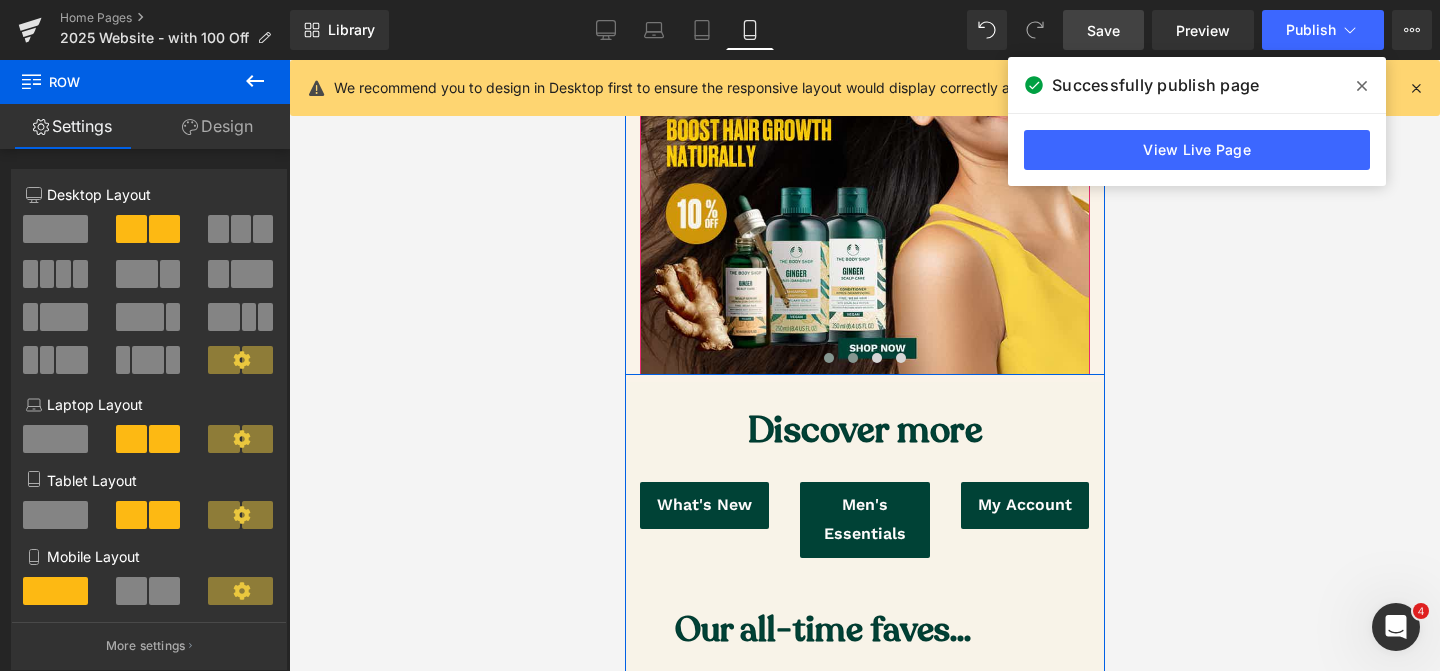 click at bounding box center (852, 358) 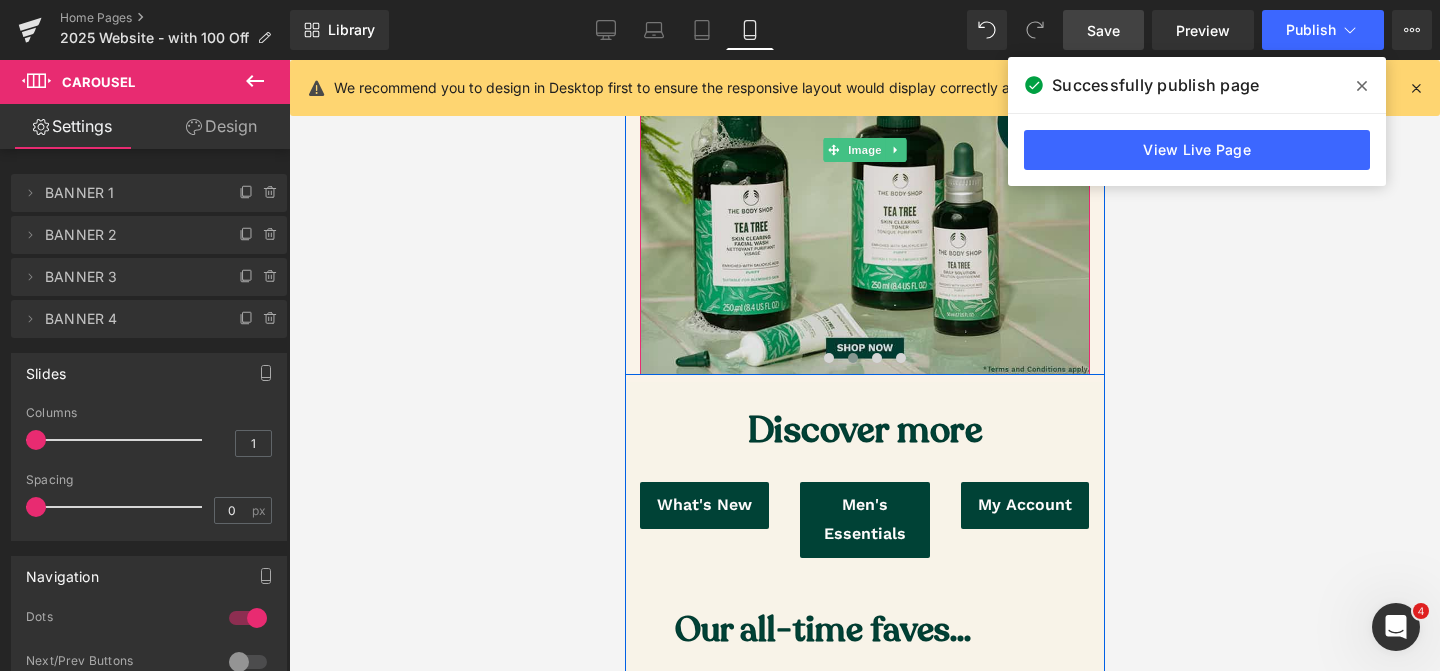 scroll, scrollTop: 0, scrollLeft: 0, axis: both 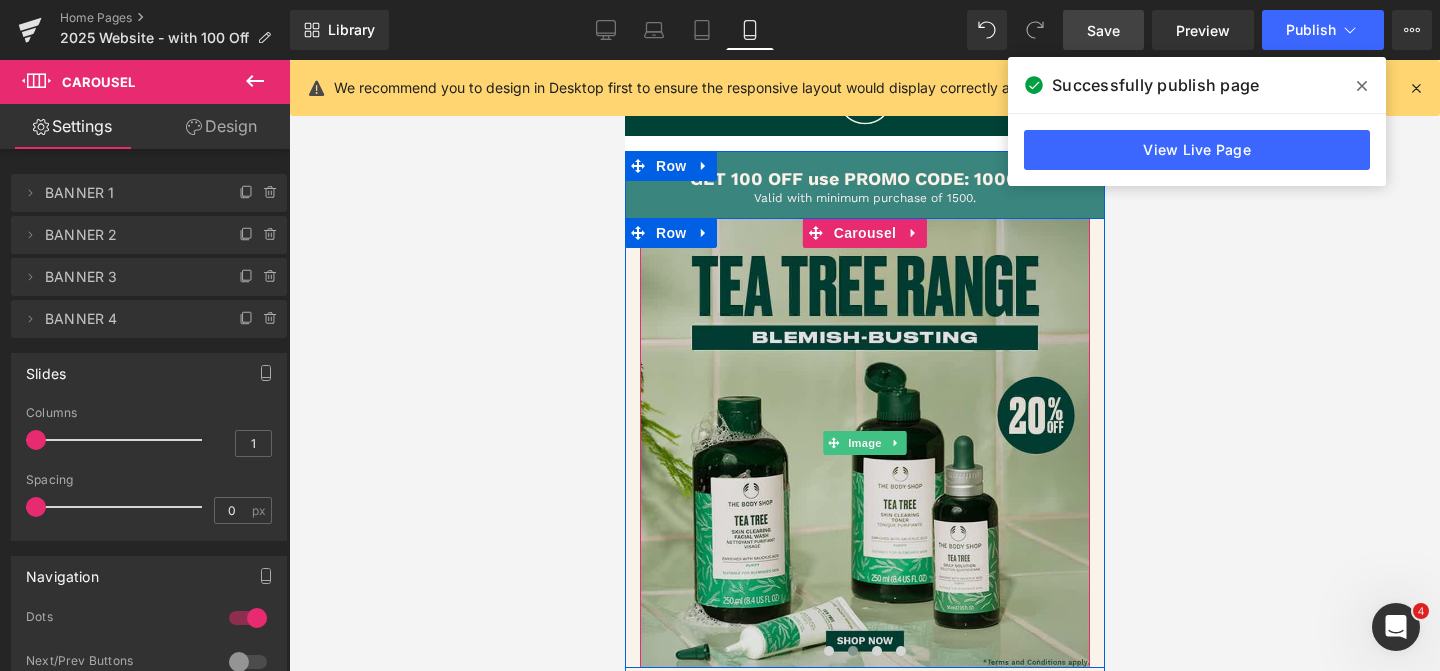 click at bounding box center [864, 443] 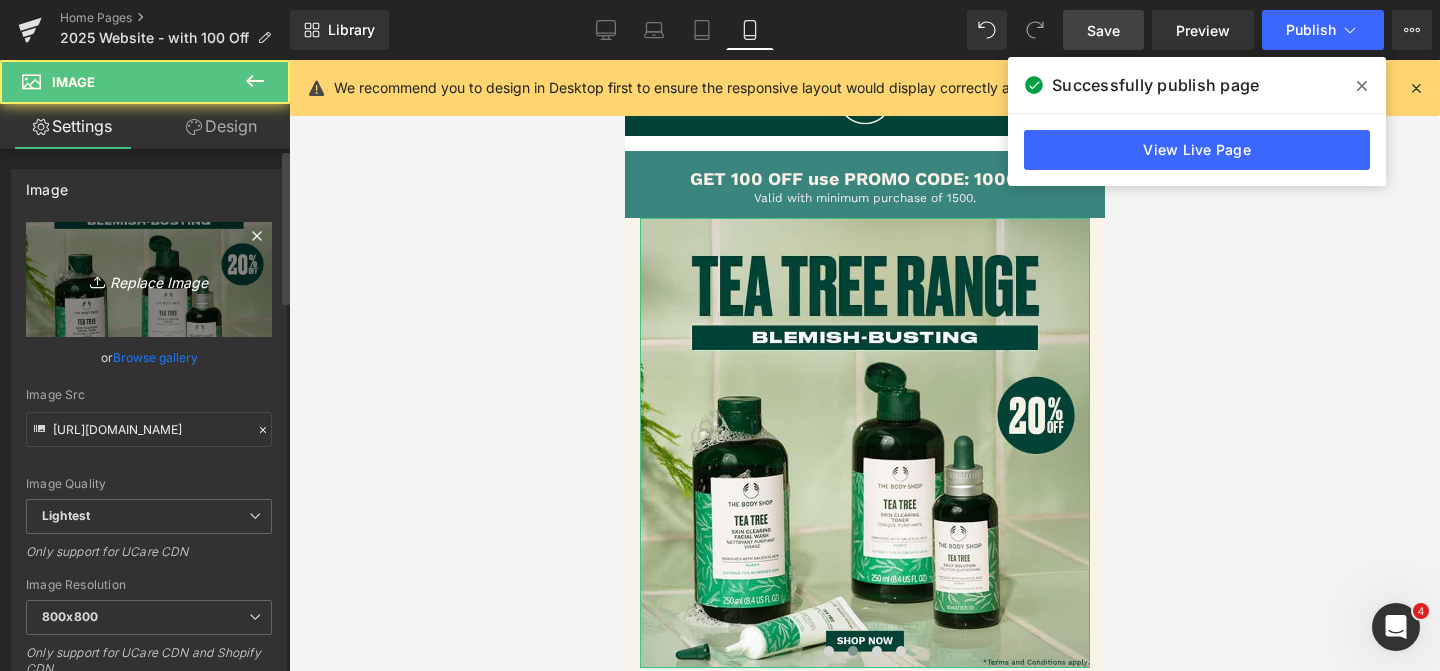 click on "Replace Image" at bounding box center (149, 279) 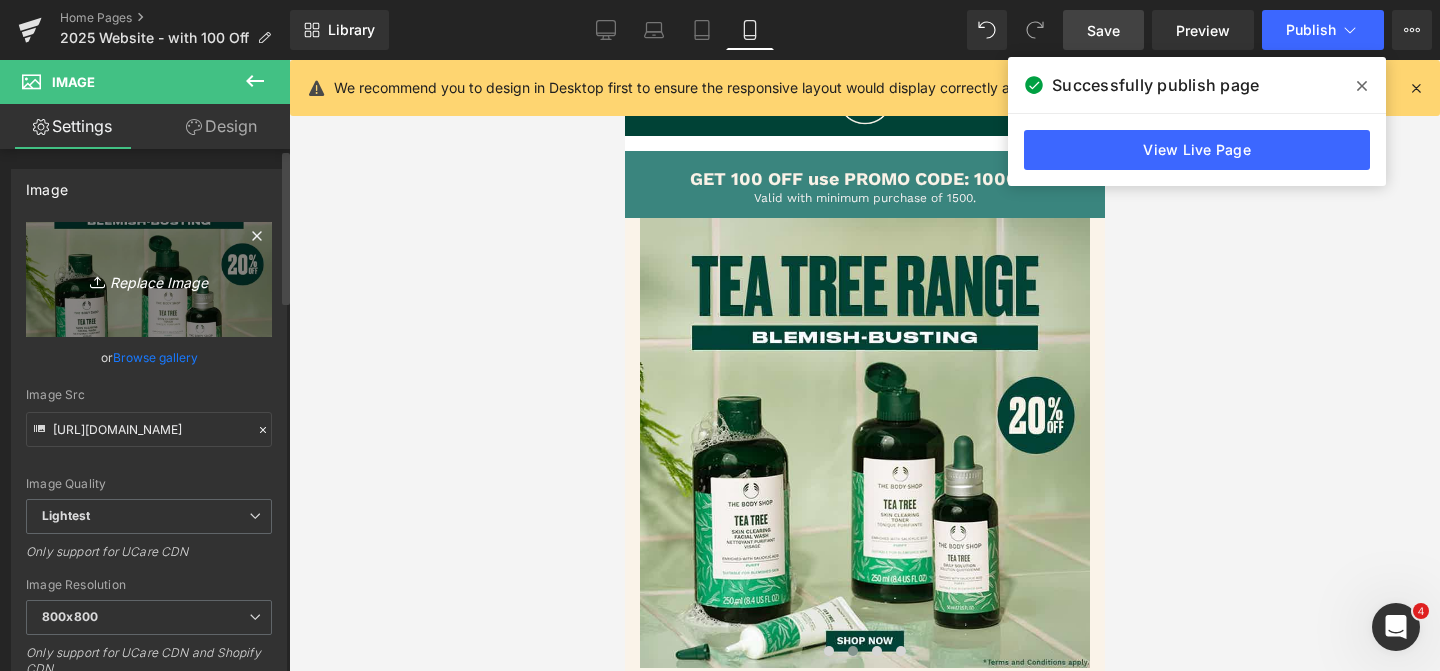 type on "C:\fakepath\Shower Gels - Mobile.jpg" 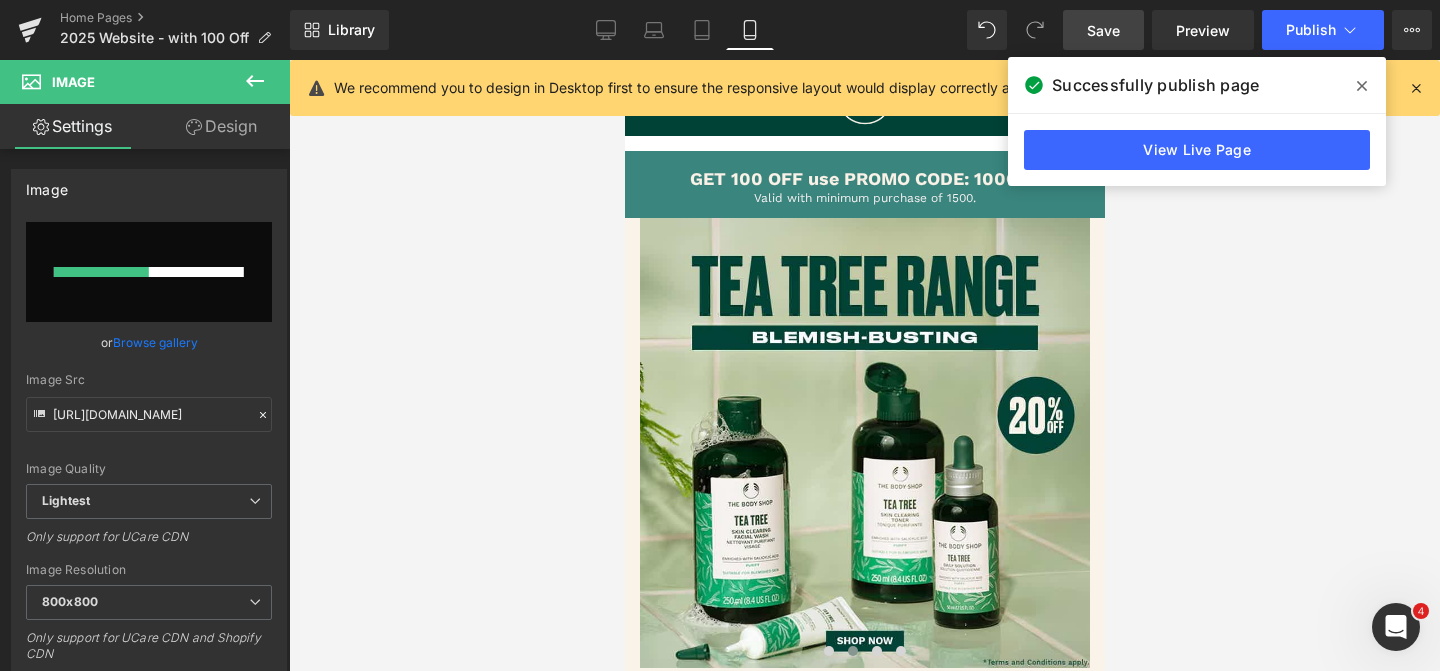 type 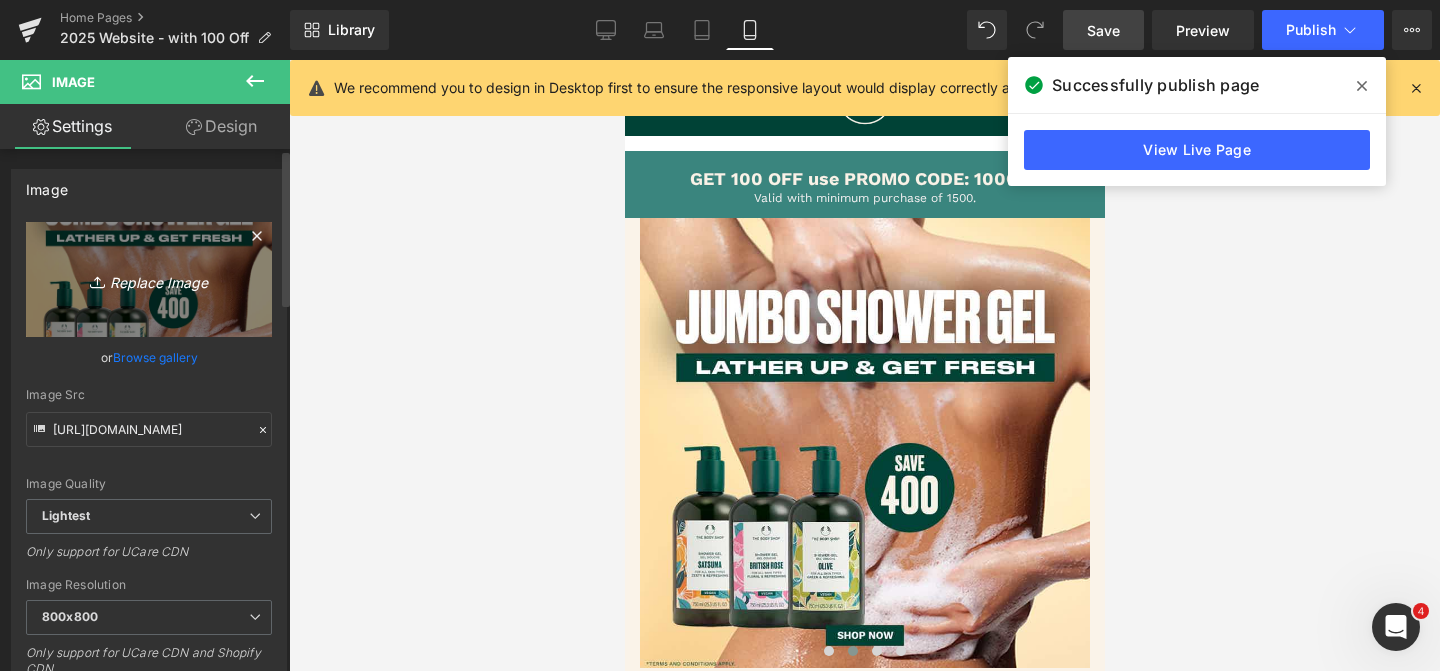 type on "[URL][DOMAIN_NAME]" 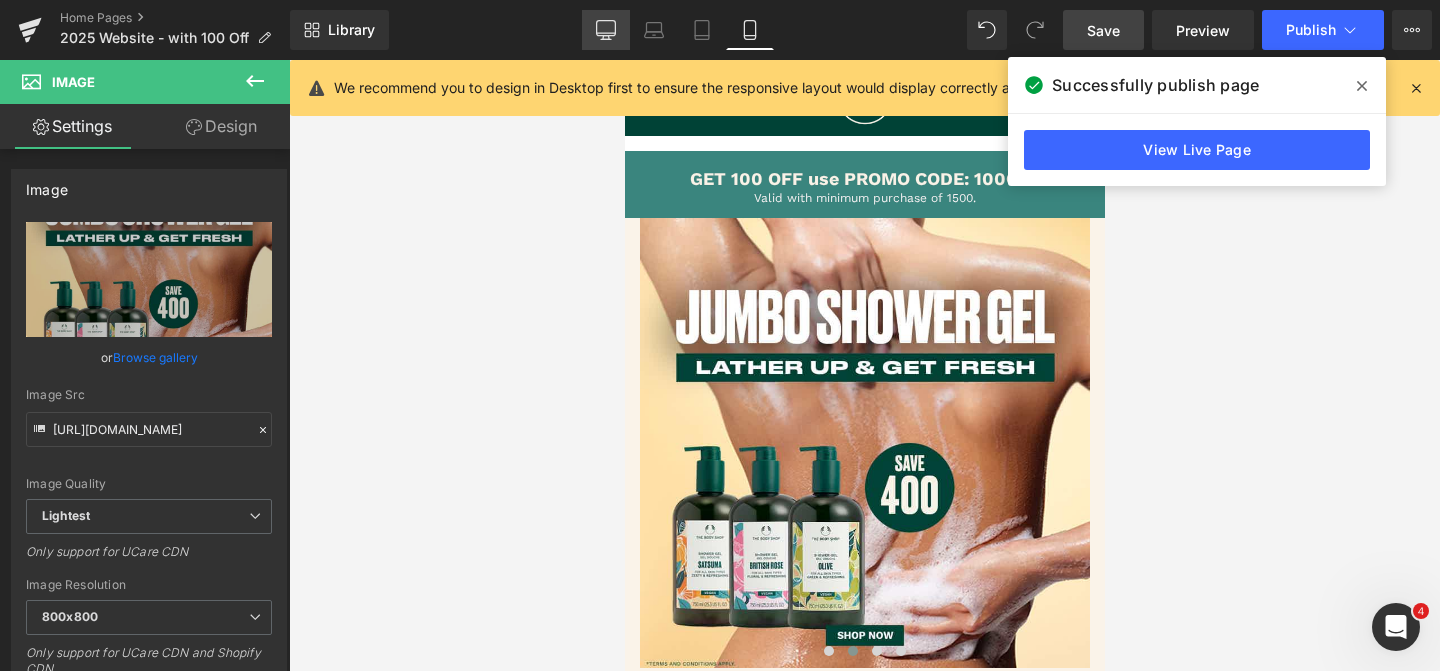 click 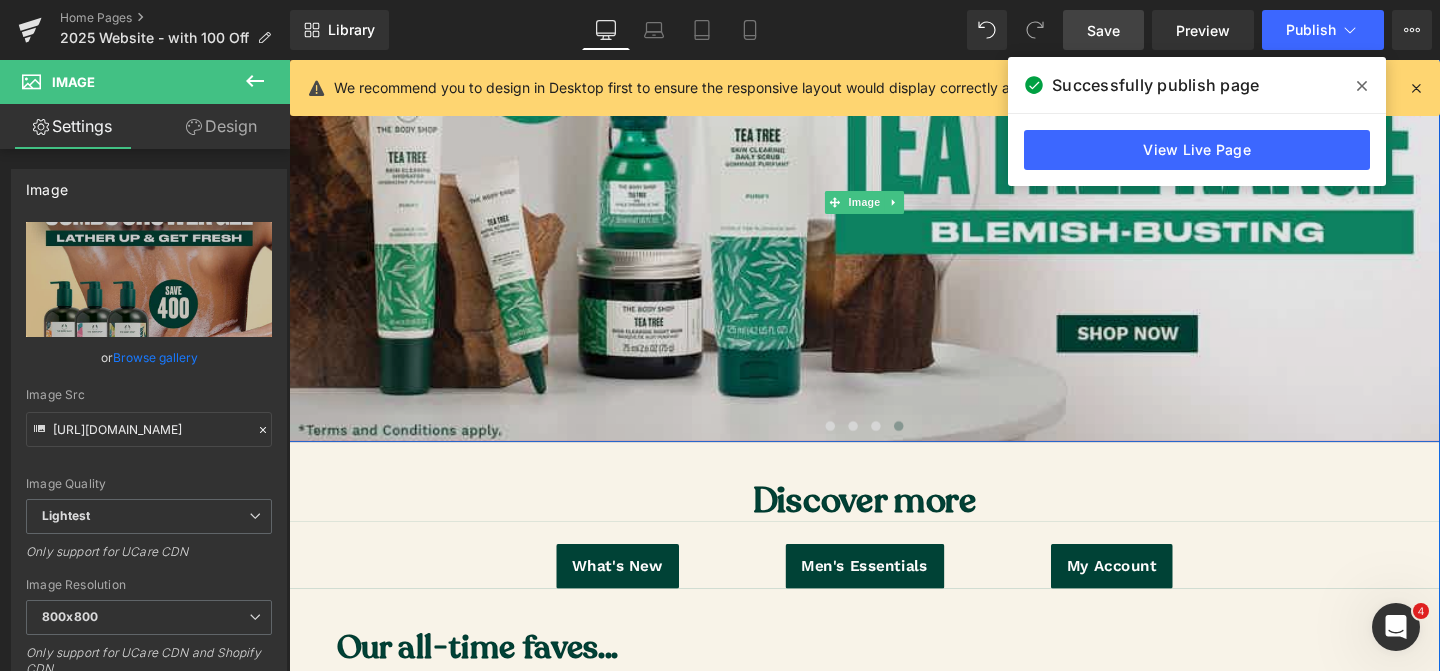 scroll, scrollTop: 381, scrollLeft: 0, axis: vertical 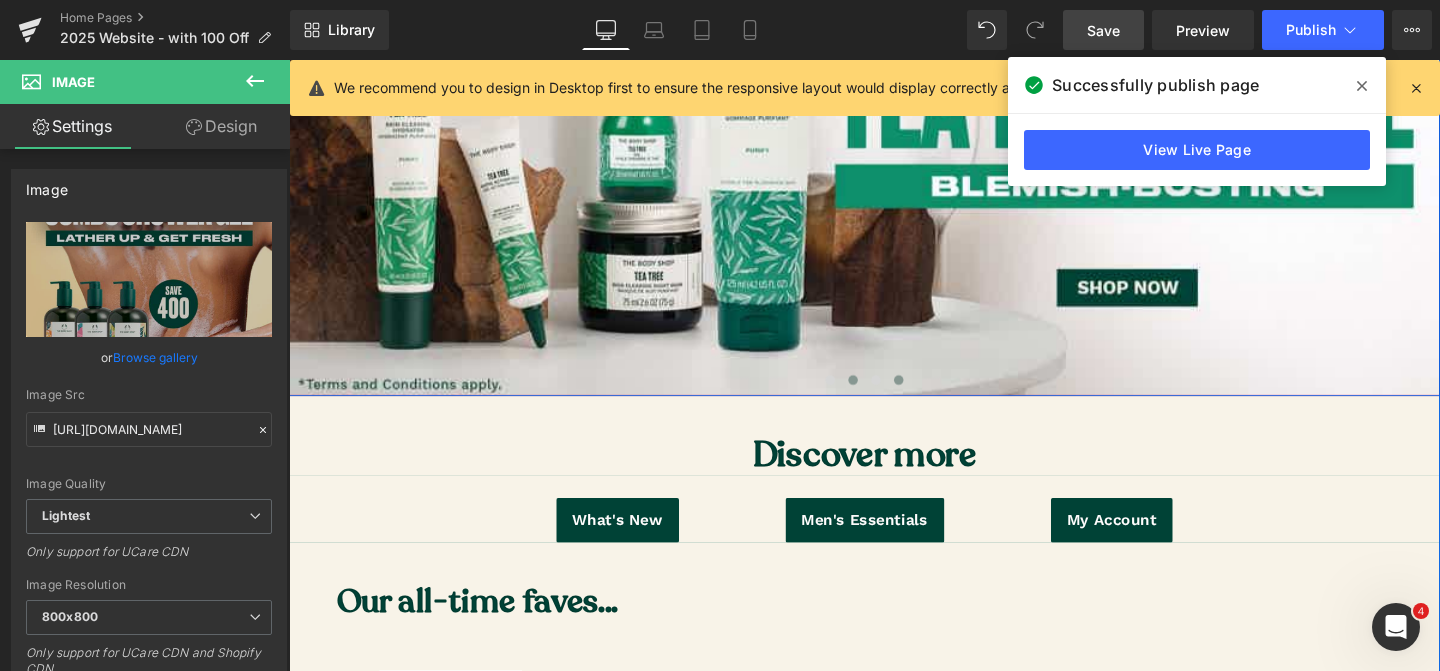click at bounding box center [882, 396] 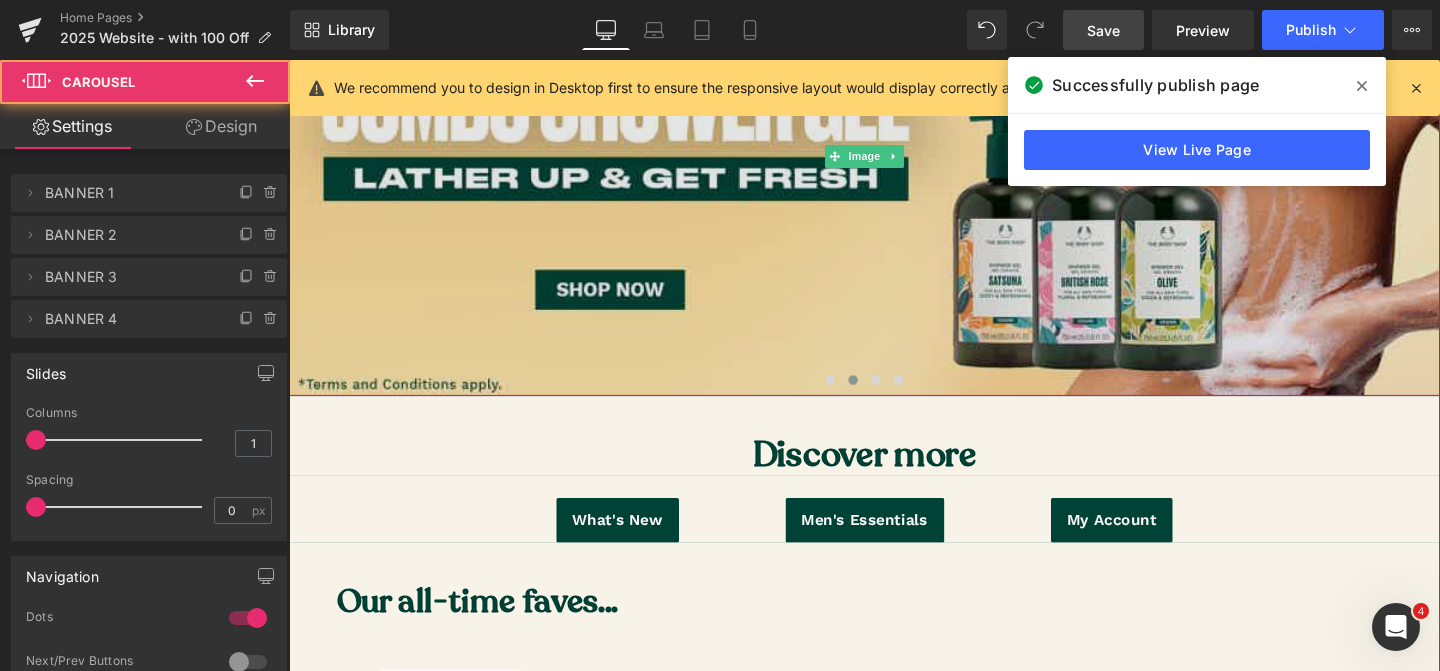 click at bounding box center [894, 161] 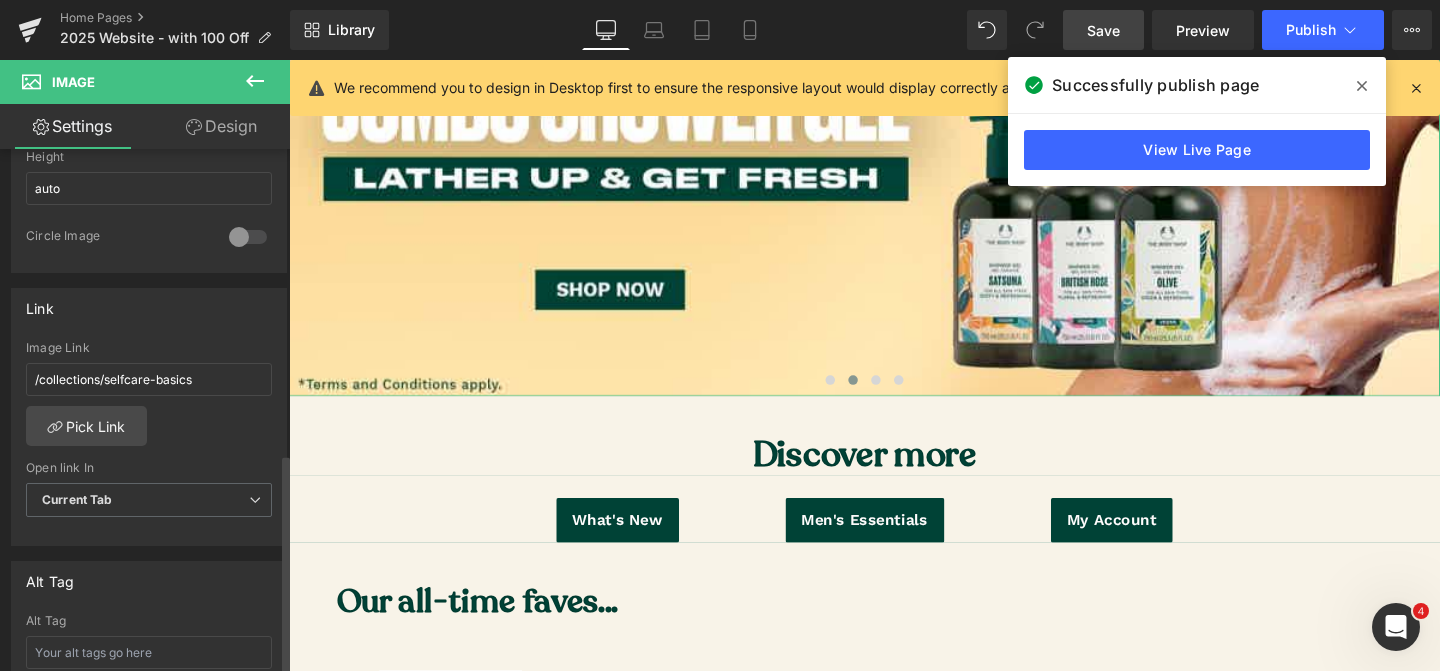 scroll, scrollTop: 762, scrollLeft: 0, axis: vertical 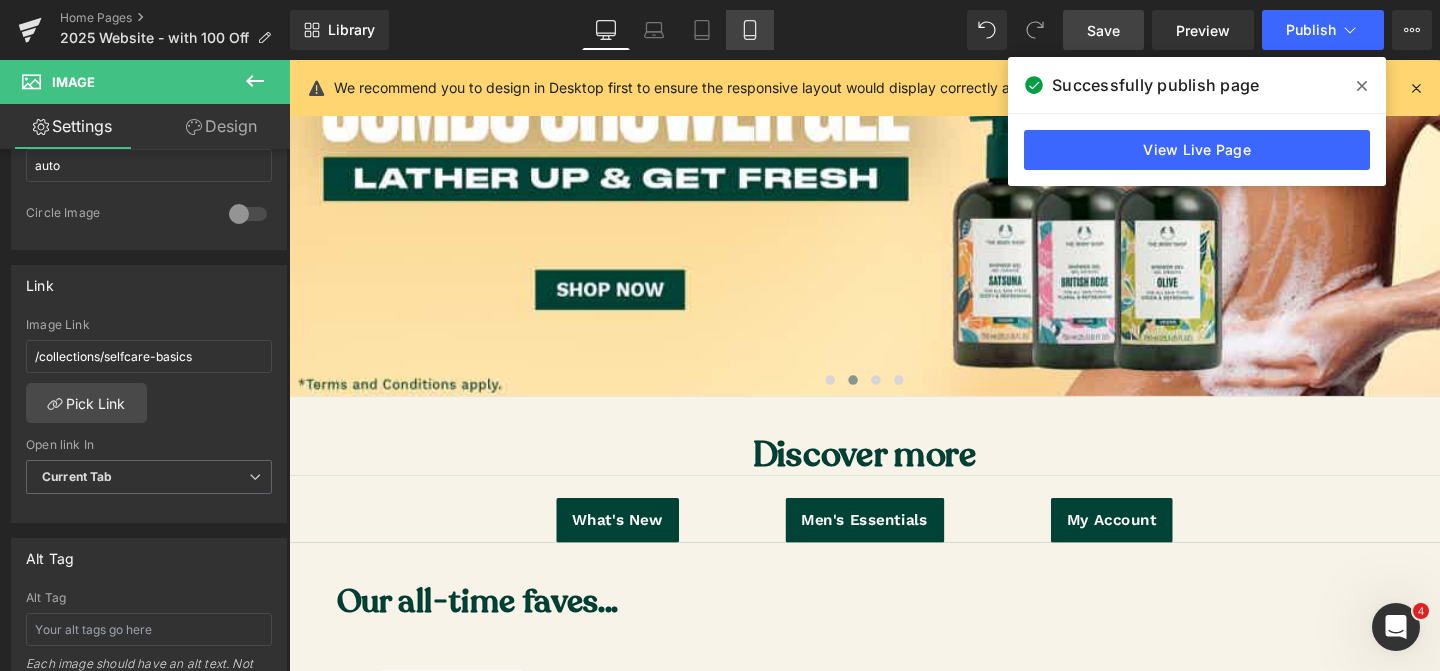 click 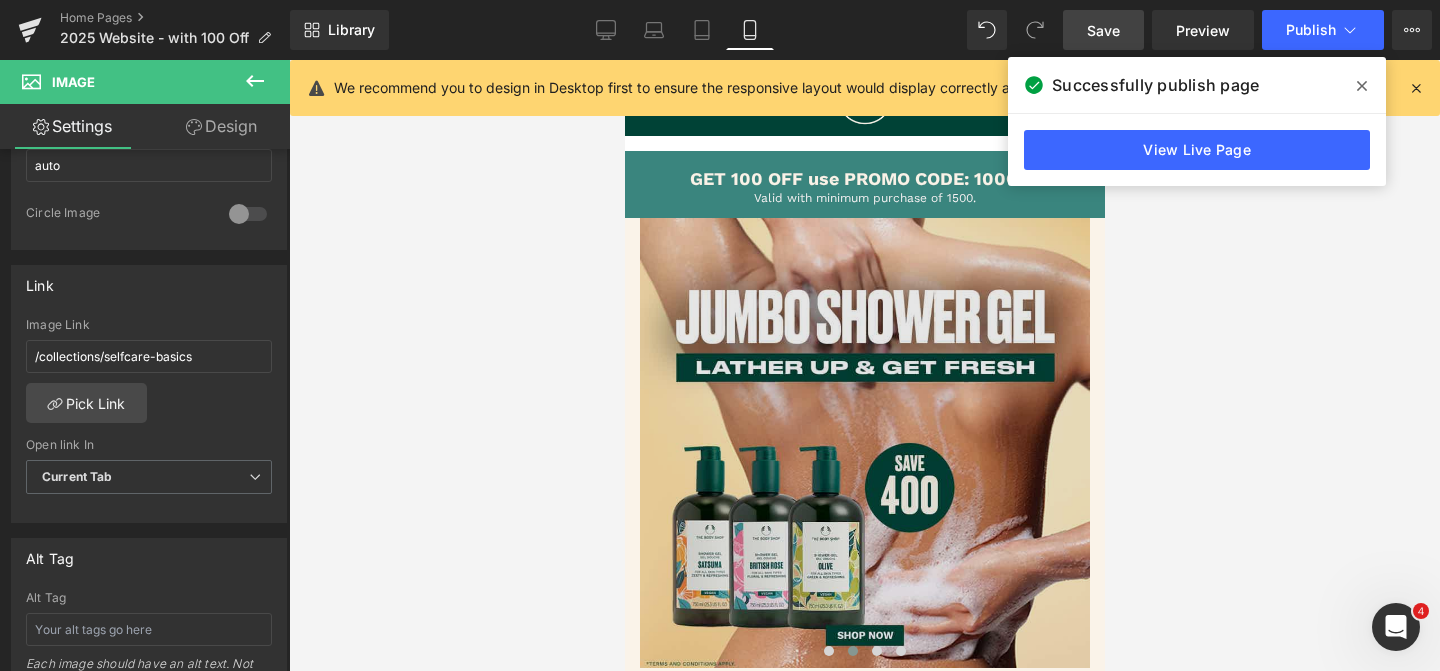 scroll, scrollTop: 0, scrollLeft: 0, axis: both 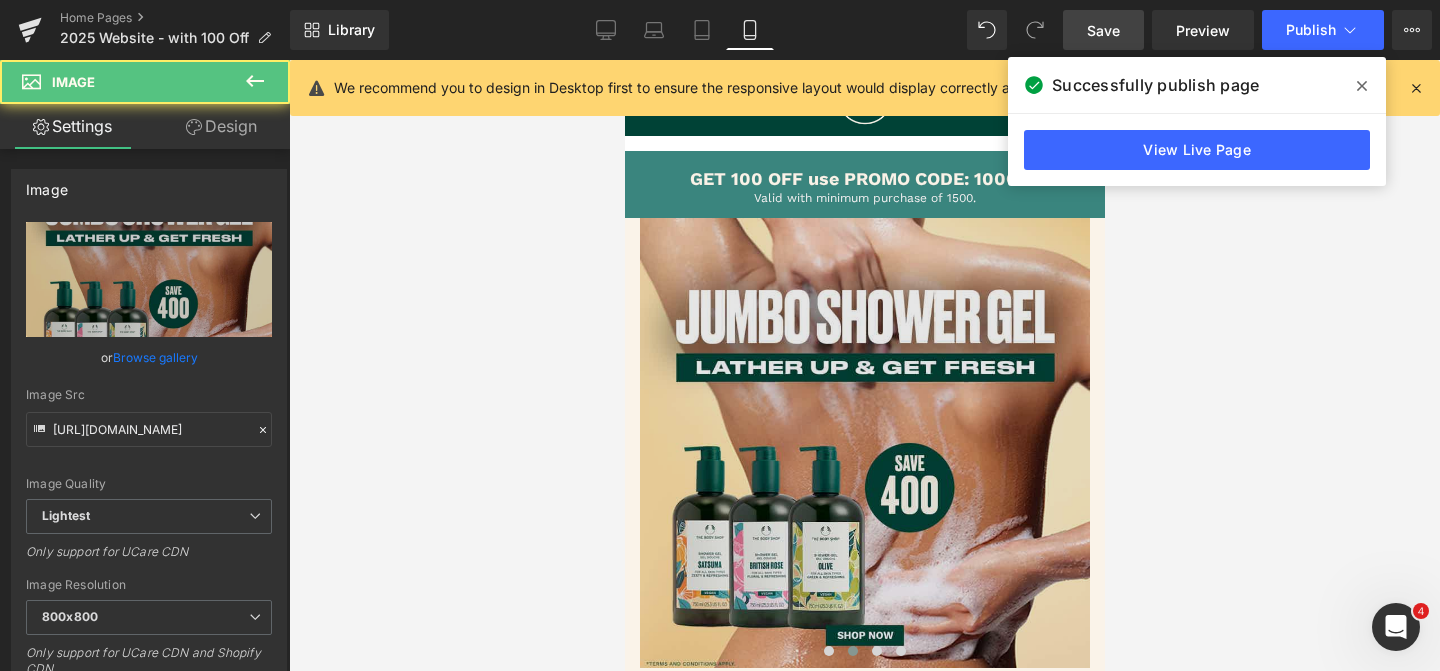 click at bounding box center [864, 443] 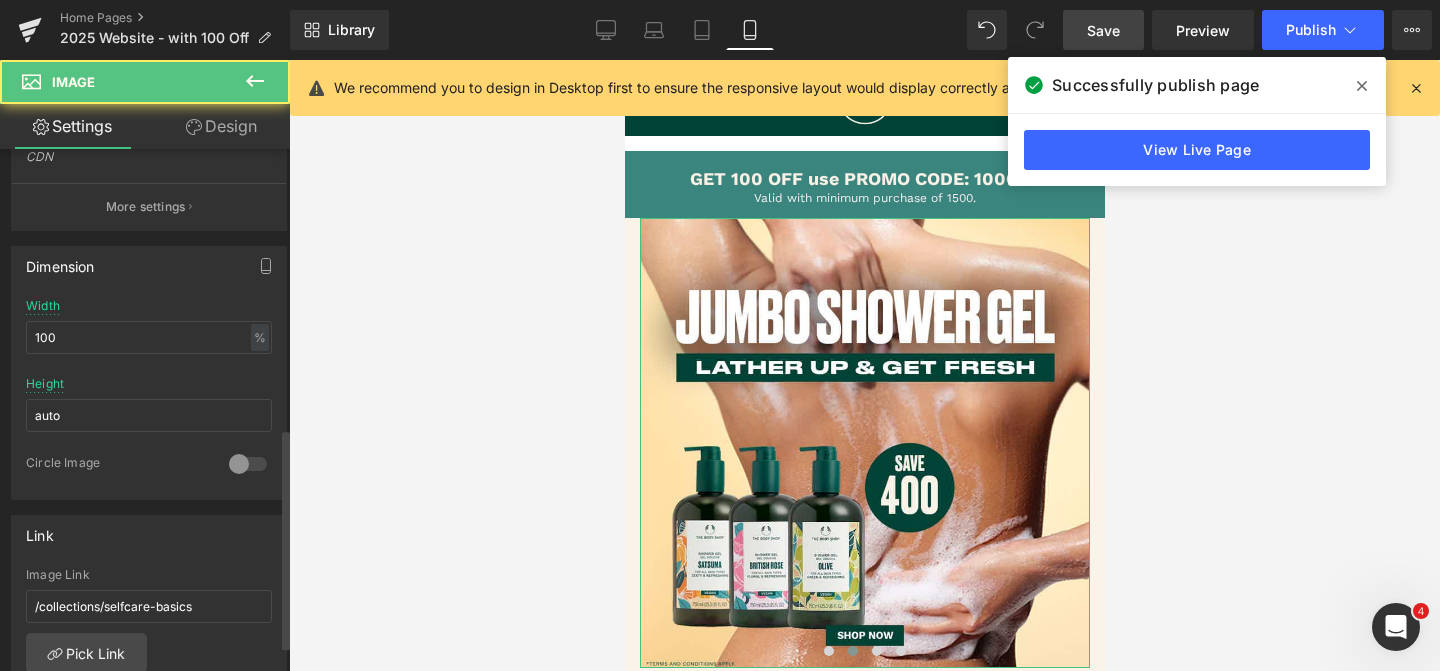 scroll, scrollTop: 700, scrollLeft: 0, axis: vertical 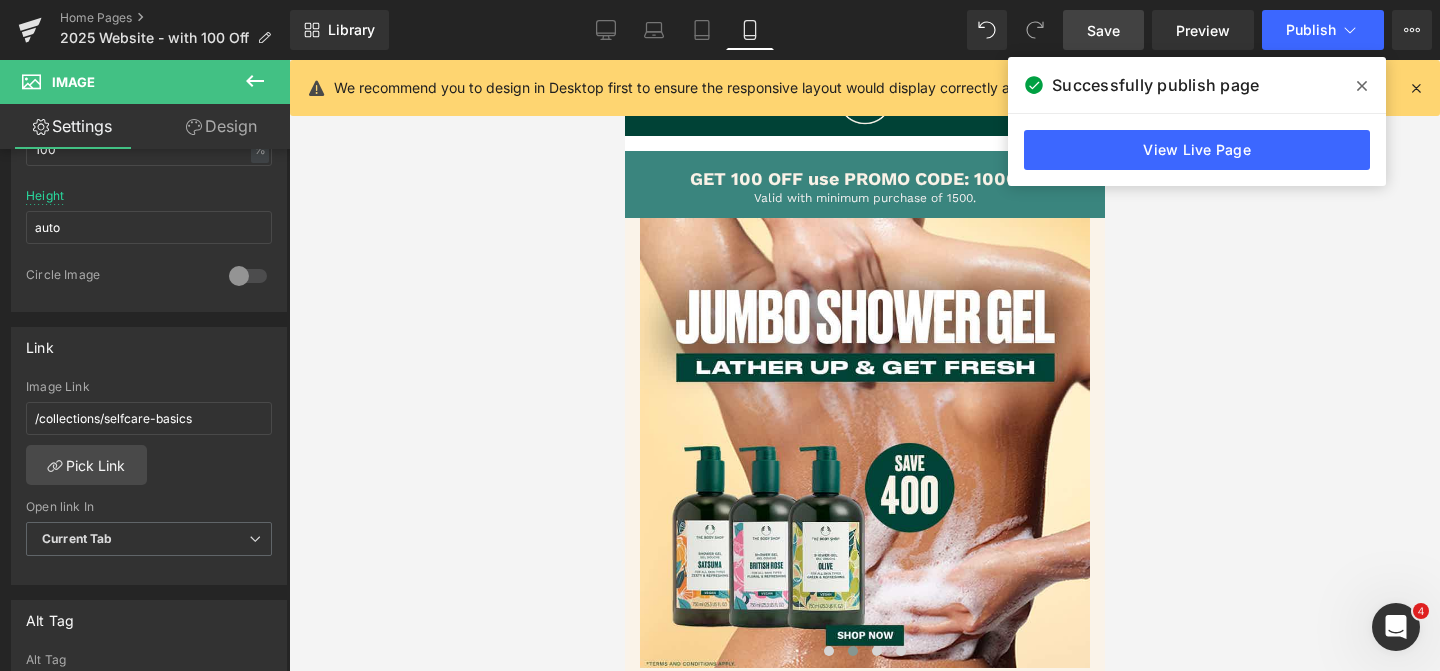 click on "Save" at bounding box center [1103, 30] 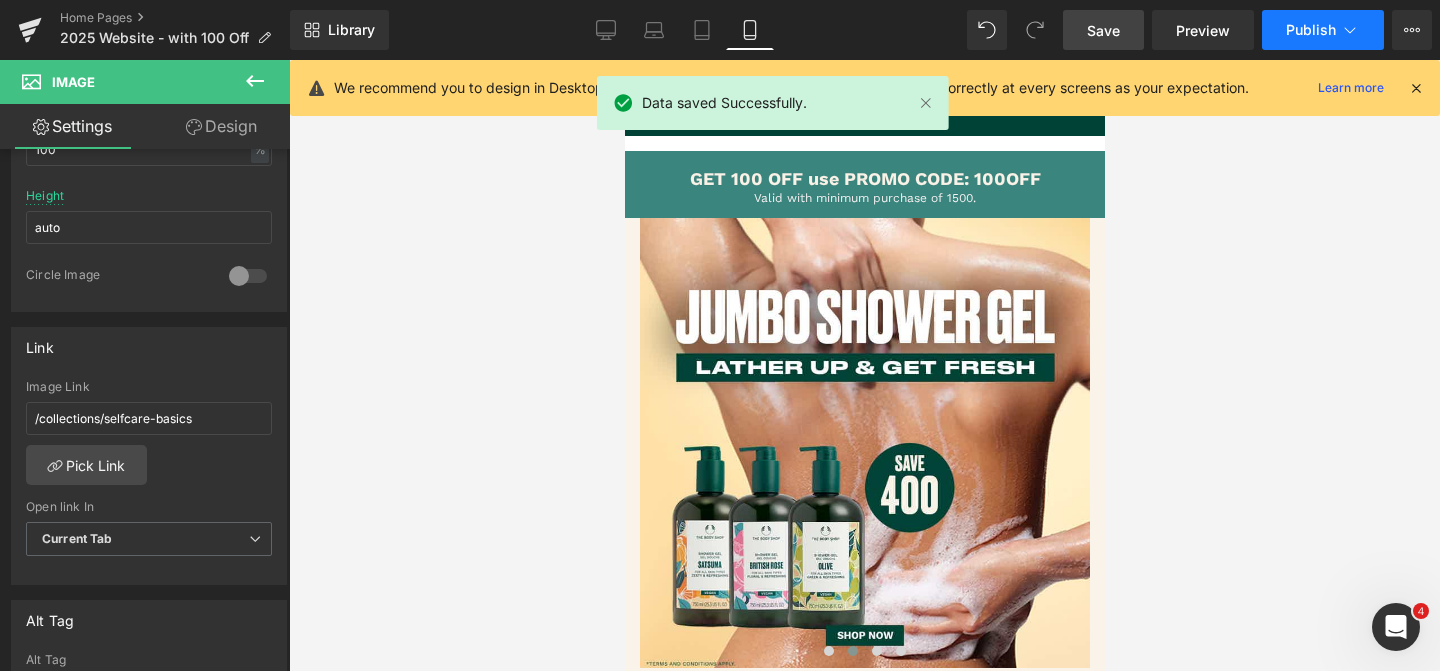 click on "Publish" at bounding box center [1323, 30] 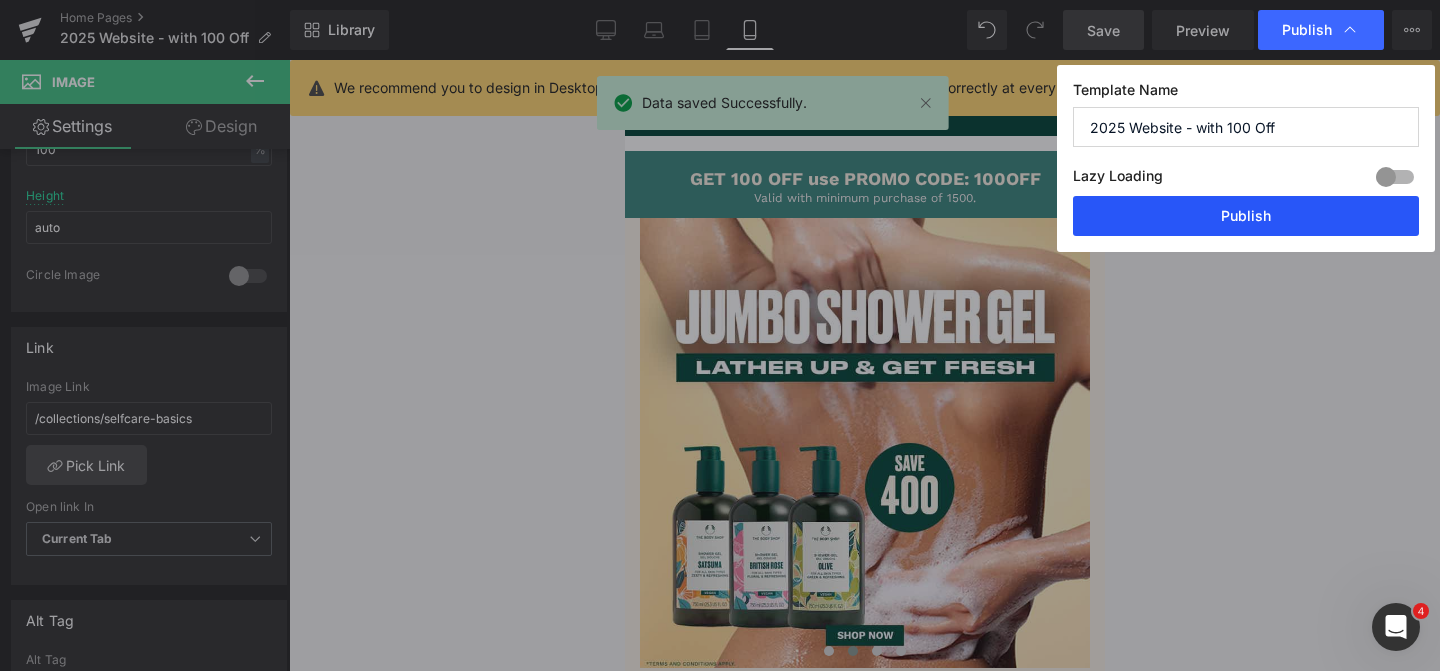click on "Publish" at bounding box center (1246, 216) 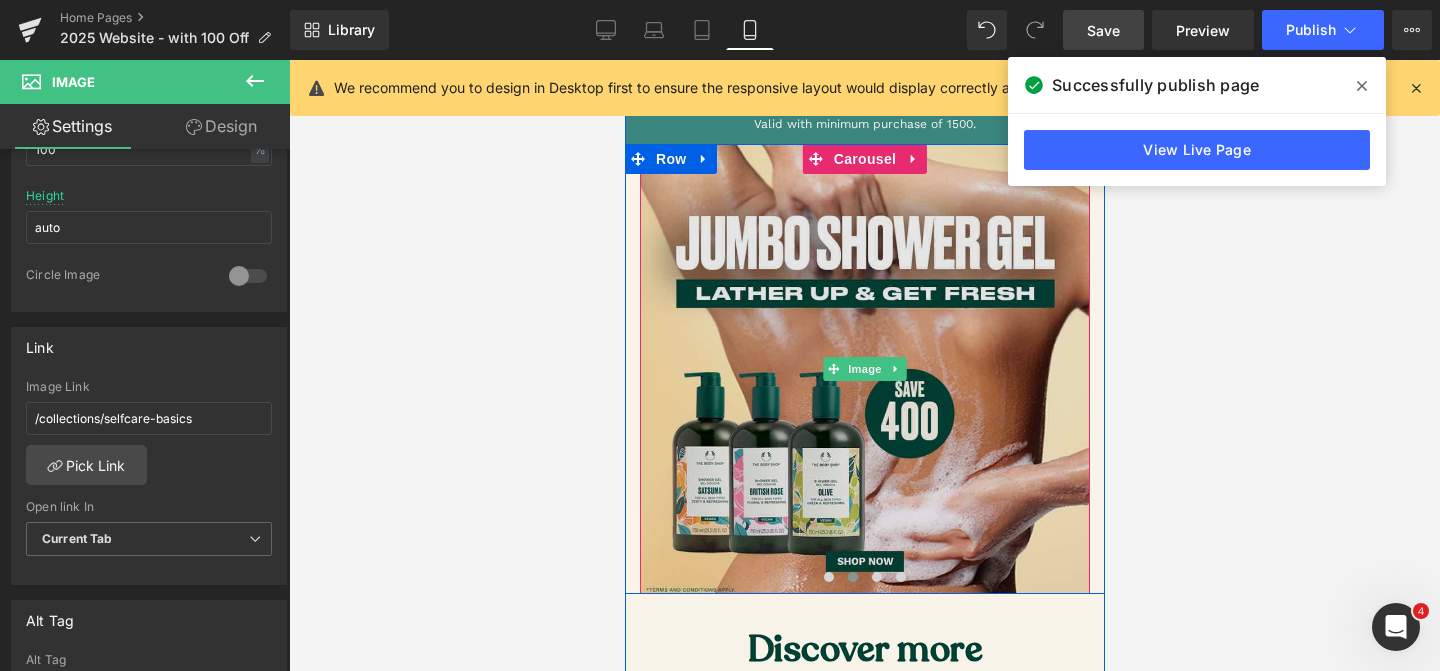 scroll, scrollTop: 91, scrollLeft: 0, axis: vertical 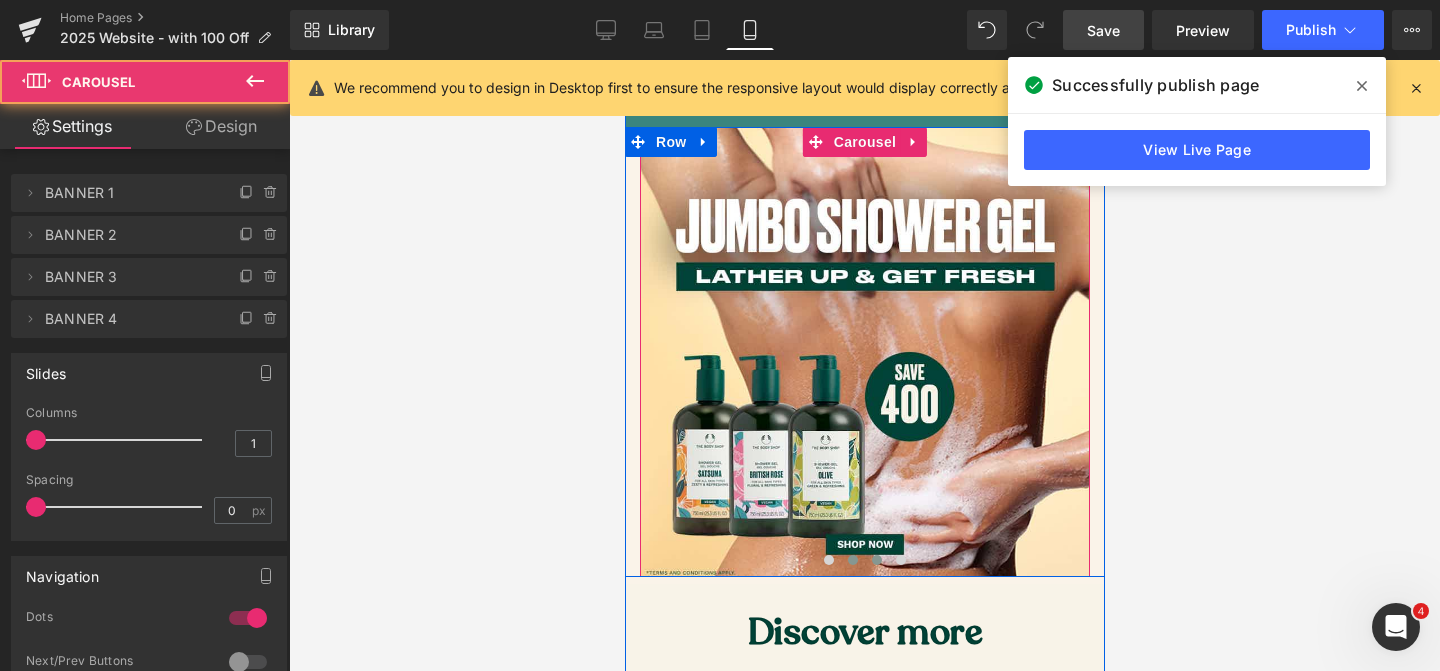 click at bounding box center (876, 560) 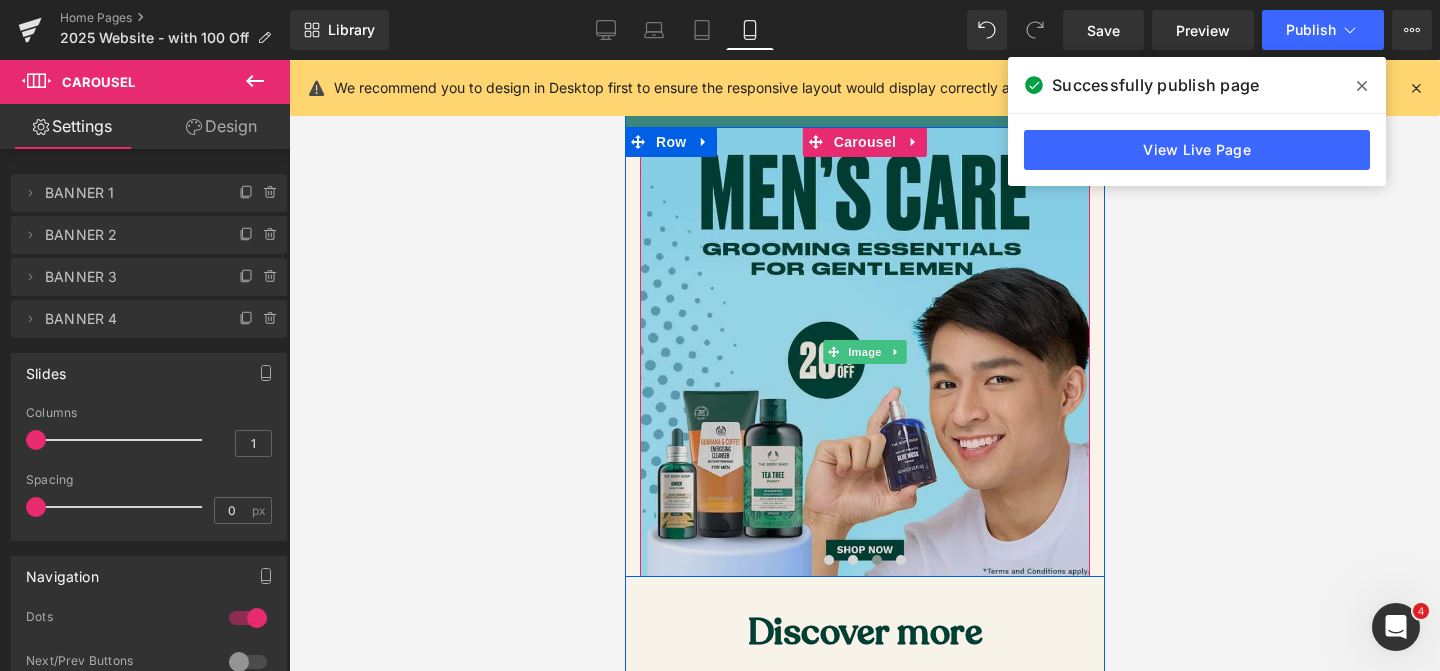 click at bounding box center [864, 352] 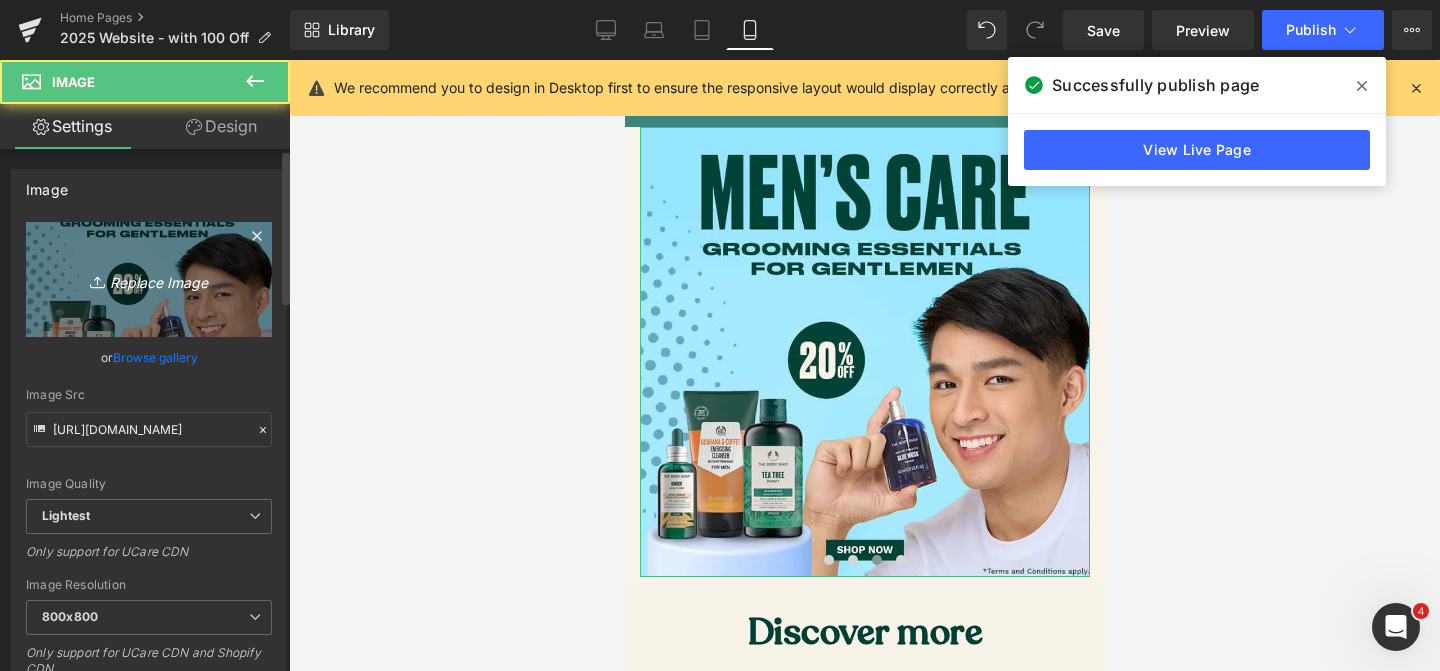 click on "Replace Image" at bounding box center (149, 279) 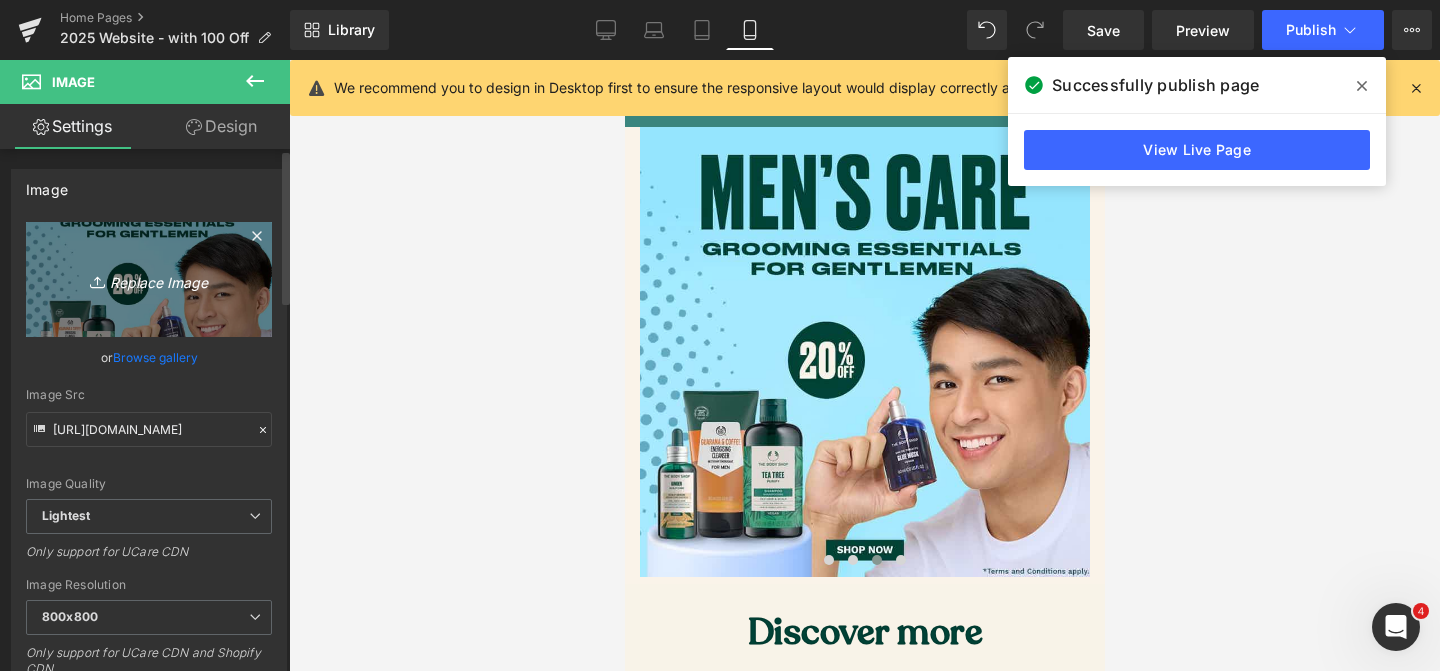 type on "C:\fakepath\Full Flowers - Mobile.jpg" 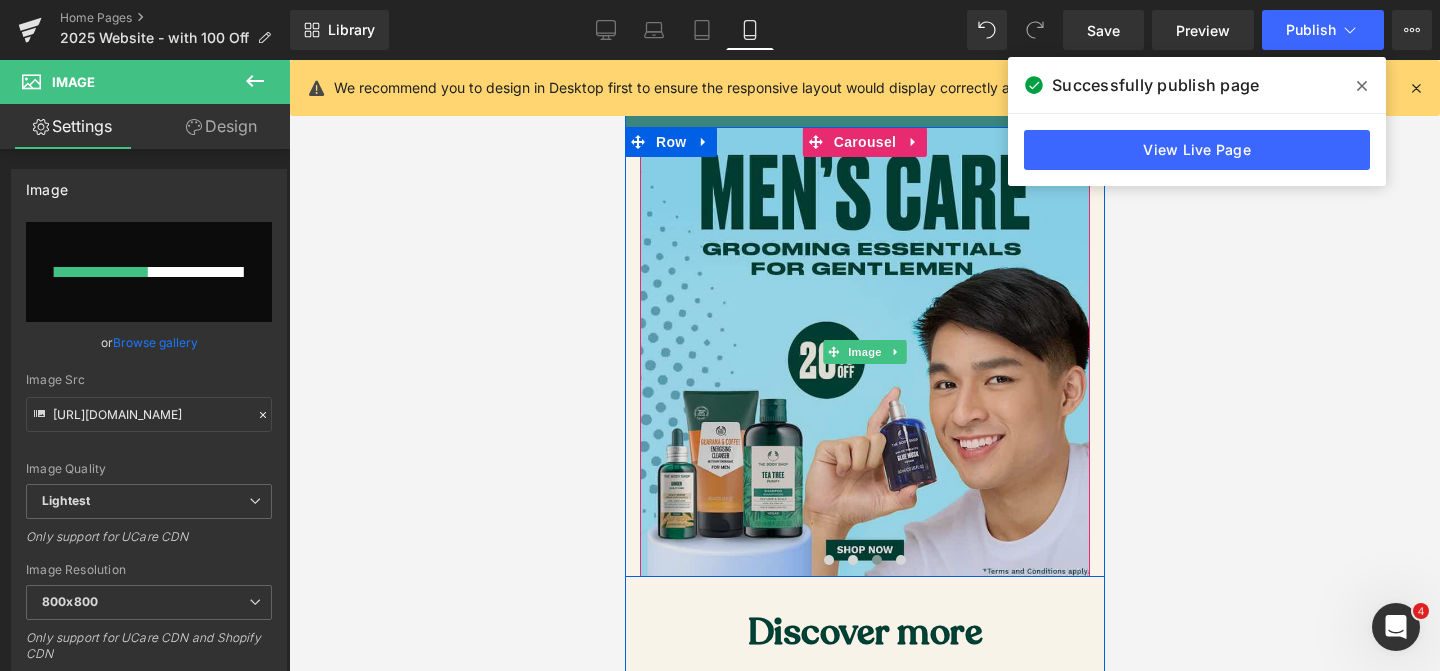 type 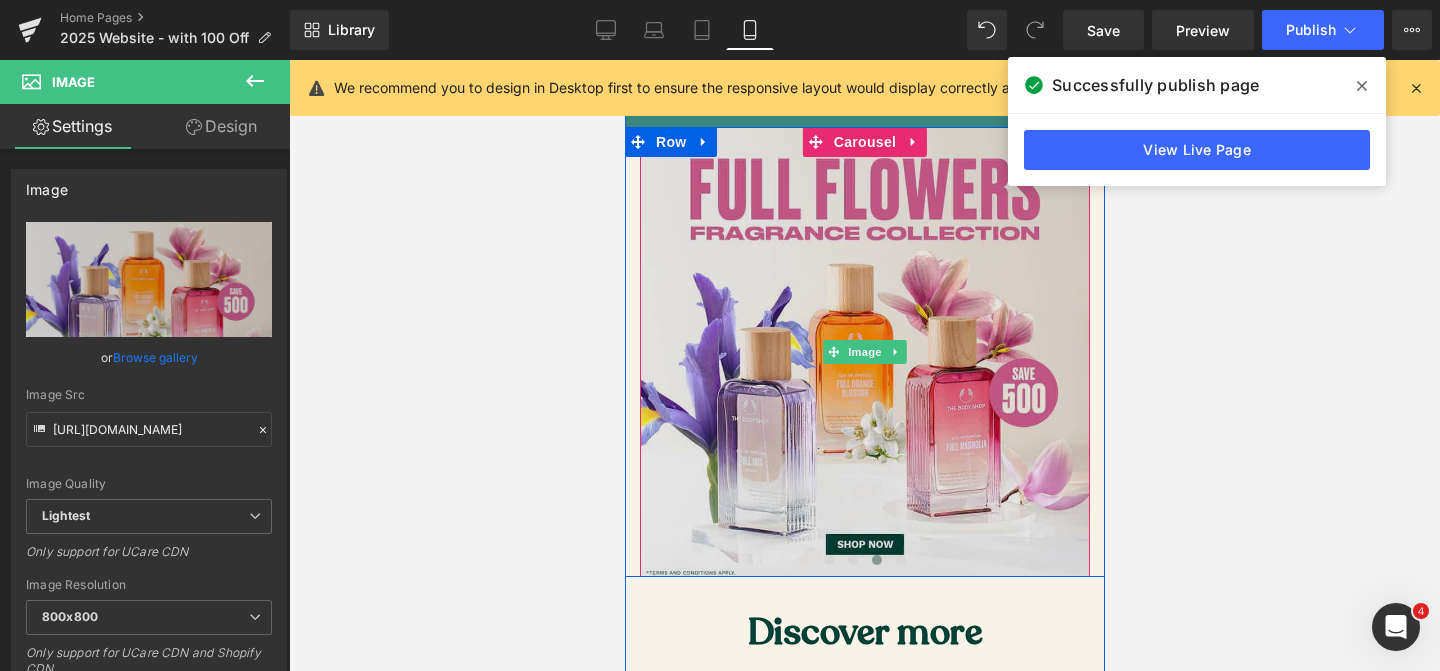 type on "[URL][DOMAIN_NAME]" 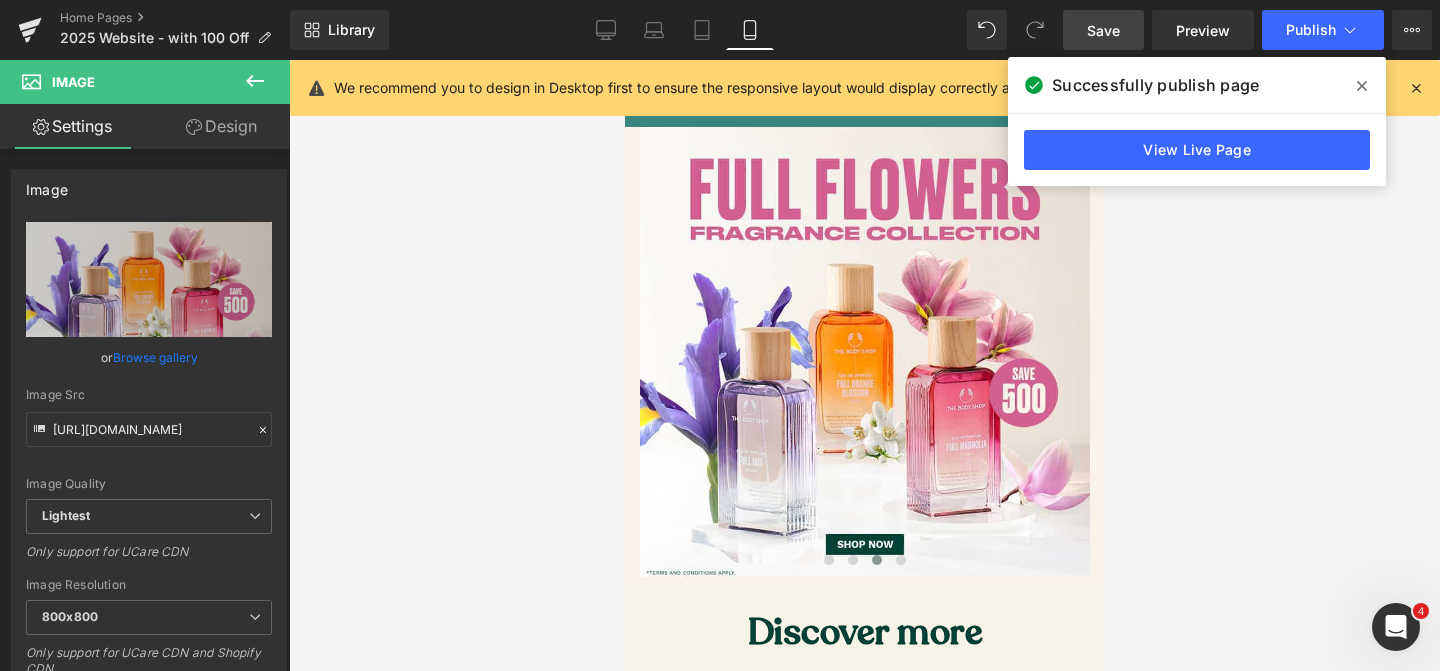 click on "Save" at bounding box center [1103, 30] 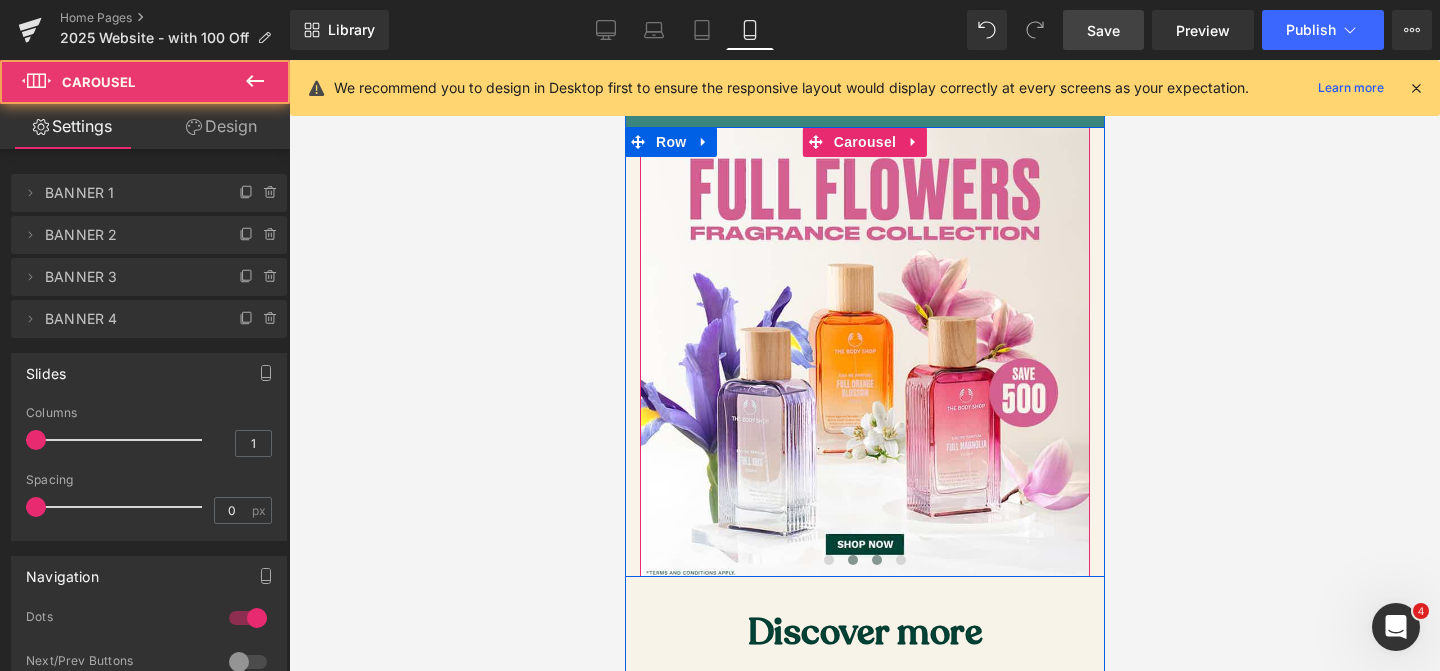 click at bounding box center [852, 560] 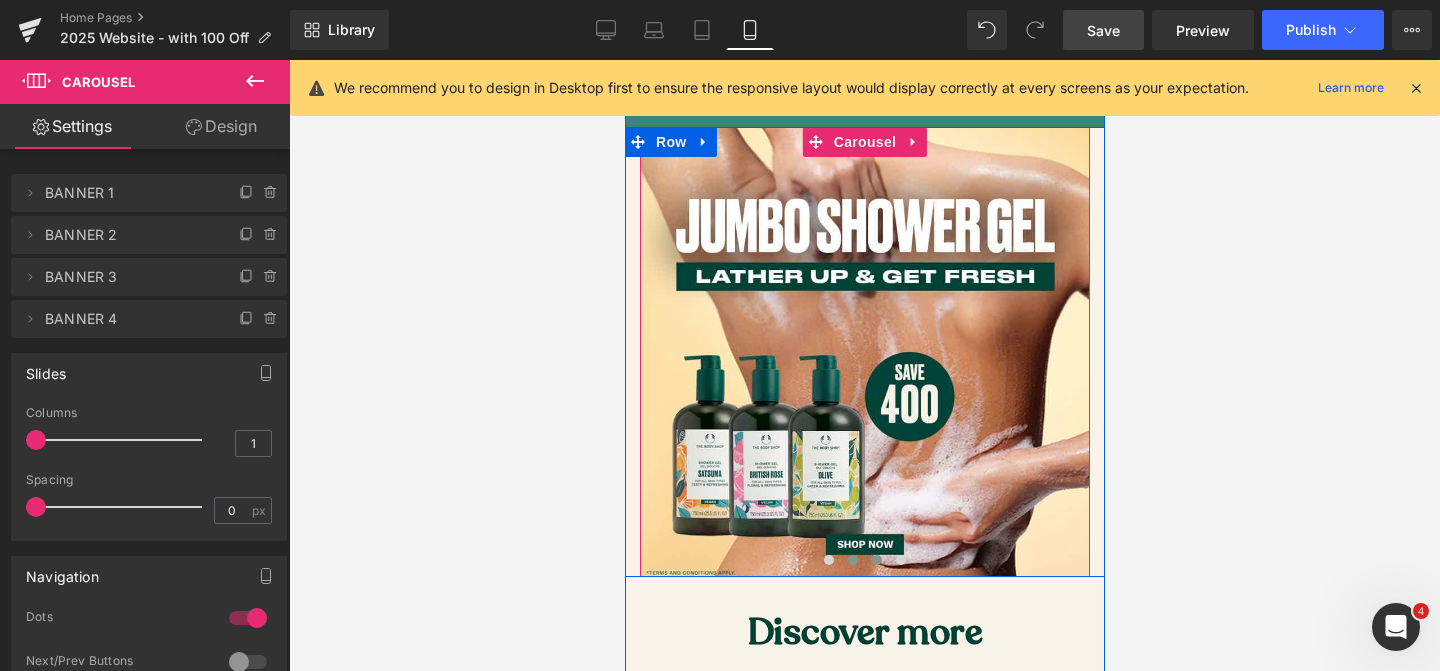 click at bounding box center [876, 560] 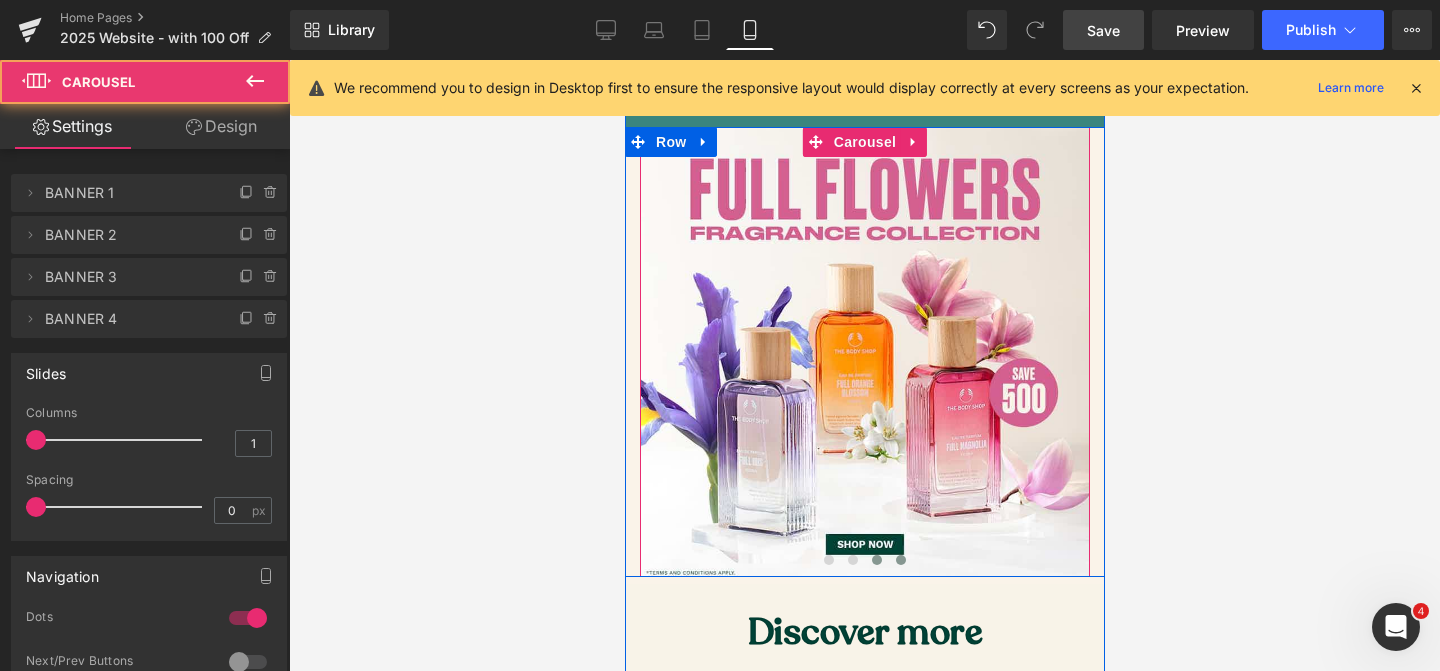 click at bounding box center [900, 560] 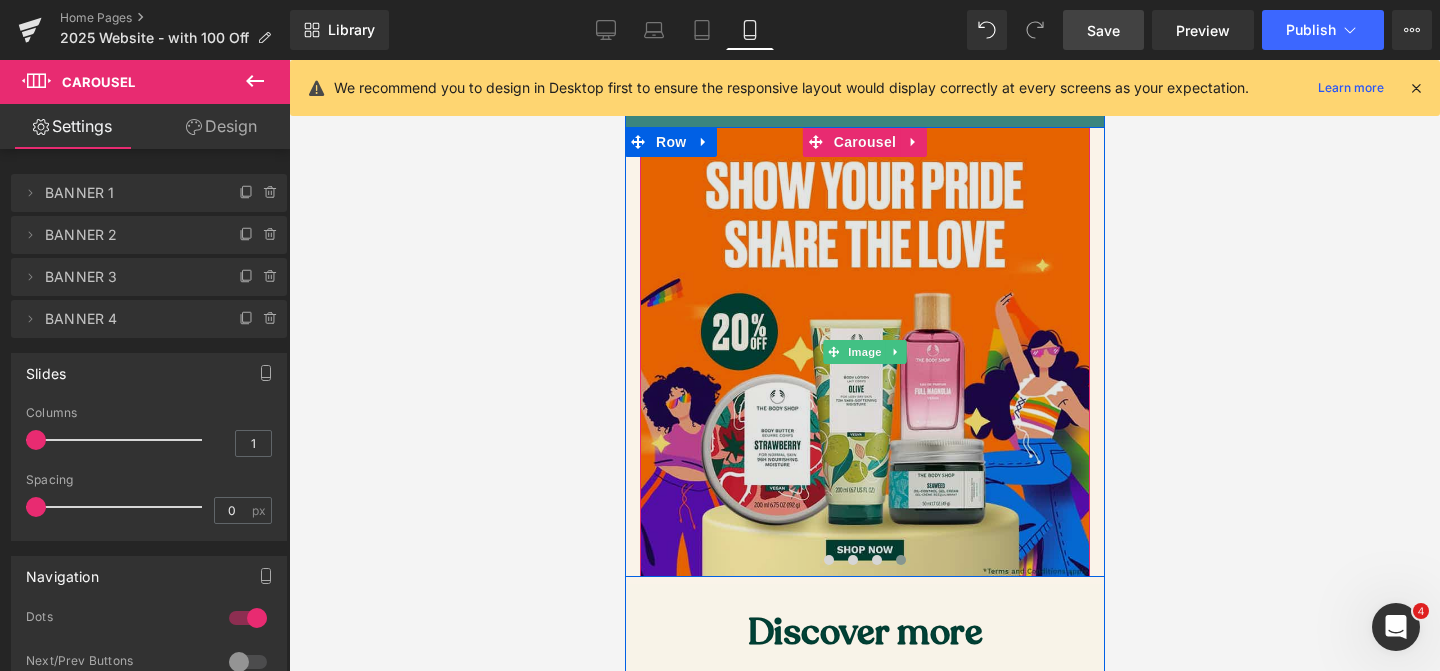 click at bounding box center (864, 352) 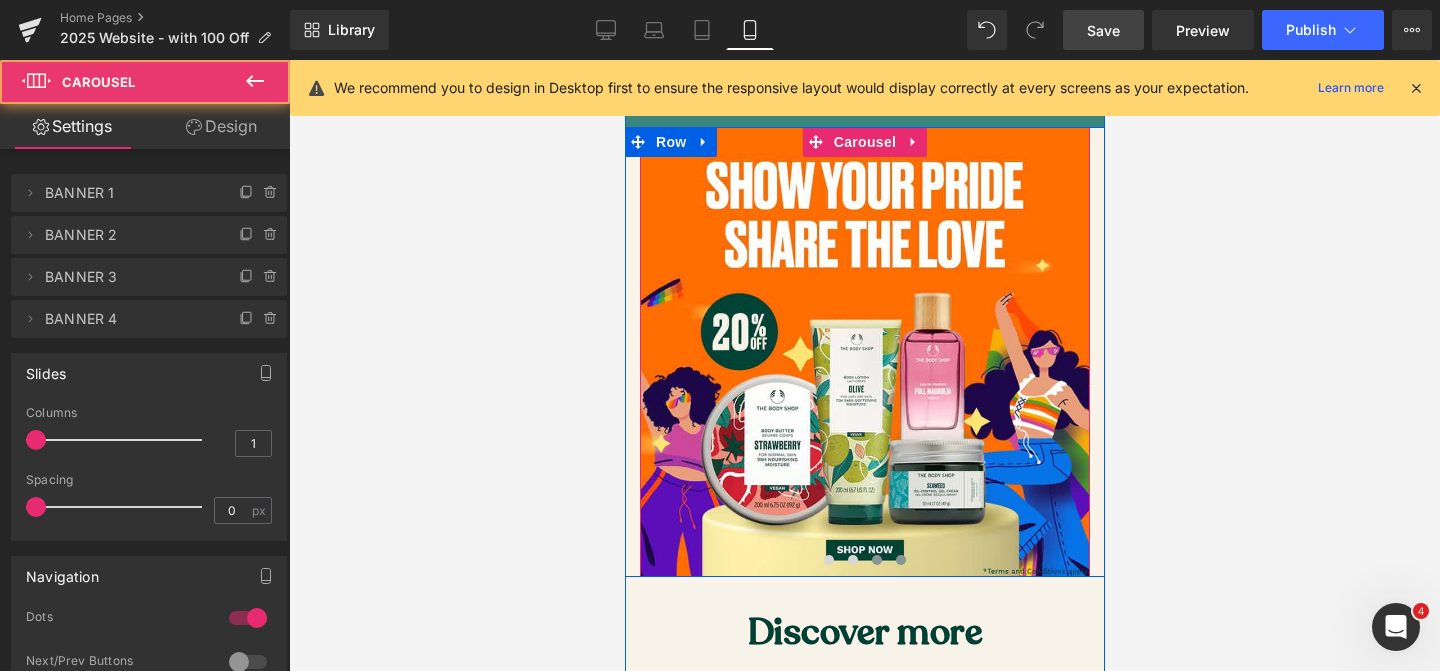 click at bounding box center [876, 560] 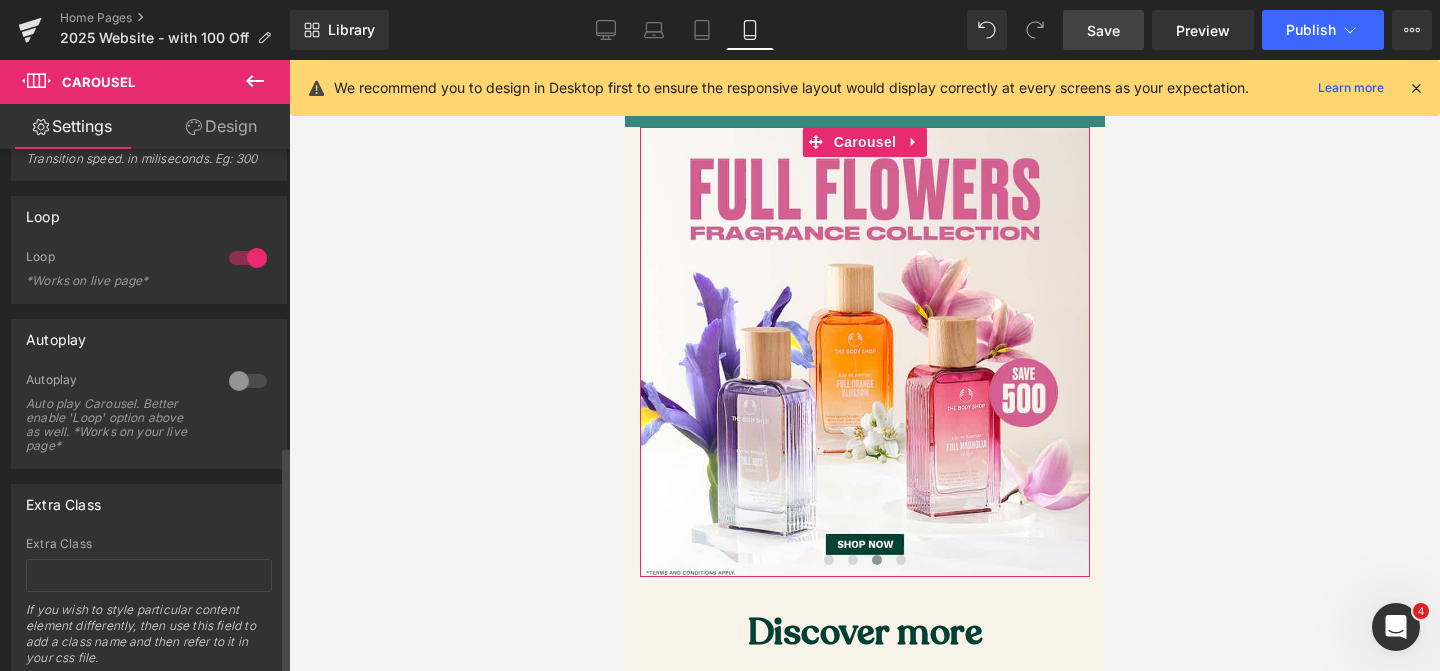 scroll, scrollTop: 676, scrollLeft: 0, axis: vertical 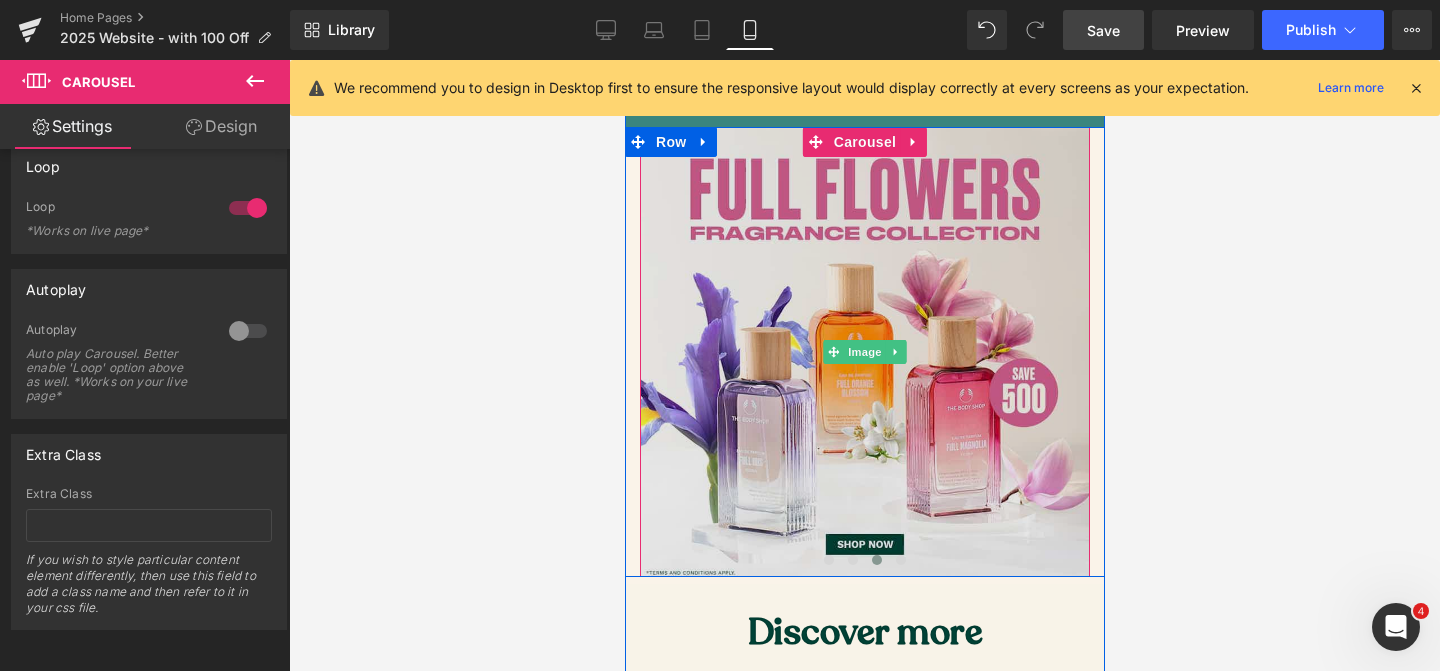 click at bounding box center [864, 352] 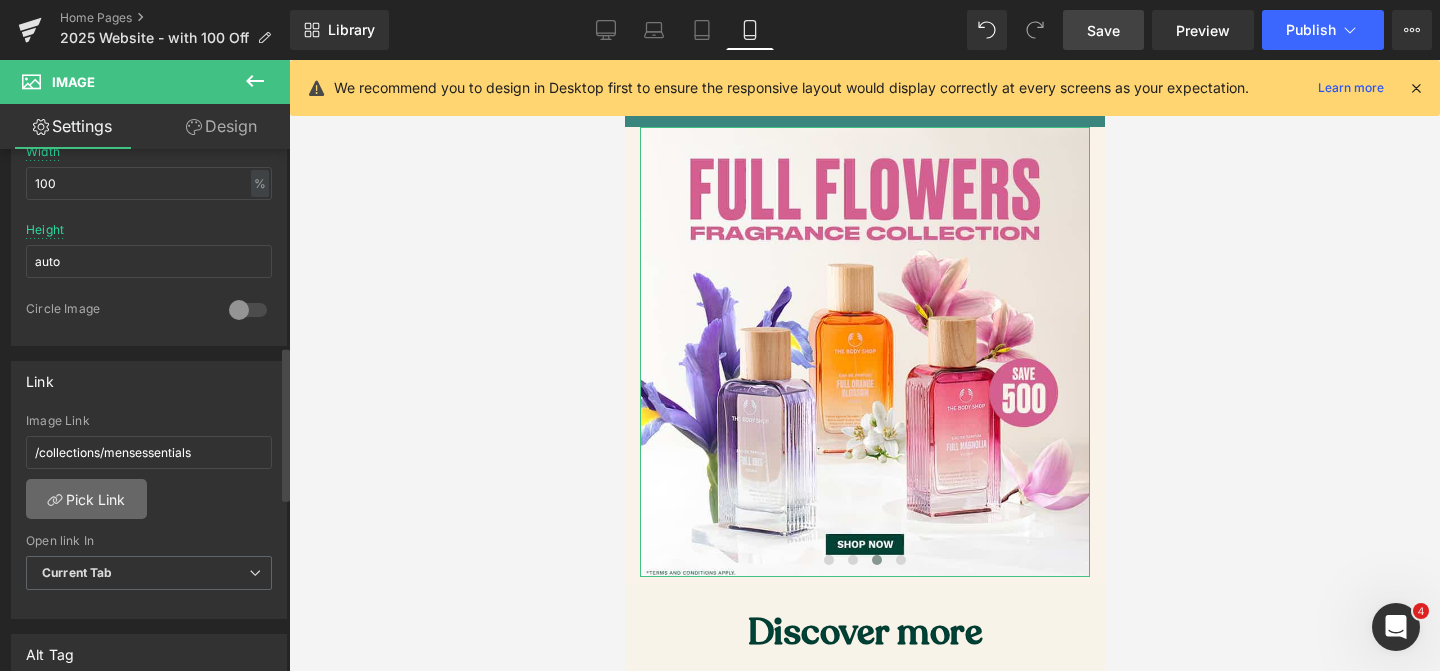 scroll, scrollTop: 668, scrollLeft: 0, axis: vertical 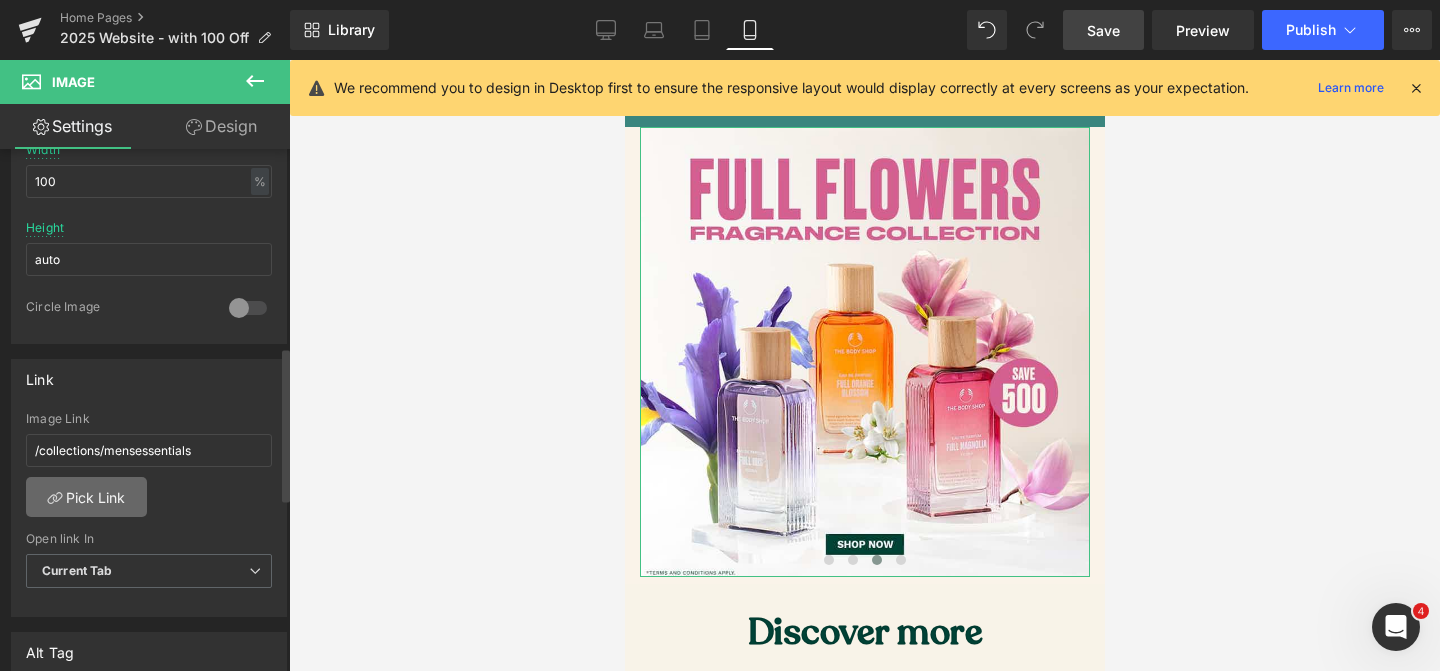 click on "Pick Link" at bounding box center (86, 497) 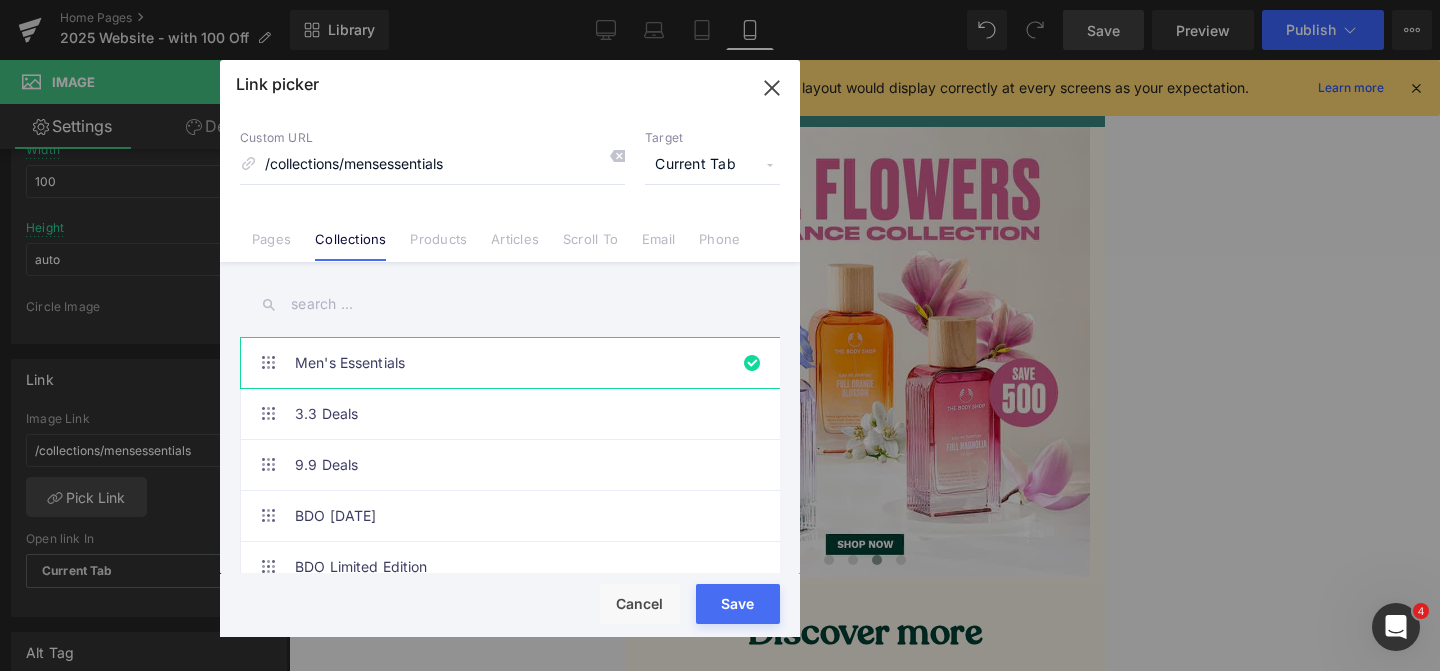 click at bounding box center [510, 304] 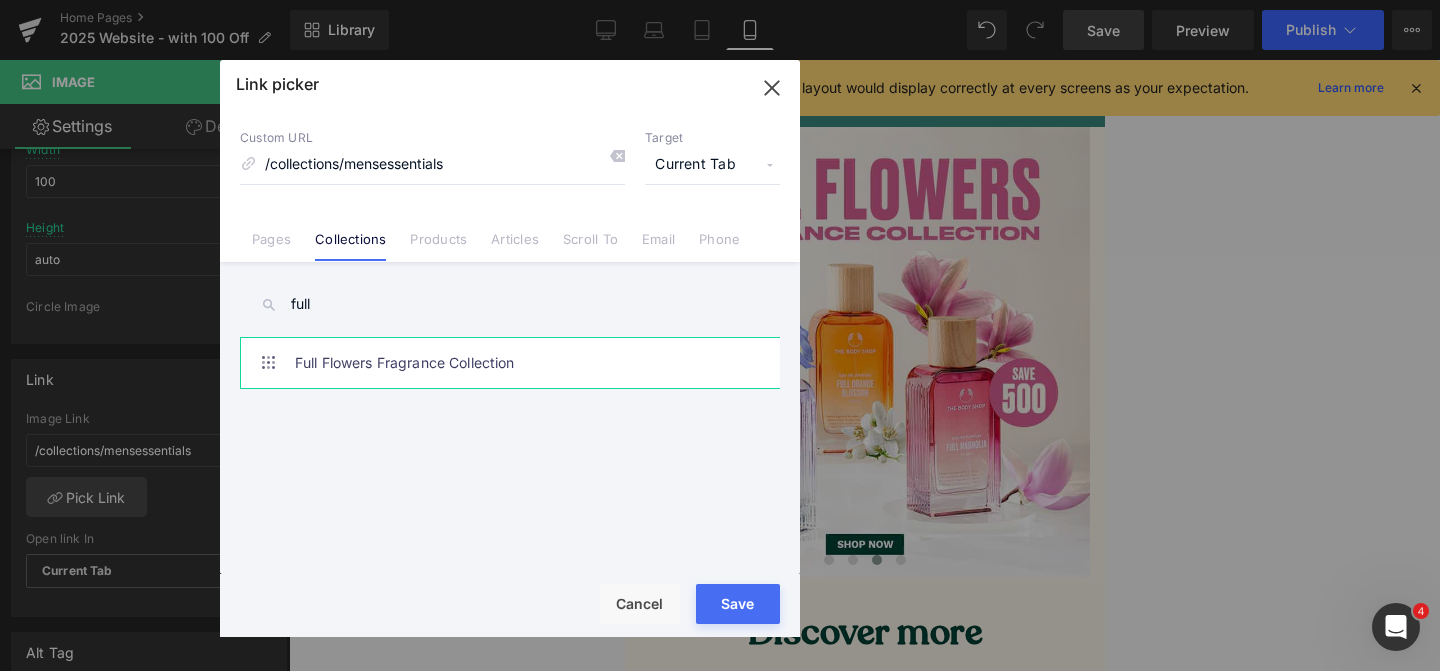 type on "full" 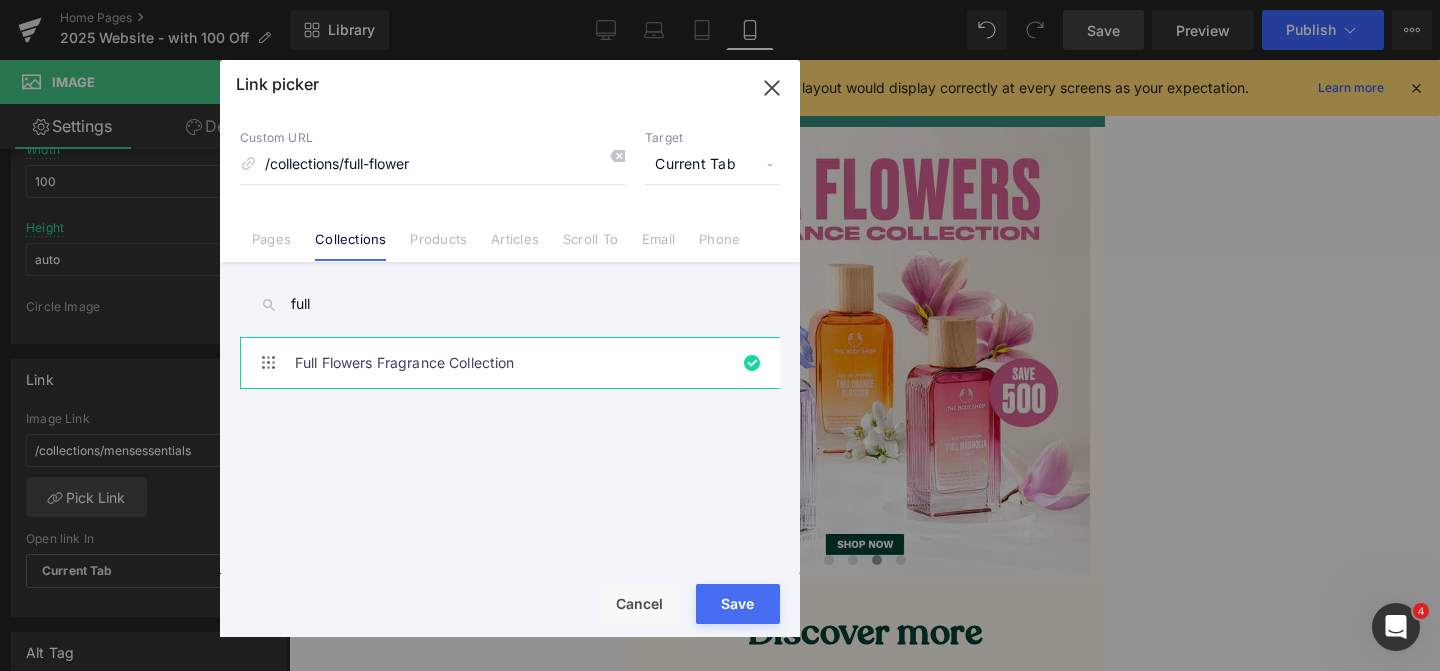 drag, startPoint x: 755, startPoint y: 613, endPoint x: 717, endPoint y: 595, distance: 42.047592 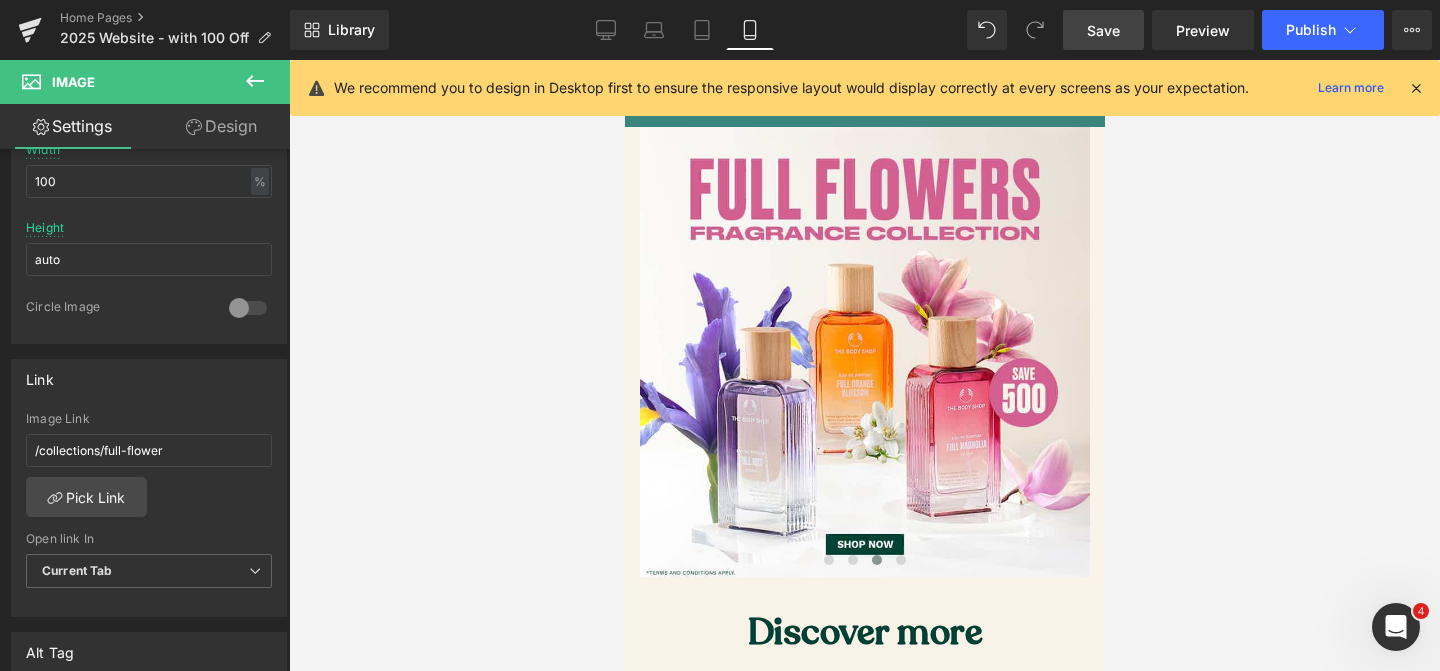 click on "Save" at bounding box center (1103, 30) 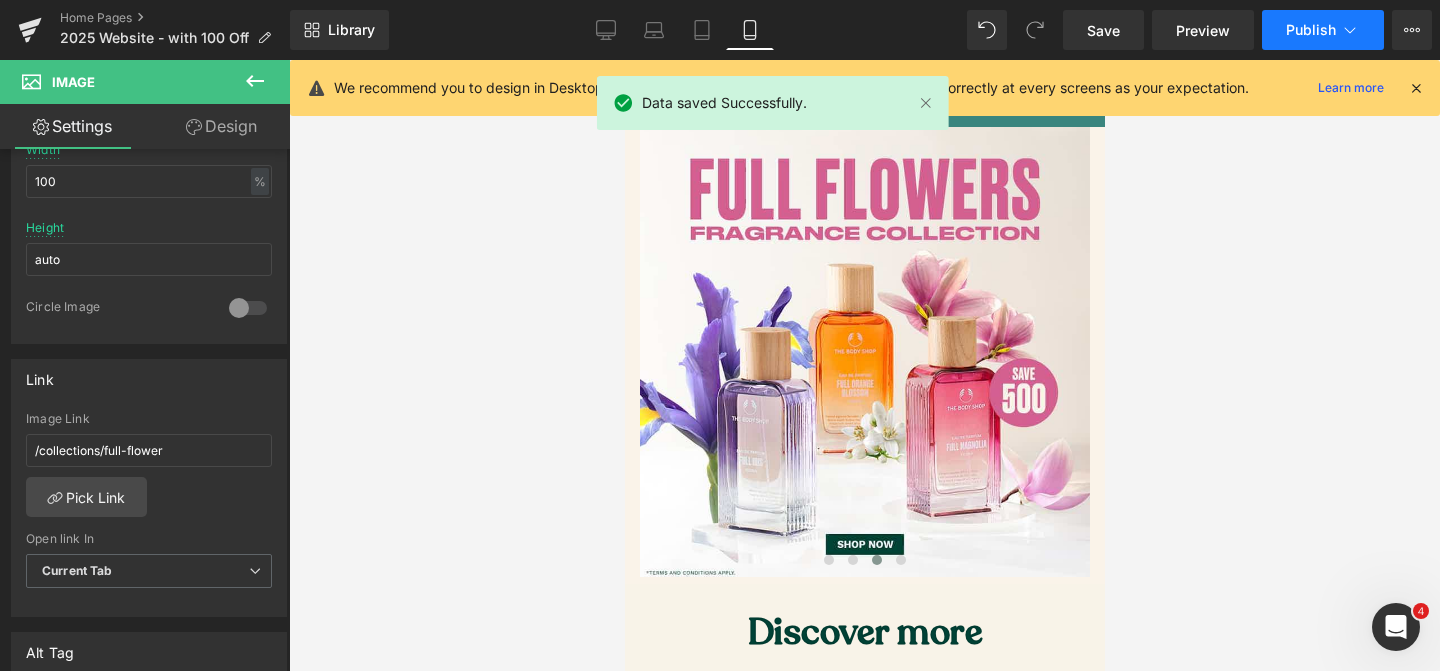 click on "Publish" at bounding box center [1323, 30] 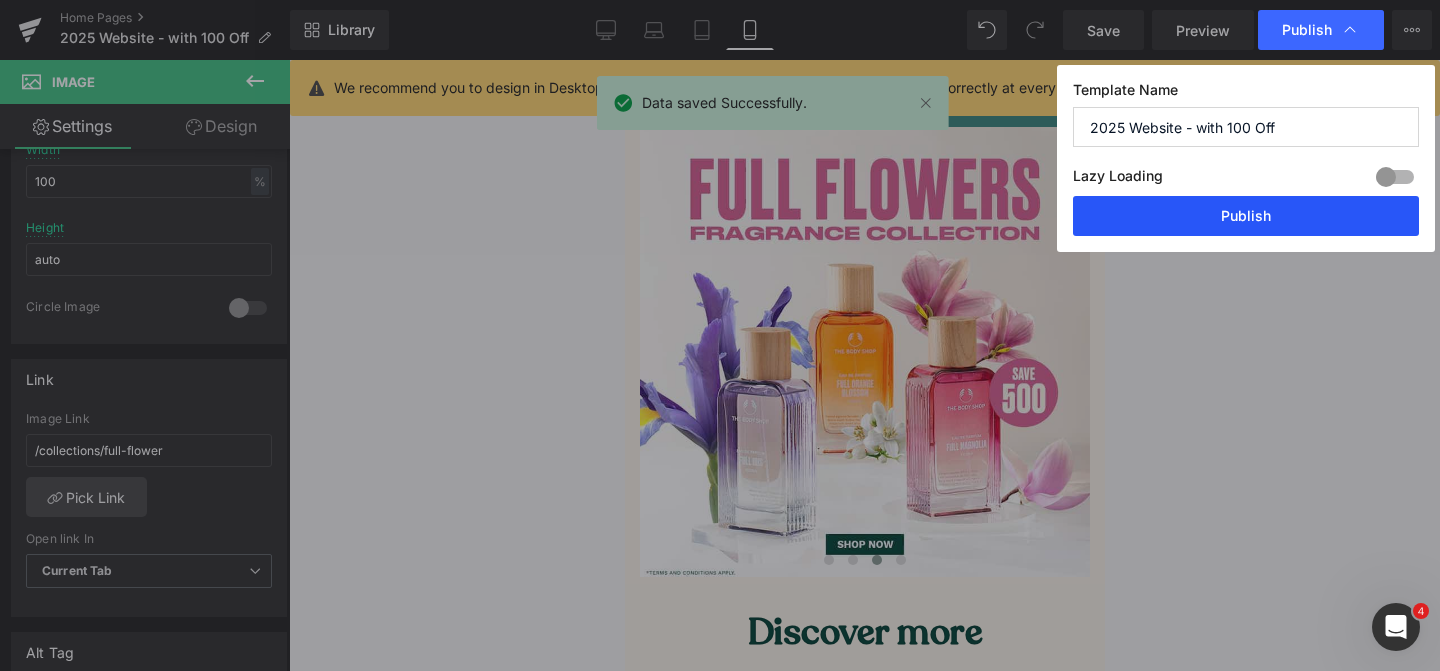 click on "Publish" at bounding box center [1246, 216] 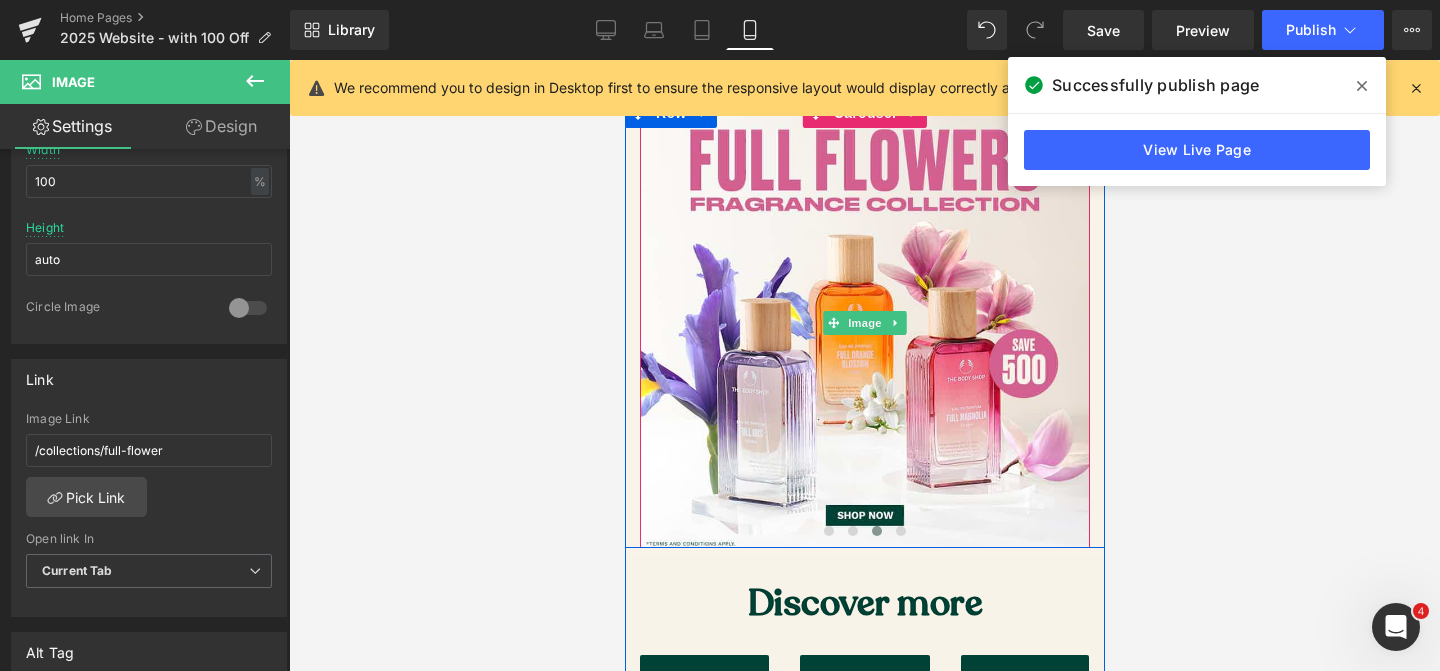 scroll, scrollTop: 122, scrollLeft: 0, axis: vertical 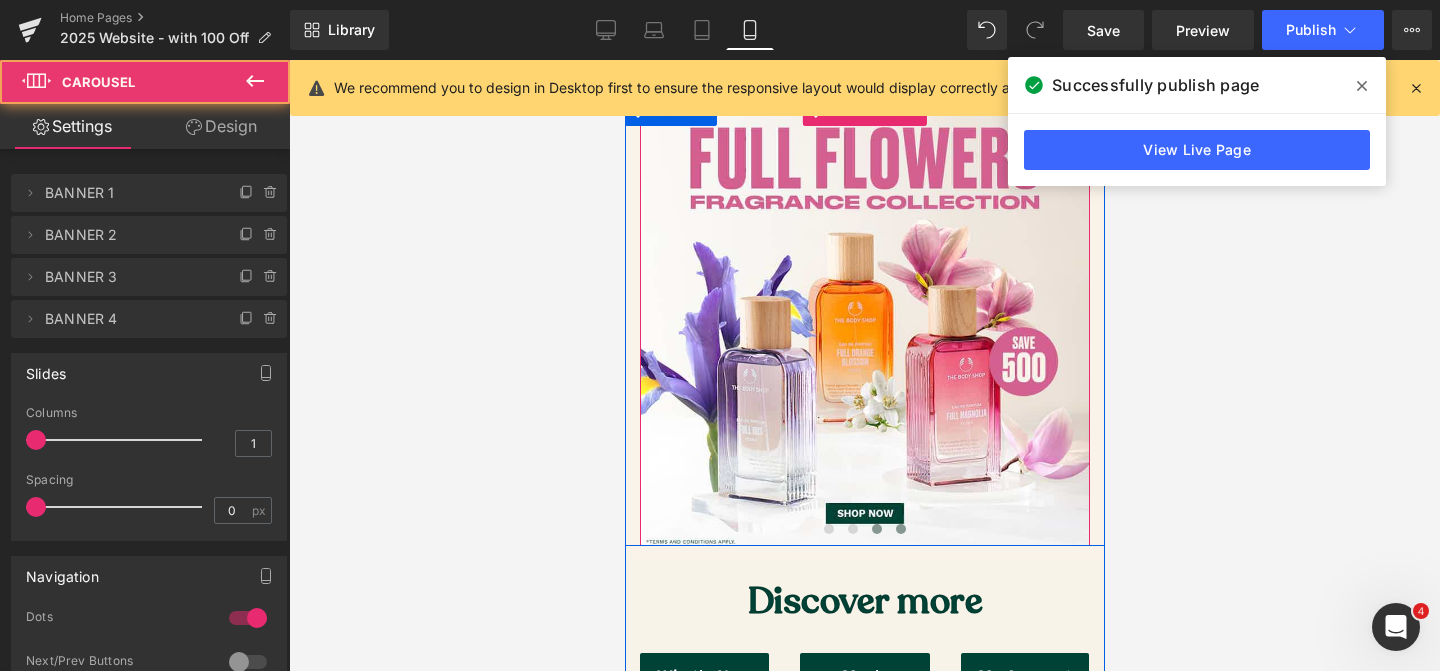 click at bounding box center [900, 529] 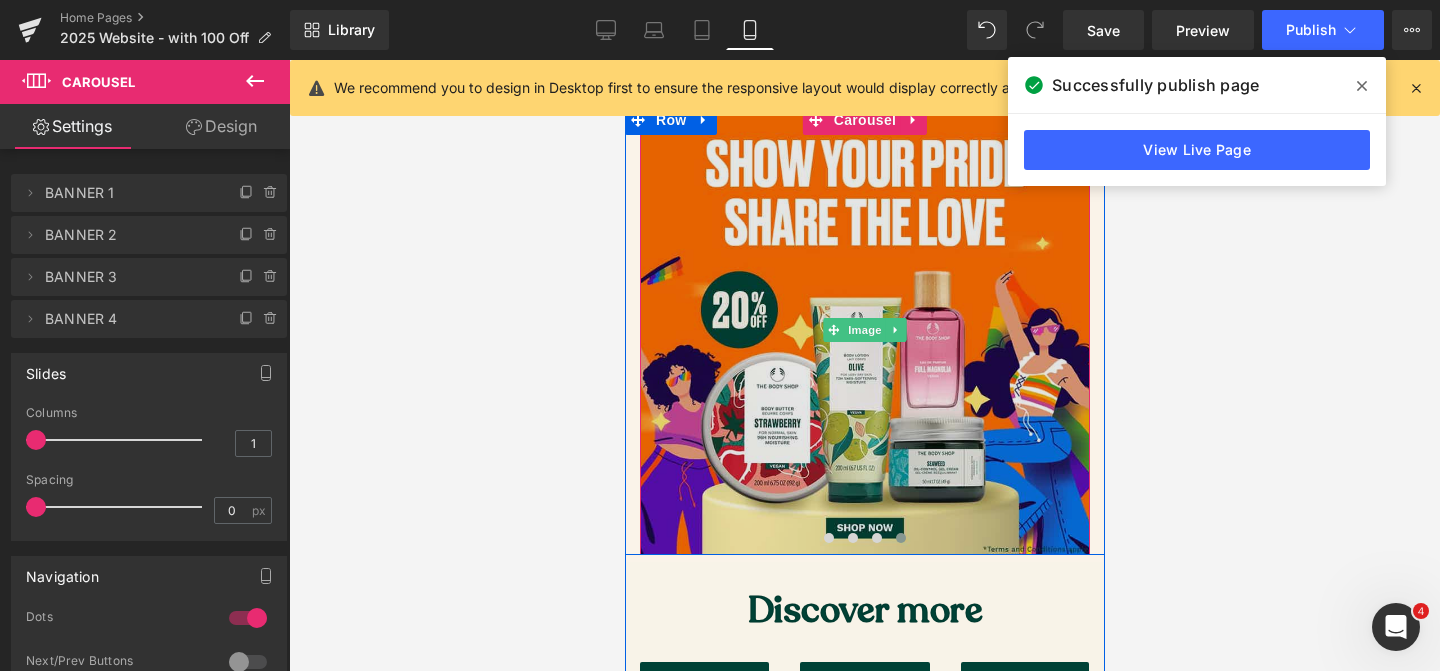 scroll, scrollTop: 115, scrollLeft: 0, axis: vertical 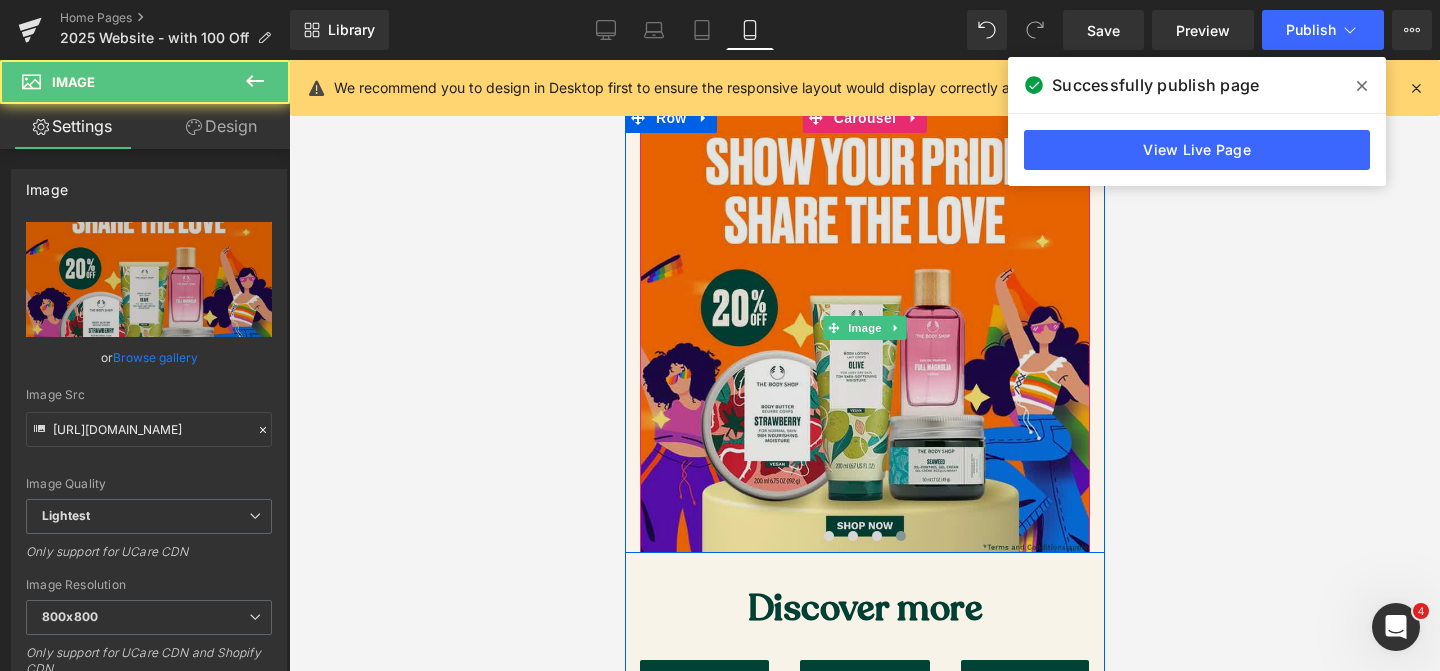 click at bounding box center [864, 328] 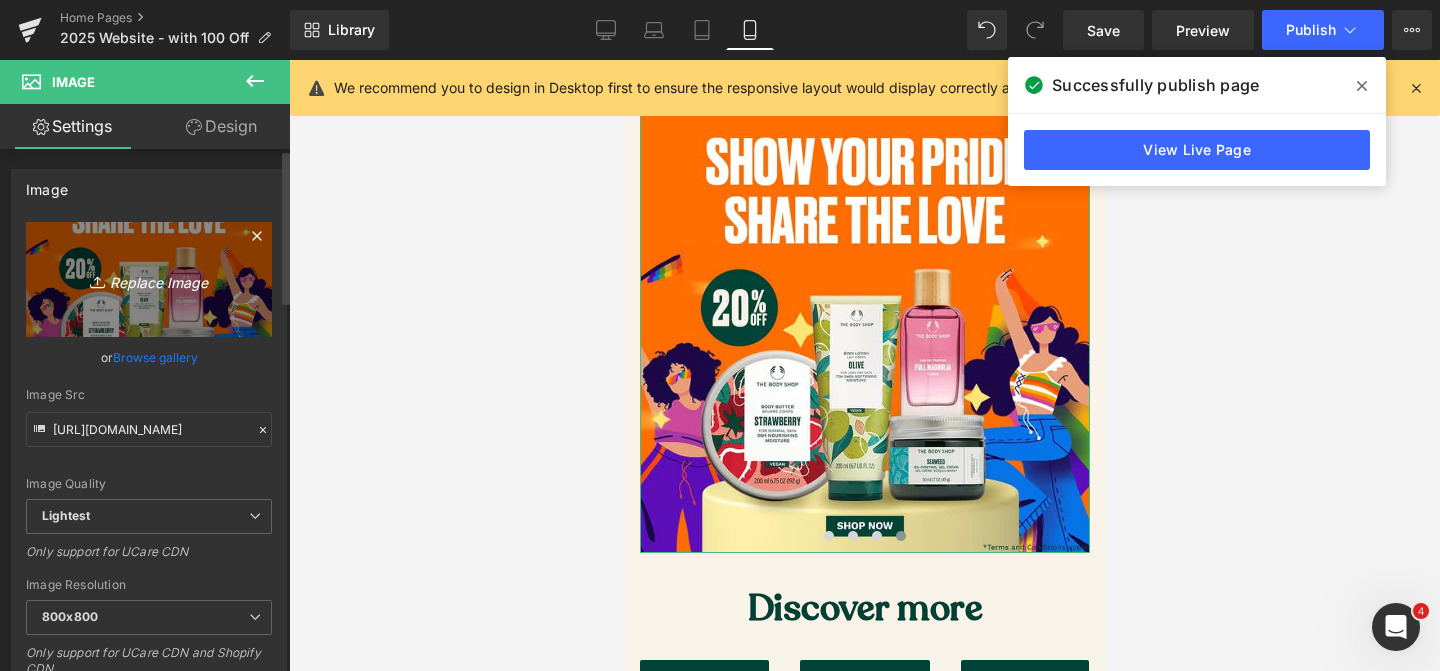 click on "Replace Image" at bounding box center (149, 279) 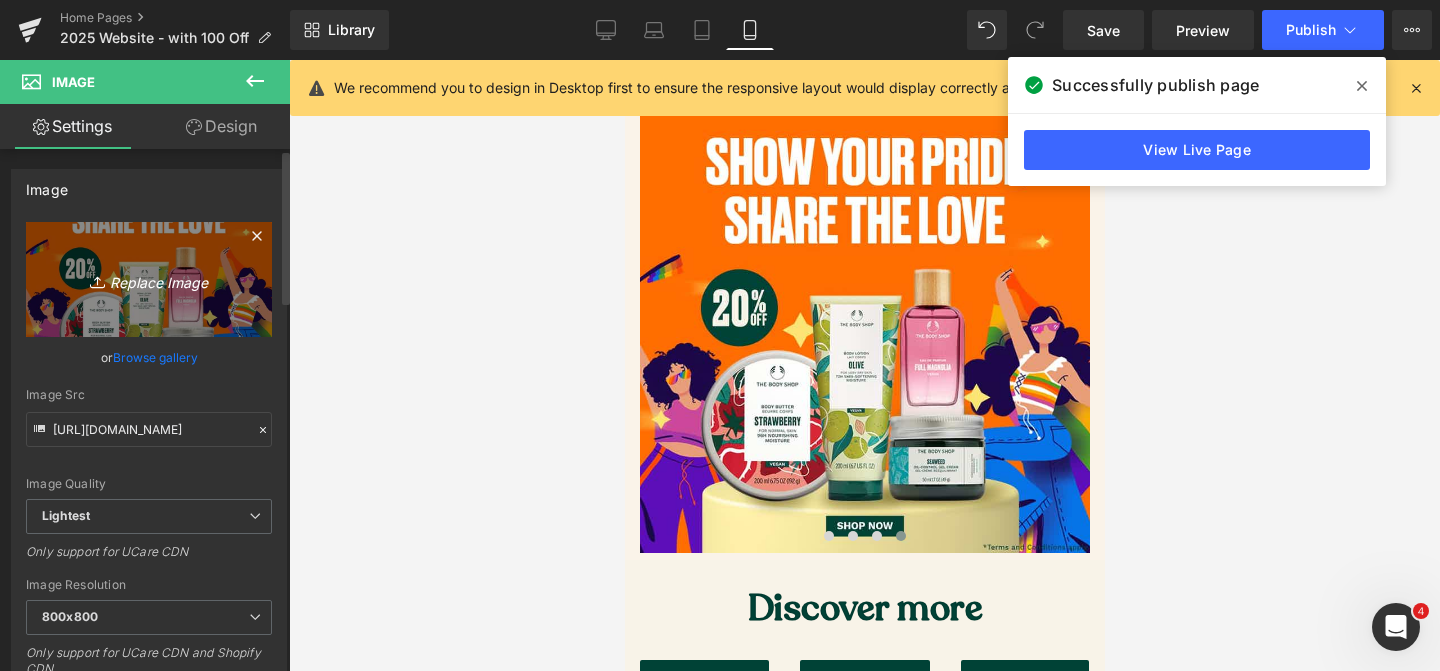 type on "C:\fakepath\[MEDICAL_DATA] Range - Mobile.jpg" 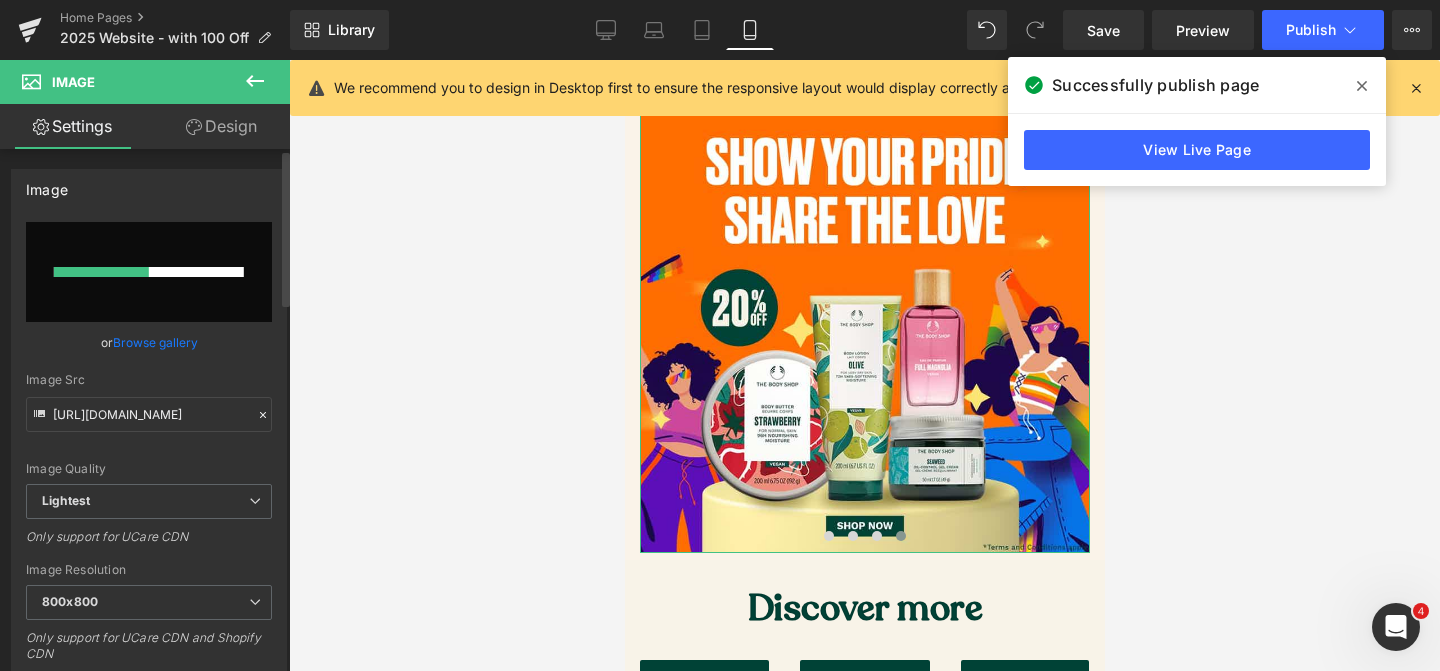 type 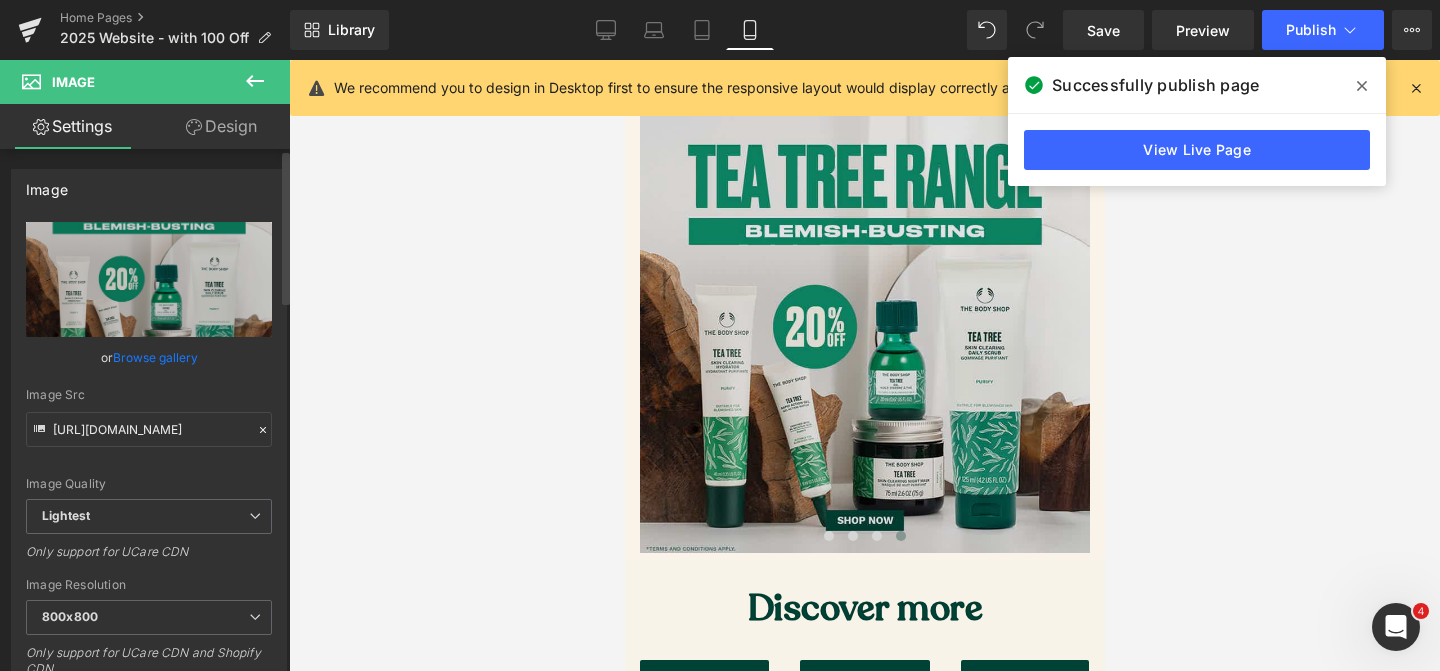 type on "[URL][DOMAIN_NAME]" 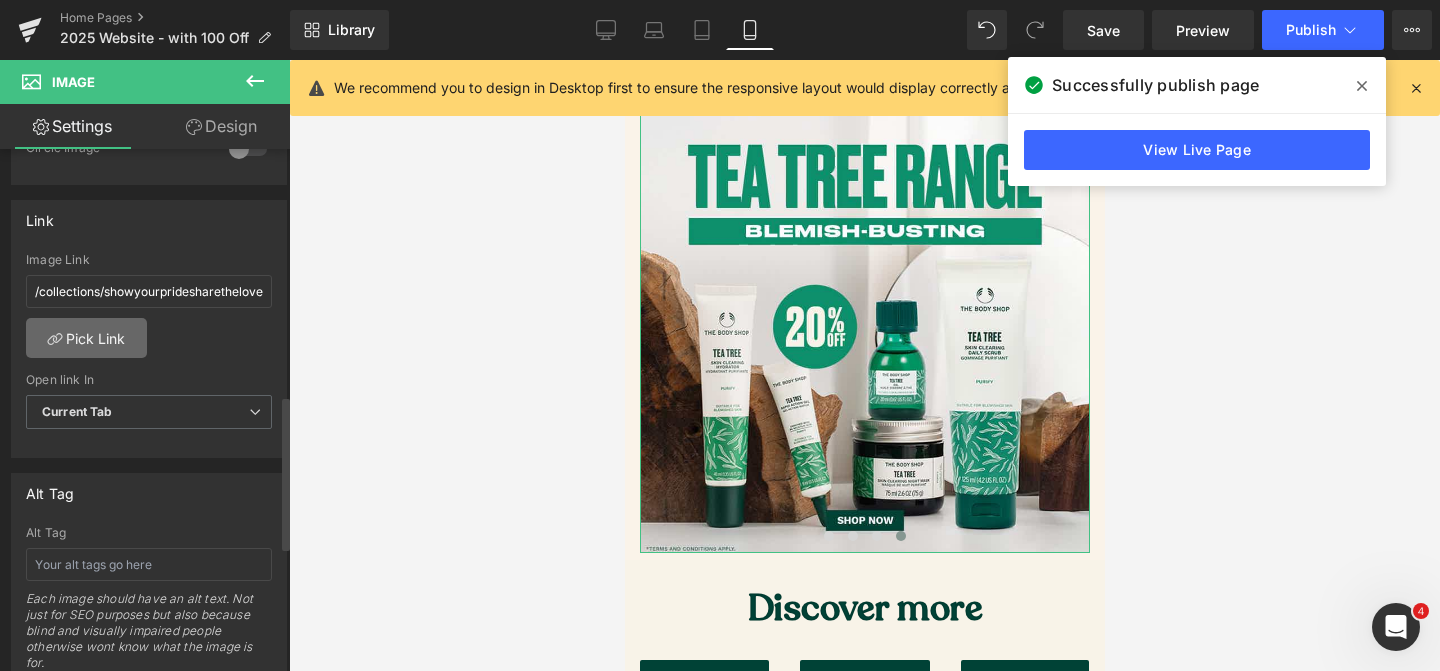 scroll, scrollTop: 832, scrollLeft: 0, axis: vertical 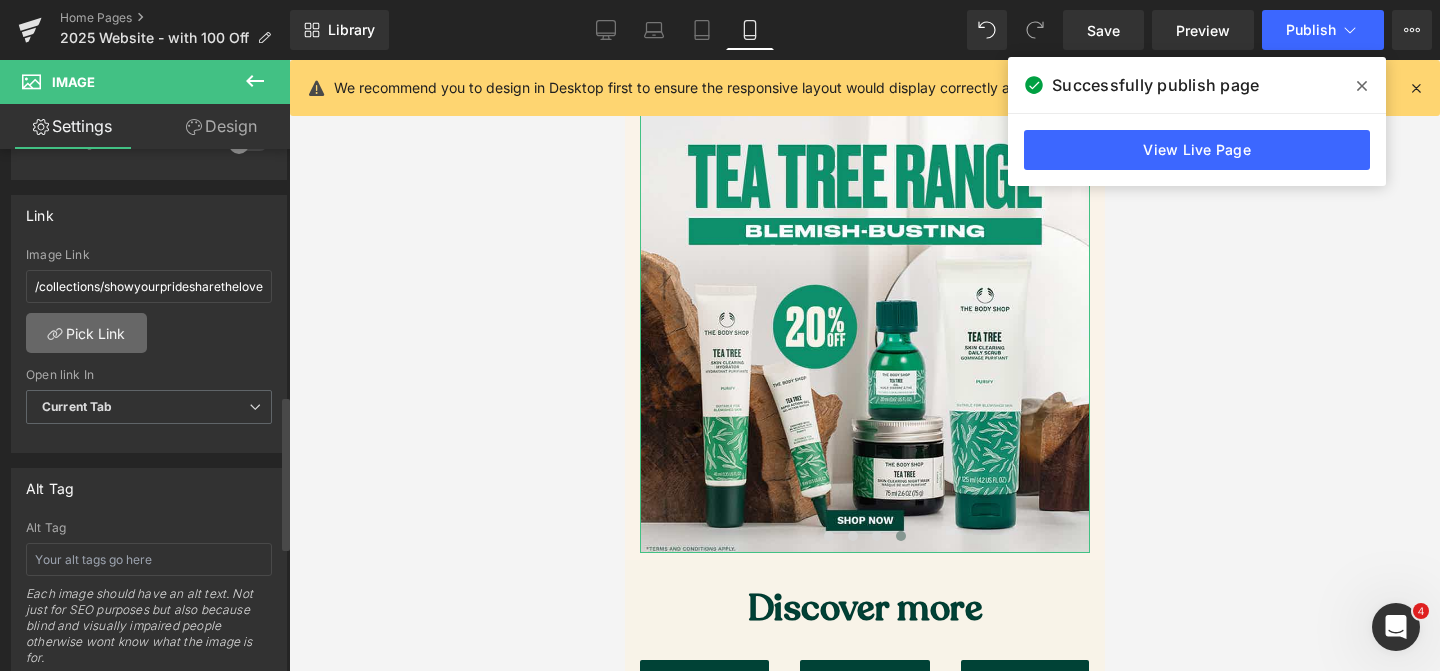 click on "Pick Link" at bounding box center [86, 333] 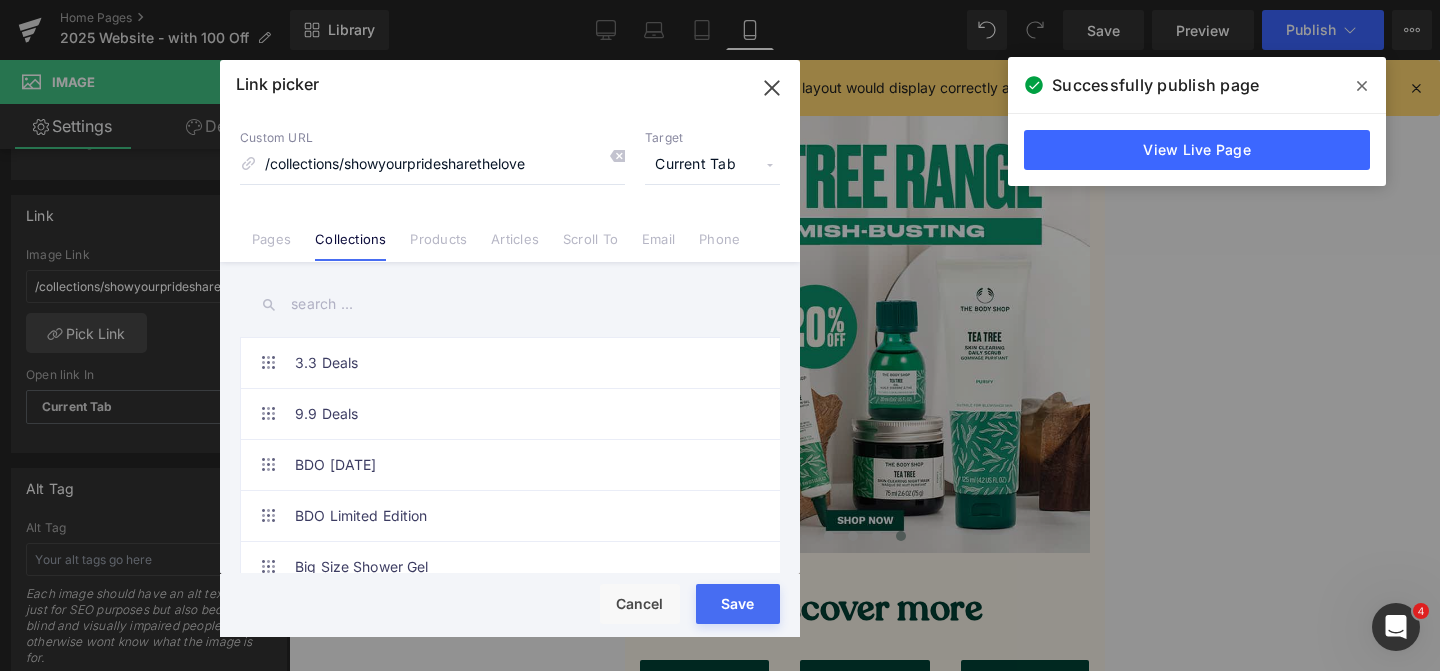 click at bounding box center [510, 304] 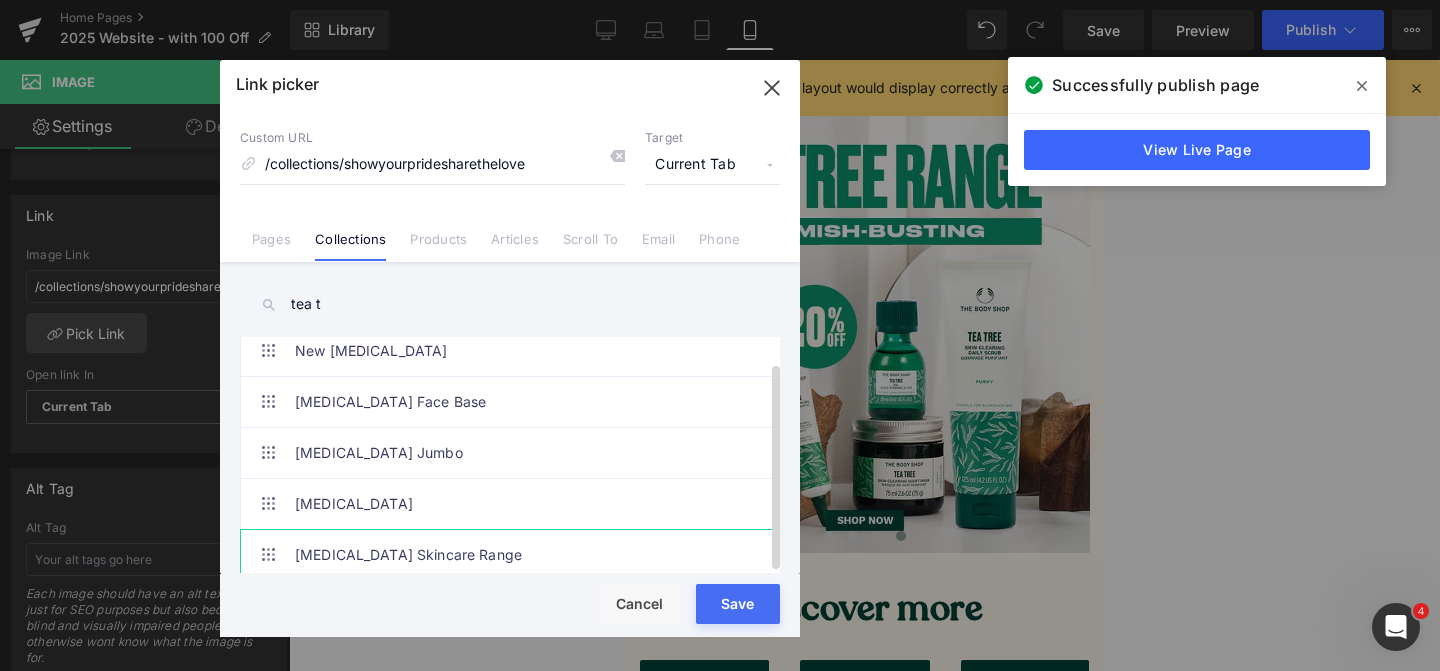 type on "tea t" 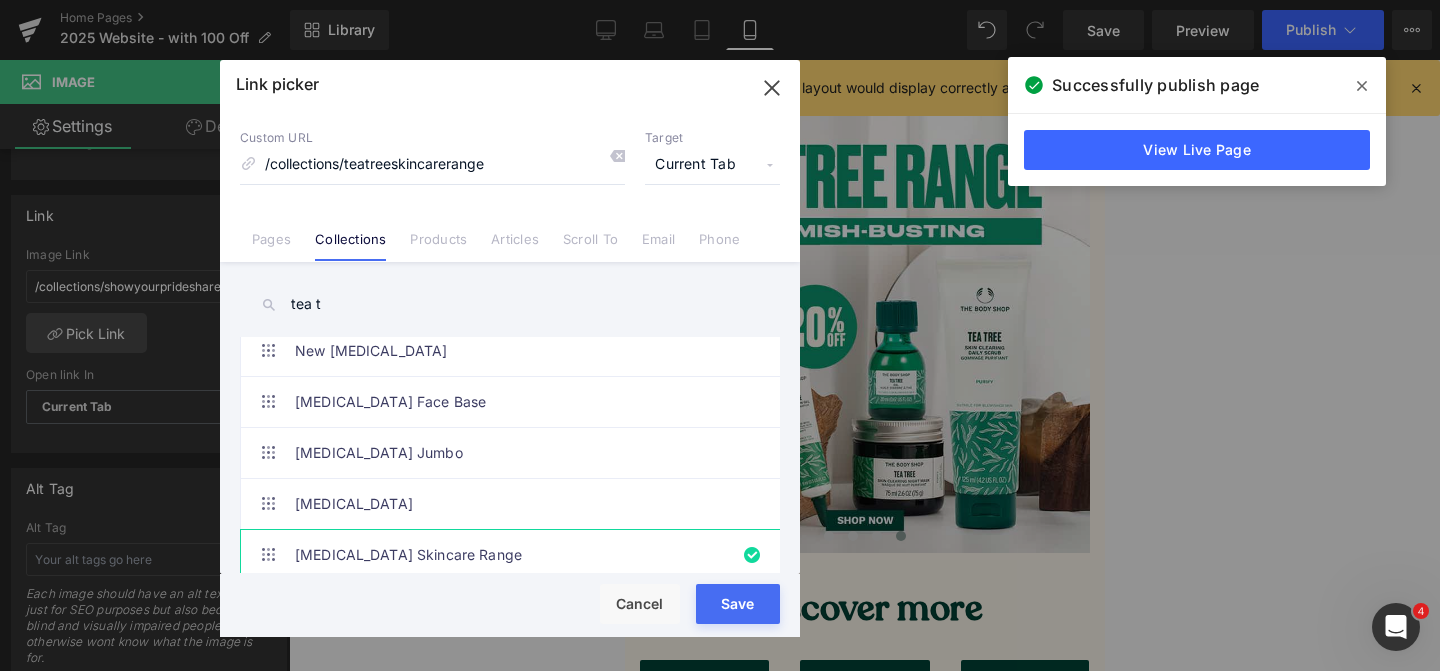 scroll, scrollTop: 27, scrollLeft: 0, axis: vertical 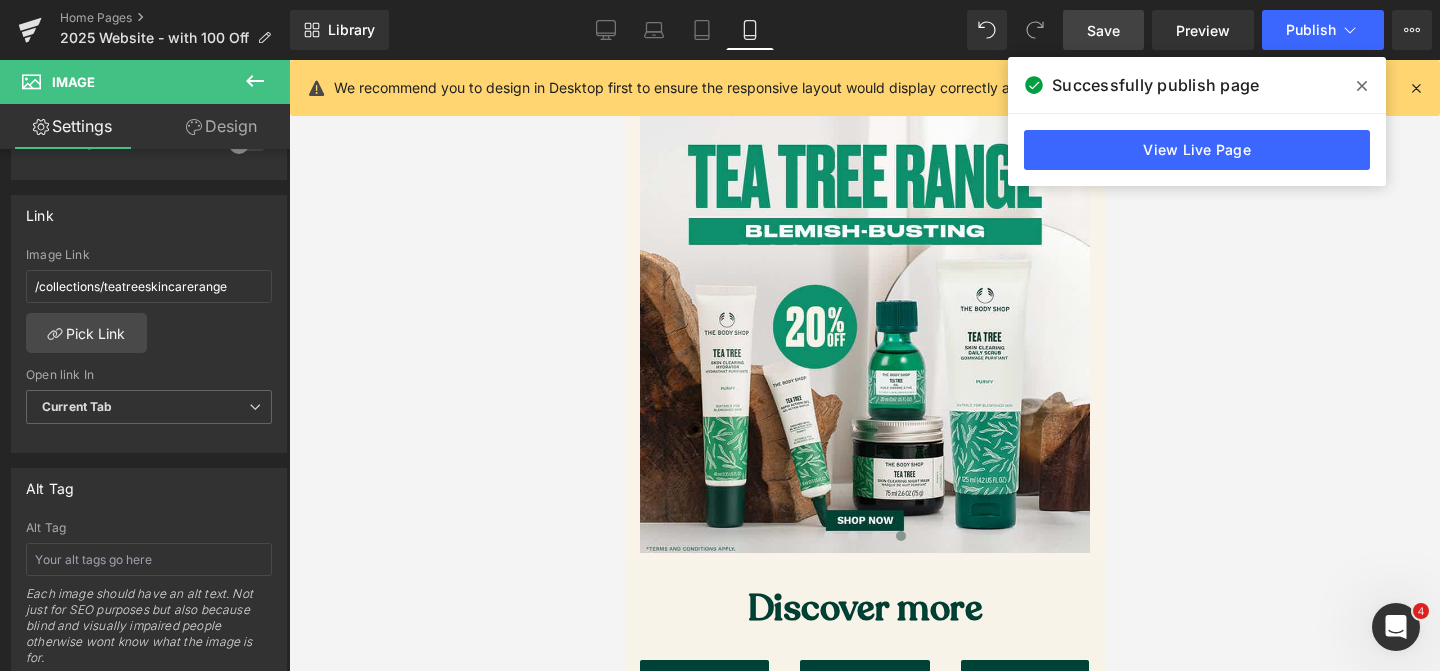 click on "Save" at bounding box center (1103, 30) 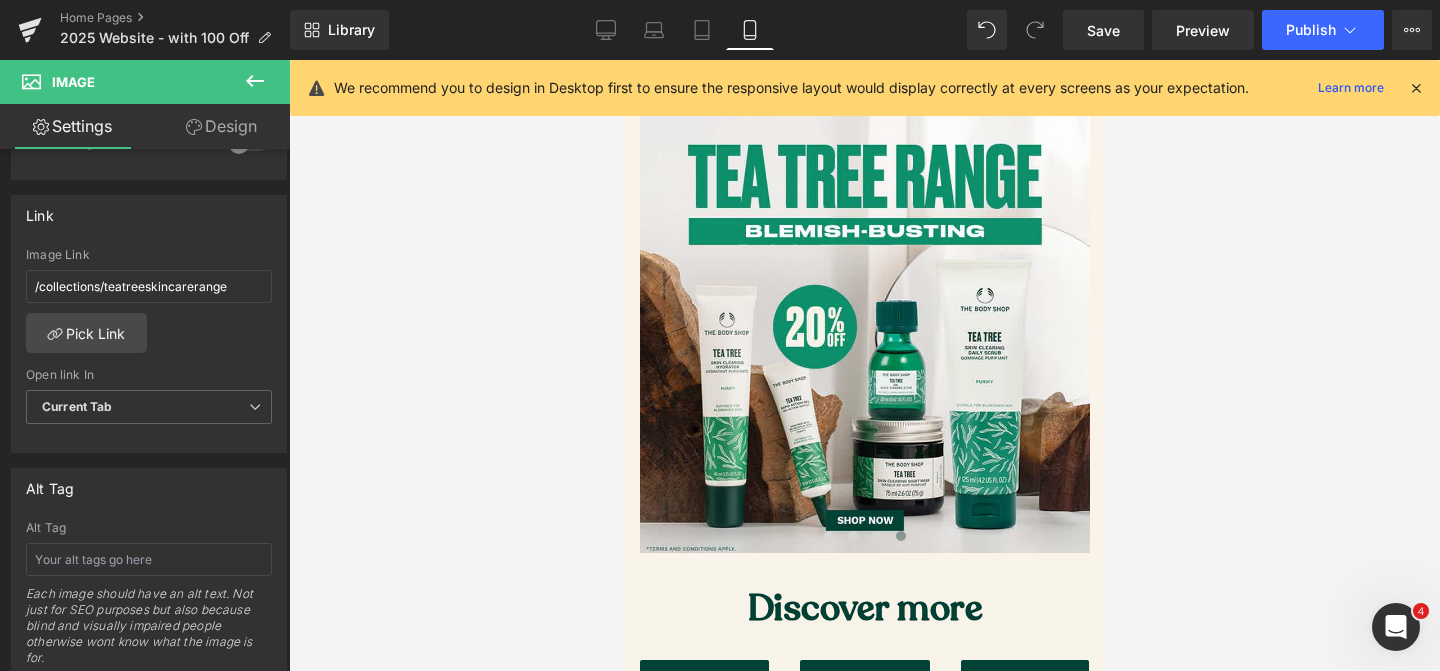 click on "Library Mobile Desktop Laptop Tablet Mobile Save Preview Publish Scheduled View Live Page View with current Template Save Template to Library Schedule Publish Publish Settings Shortcuts We recommend you to design in Desktop first to ensure the responsive layout would display correctly at every screens as your expectation. Learn more  Your page can’t be published   You've reached the maximum number of published pages on your plan  (0/0).  You need to upgrade your plan or unpublish all your pages to get 1 publish slot.   Unpublish pages   Upgrade plan" at bounding box center (865, 30) 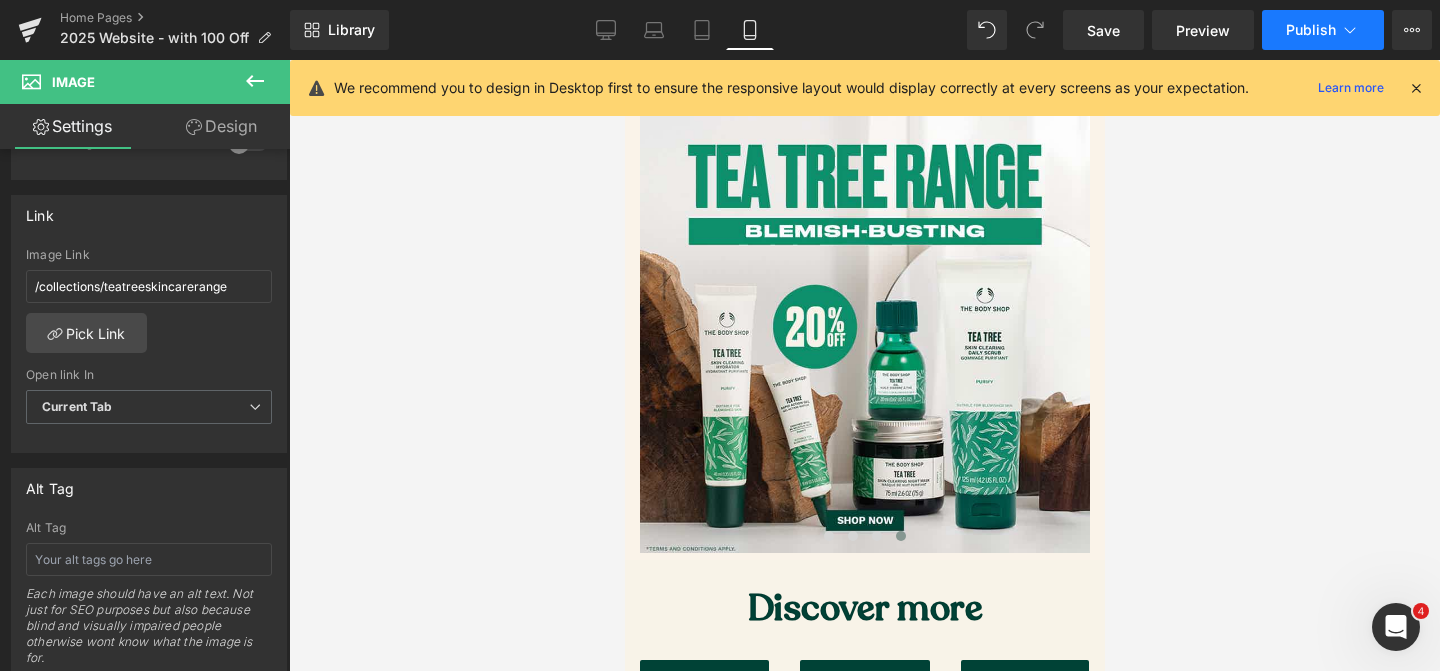 click on "Publish" at bounding box center [1311, 30] 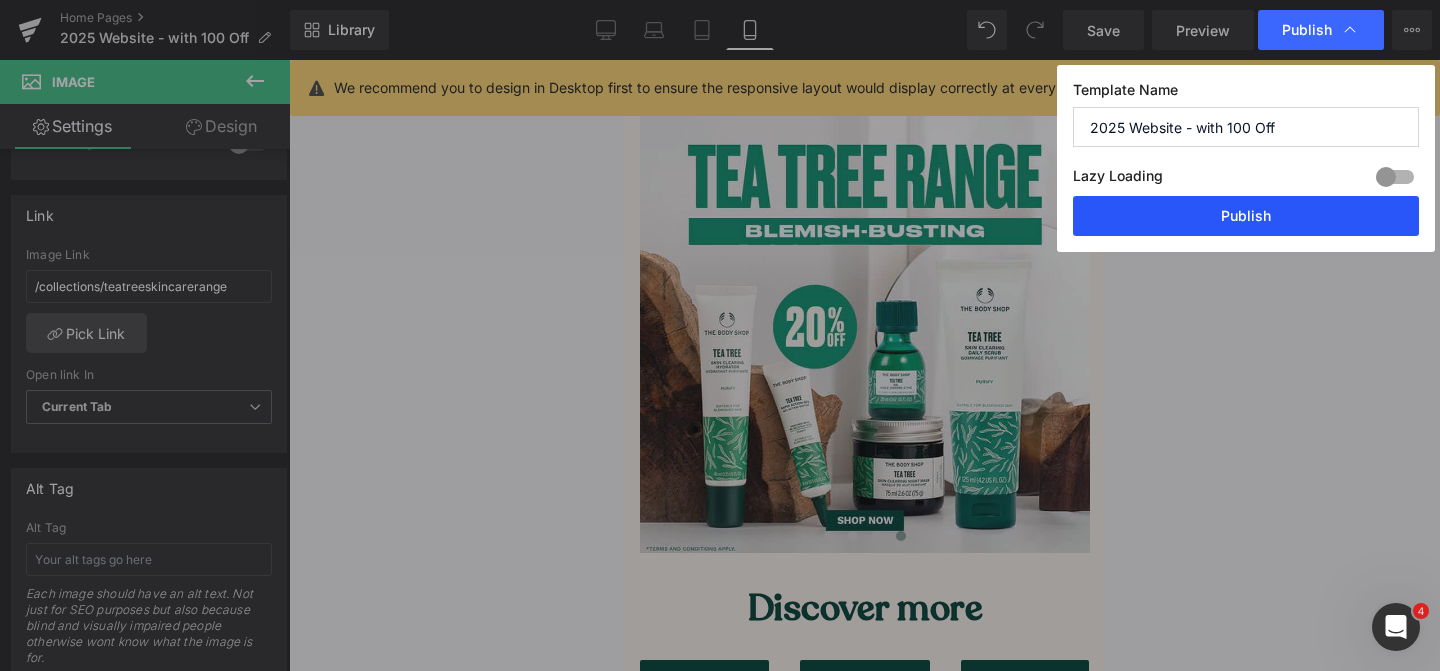 click on "Publish" at bounding box center [1246, 216] 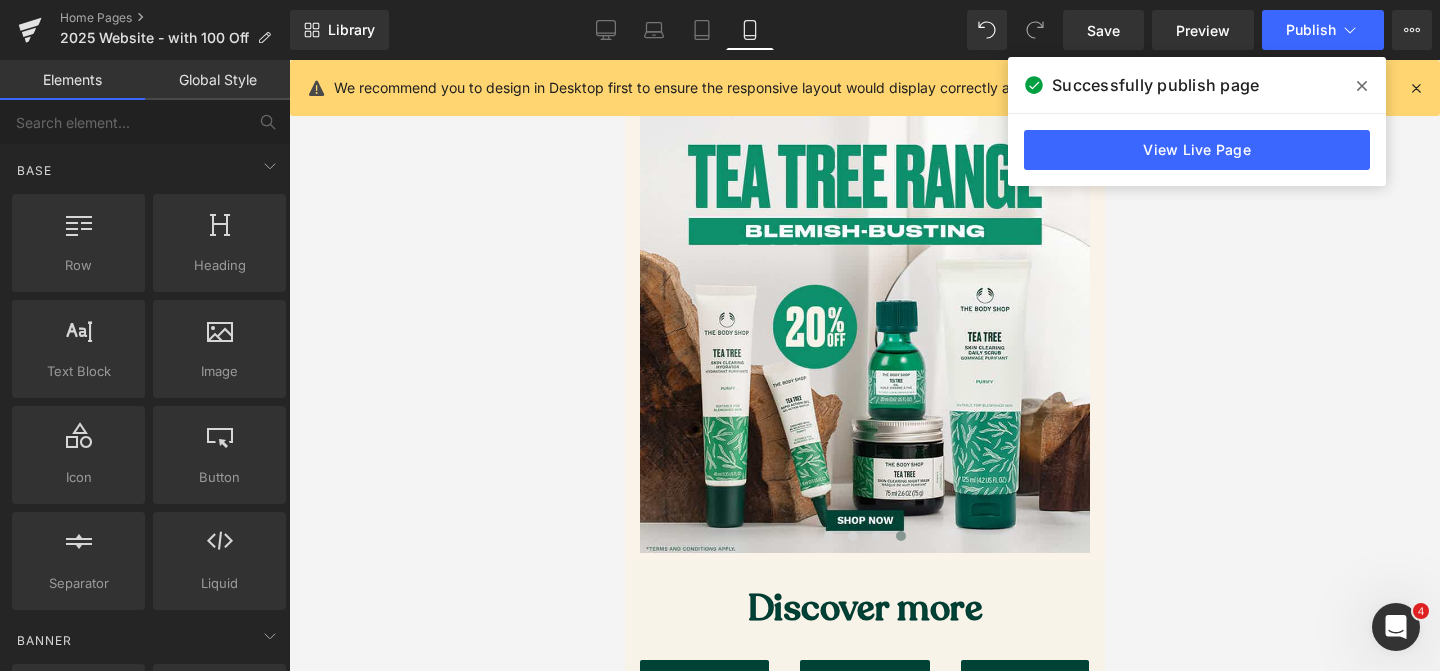 click at bounding box center (864, 365) 